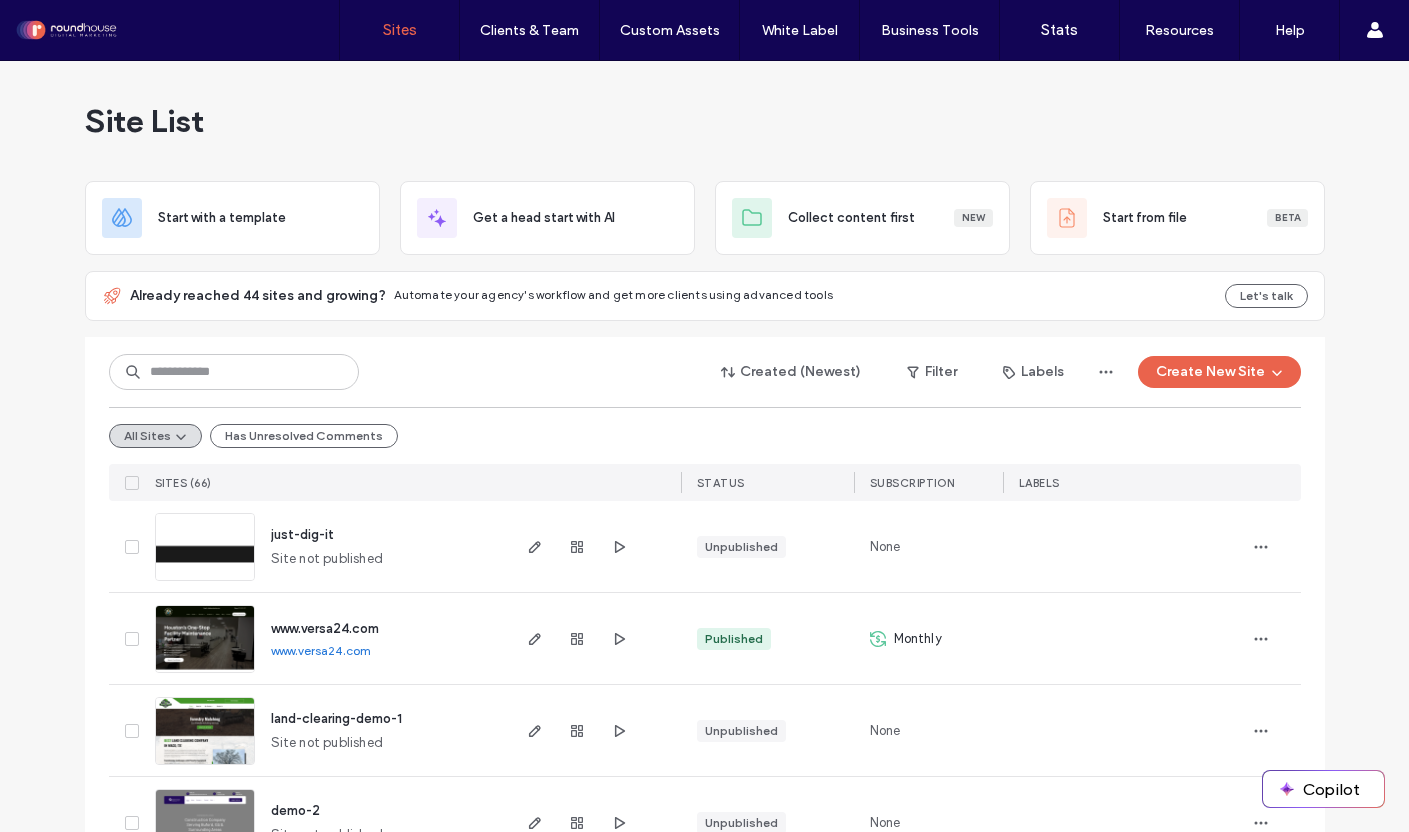 scroll, scrollTop: 0, scrollLeft: 0, axis: both 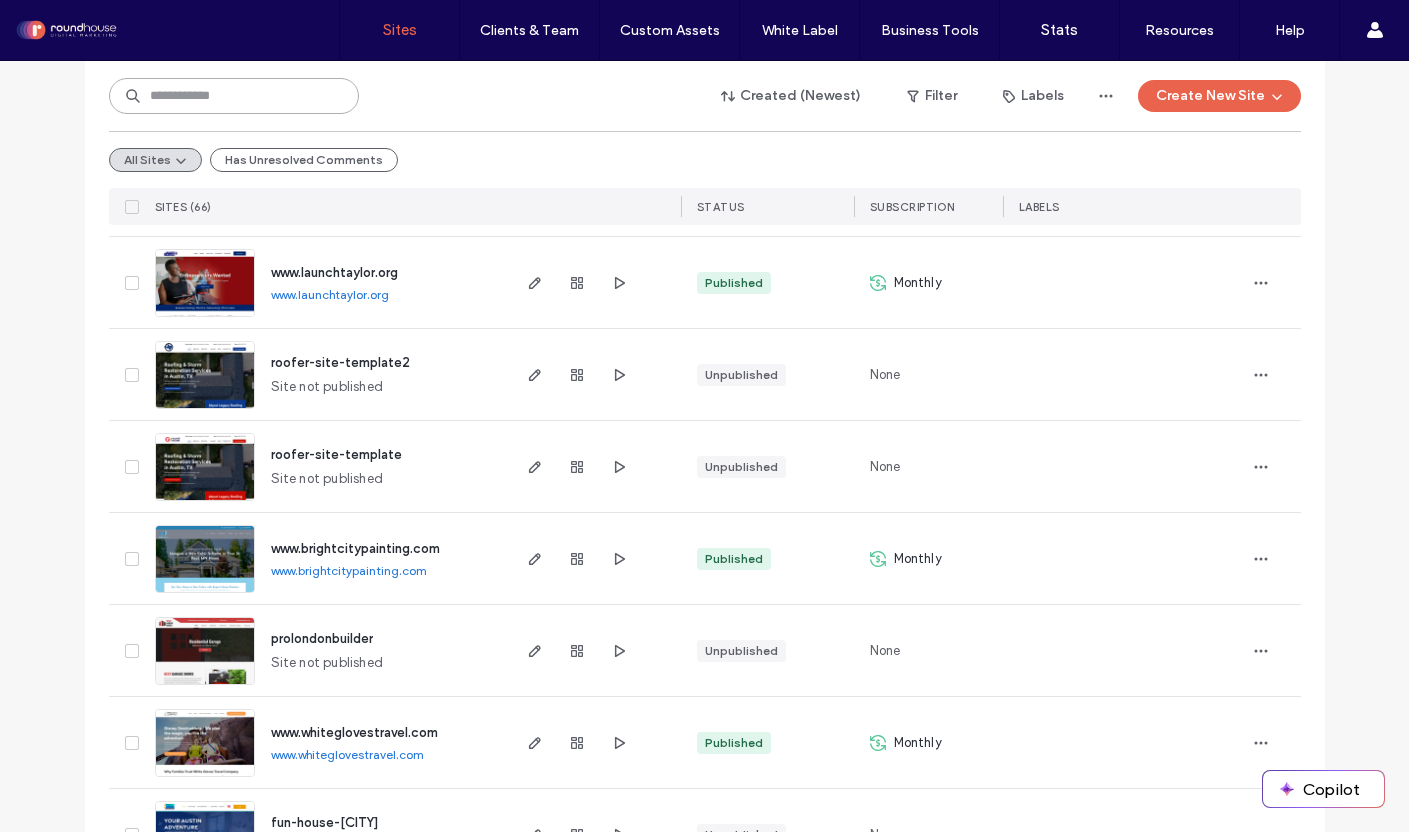 click at bounding box center [234, 96] 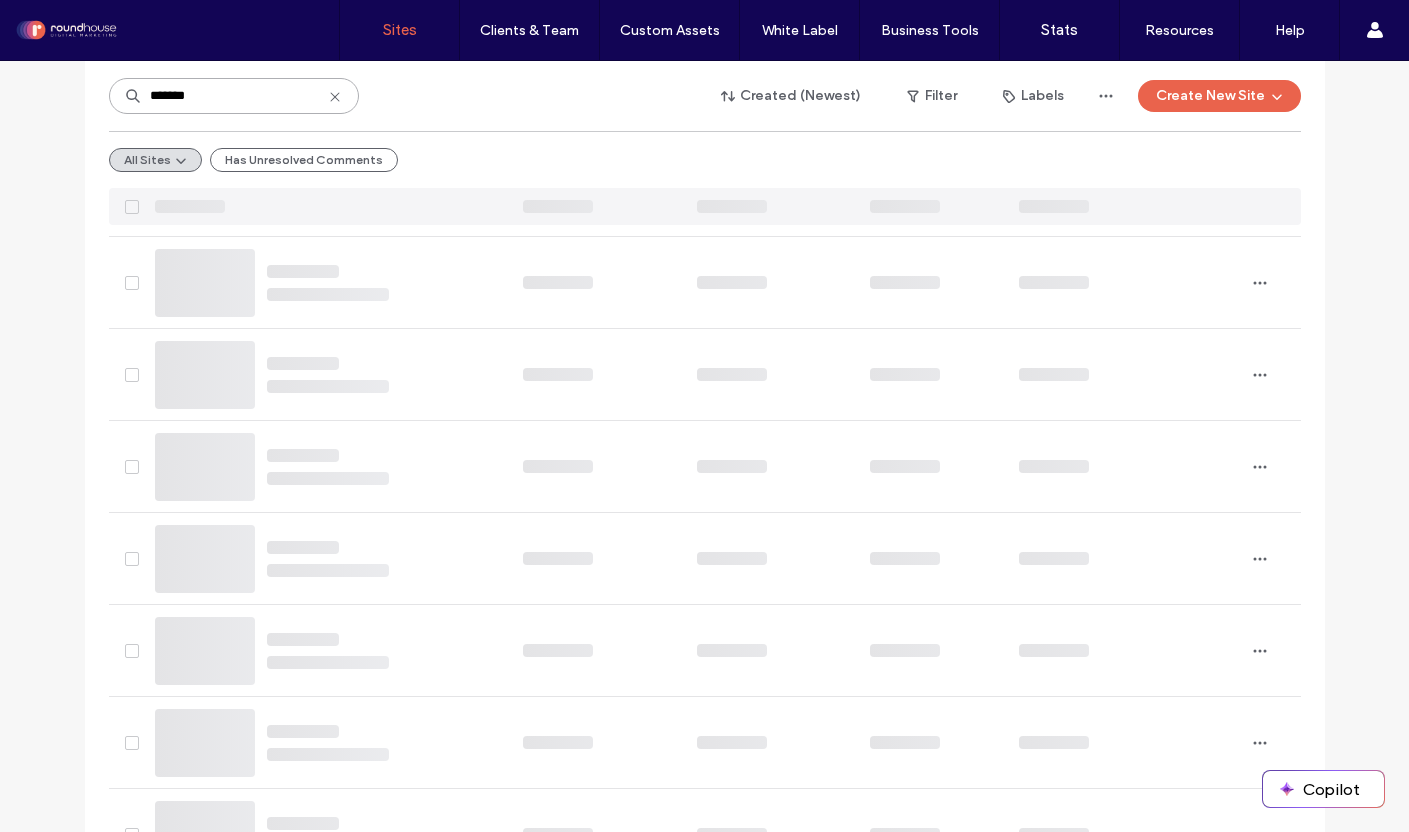 scroll, scrollTop: 0, scrollLeft: 0, axis: both 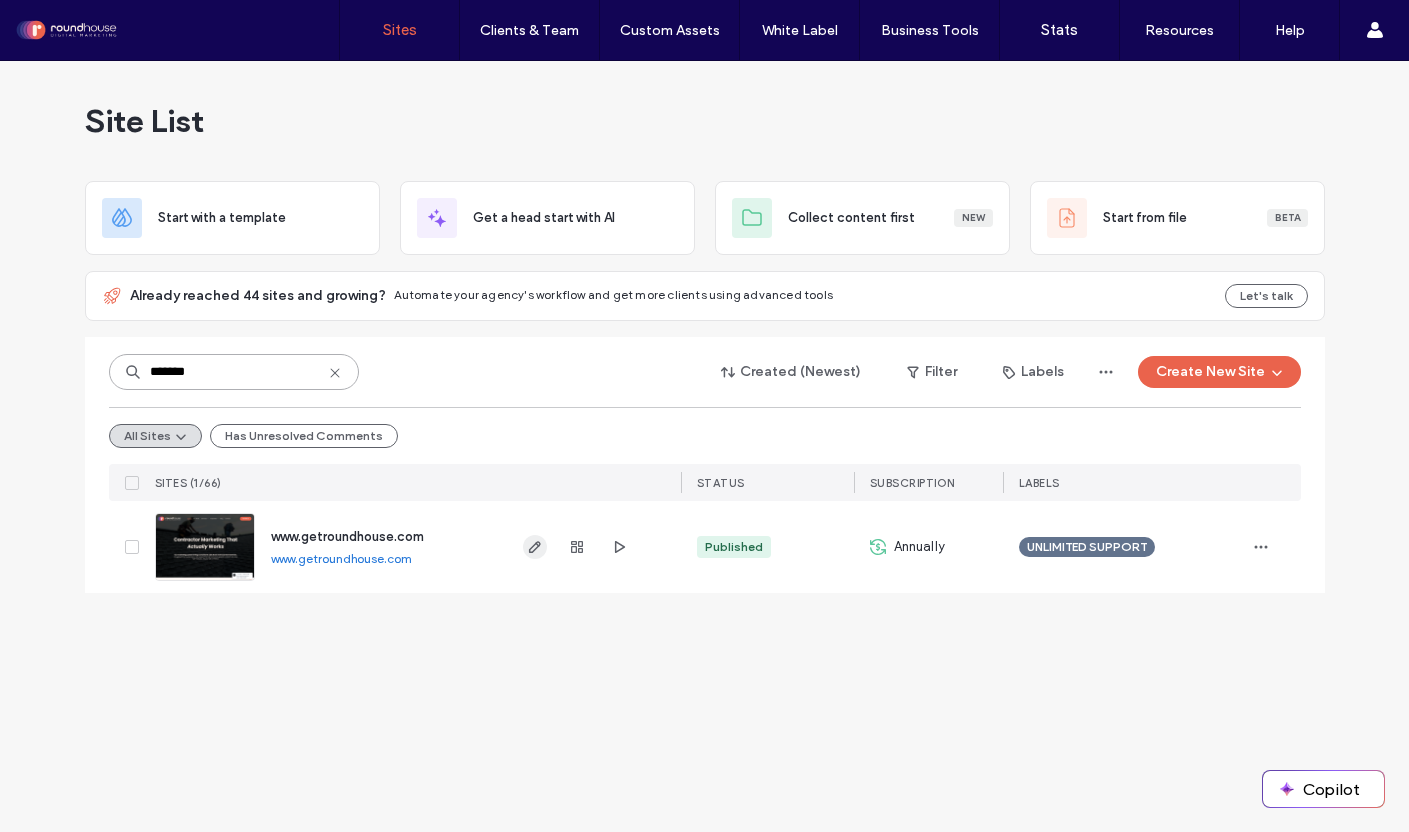 type on "*******" 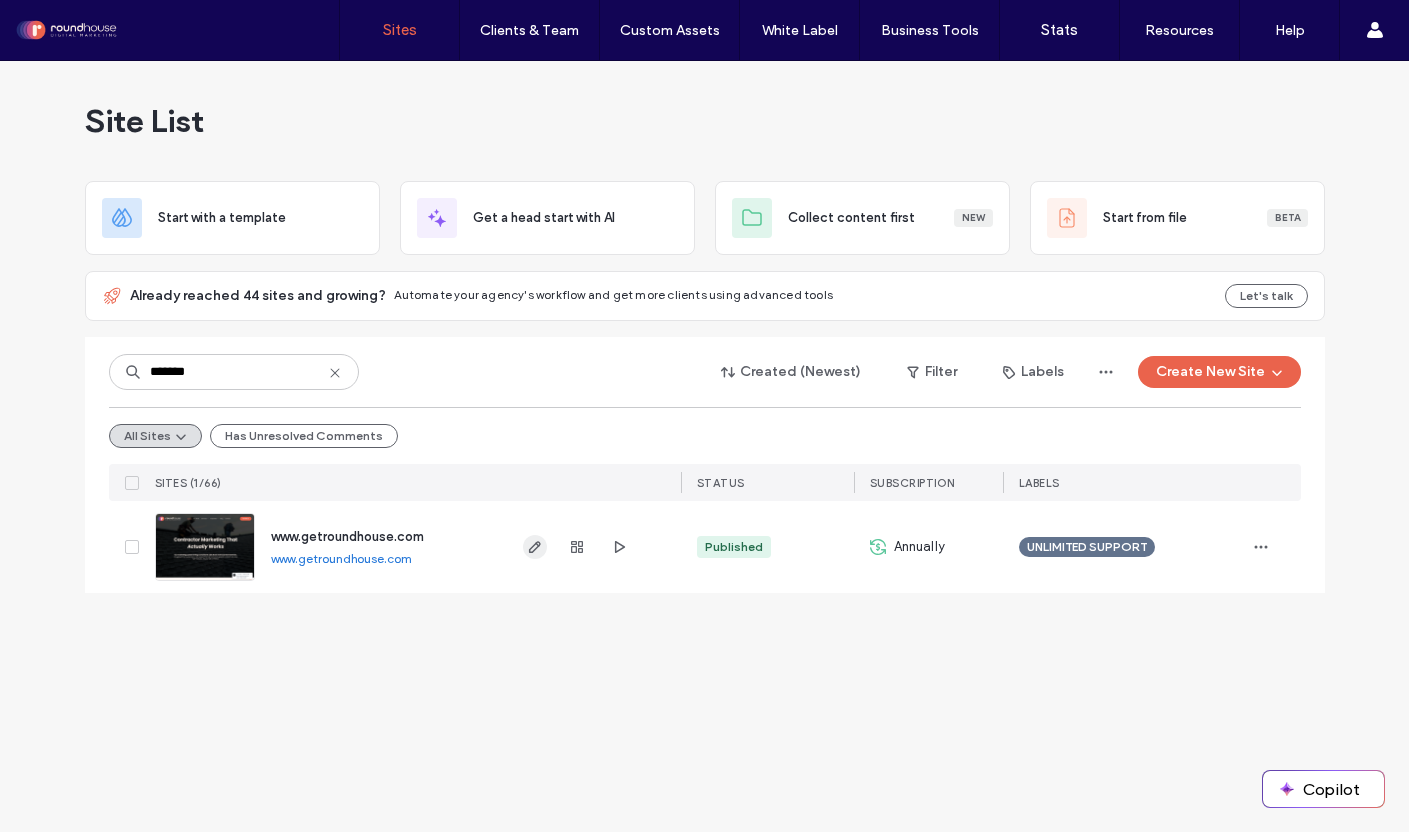 click 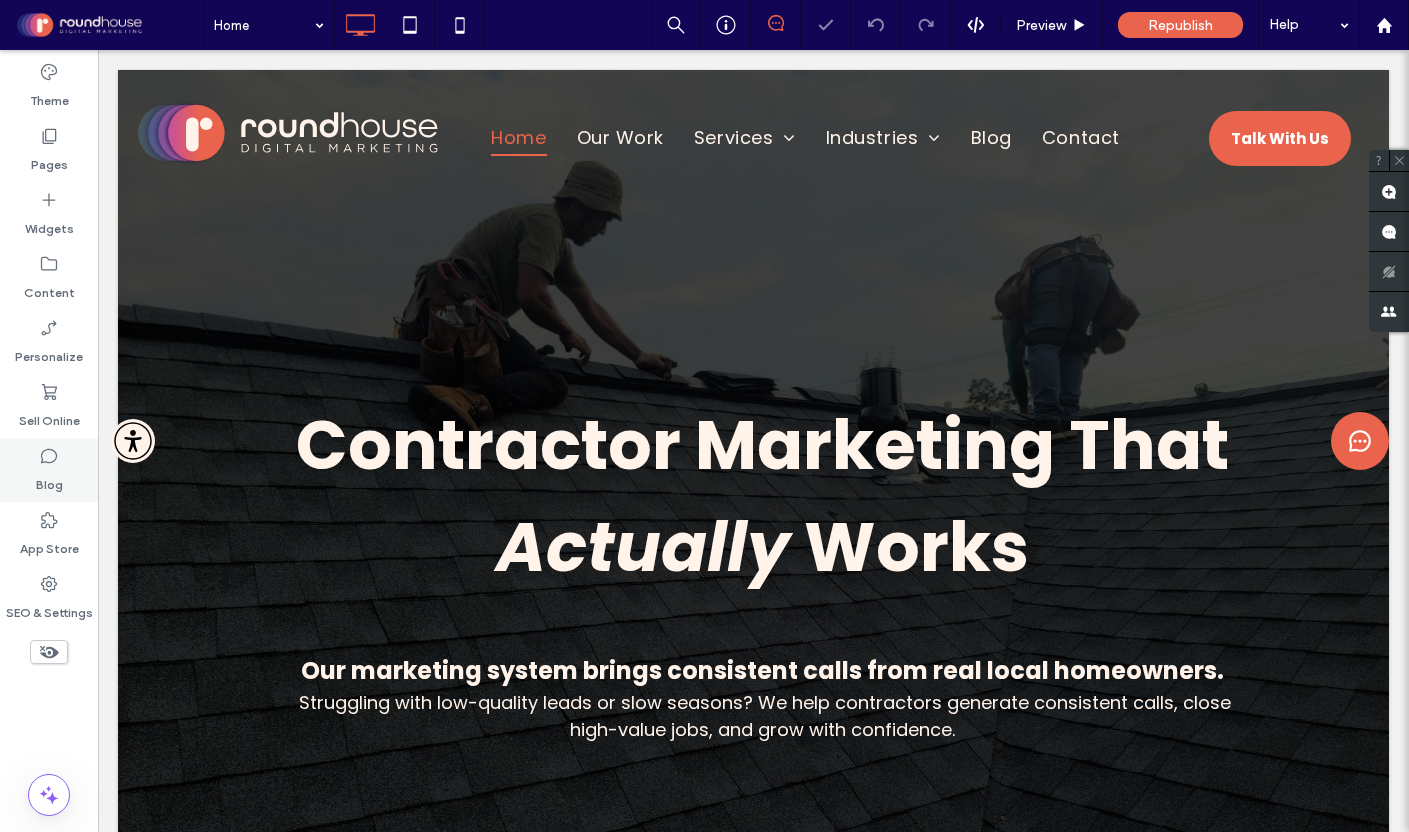 scroll, scrollTop: 0, scrollLeft: 0, axis: both 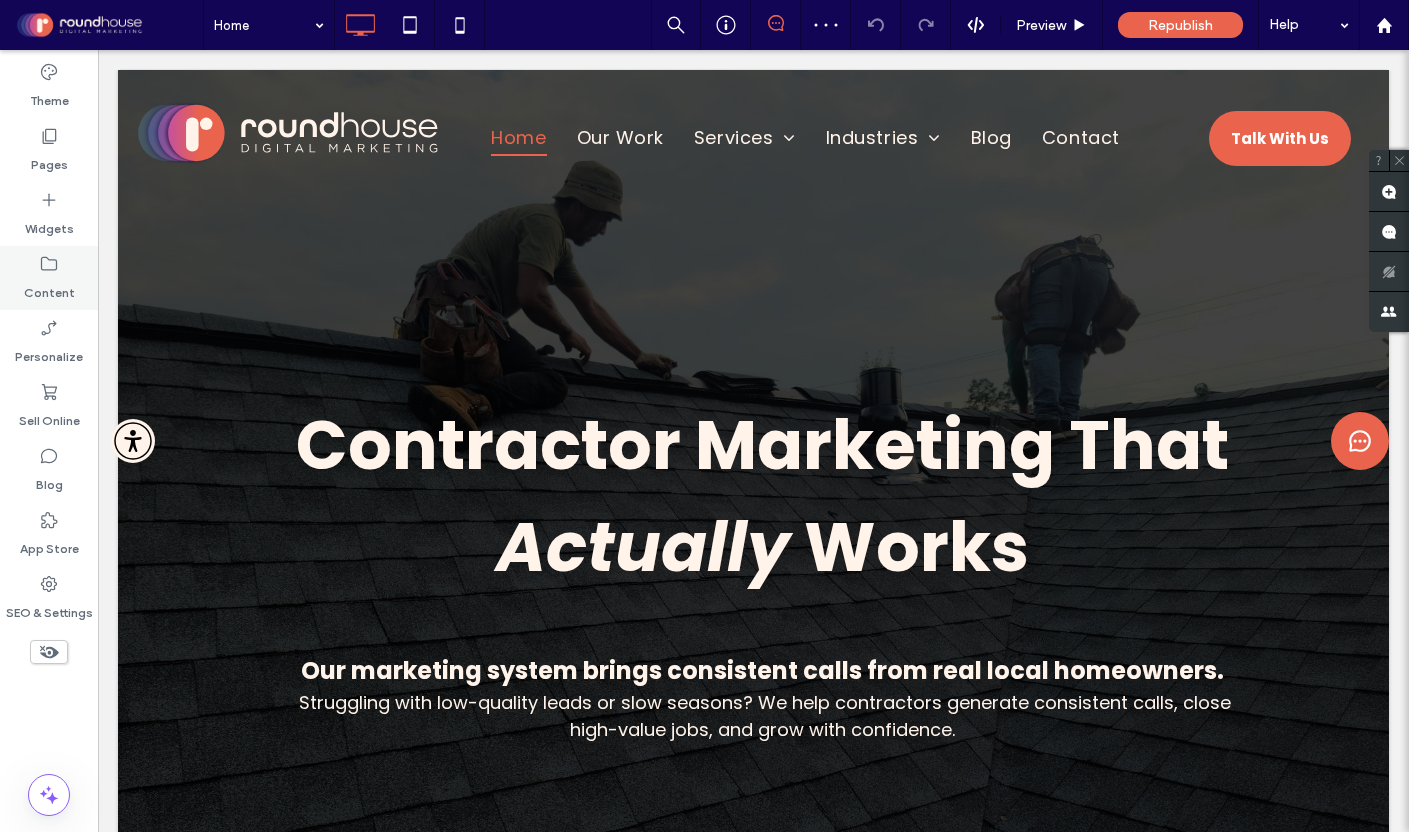 click 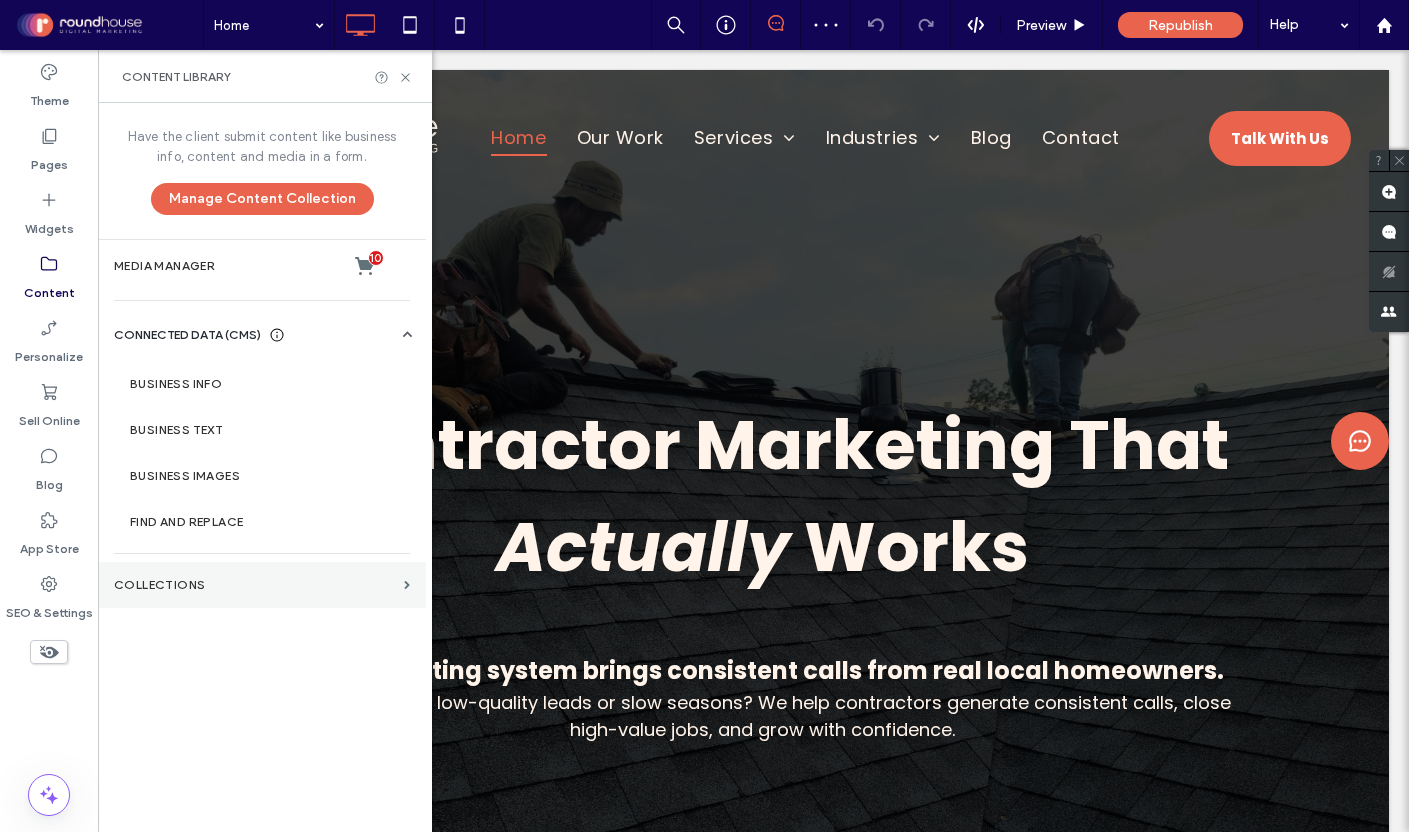 click on "Collections" at bounding box center (255, 585) 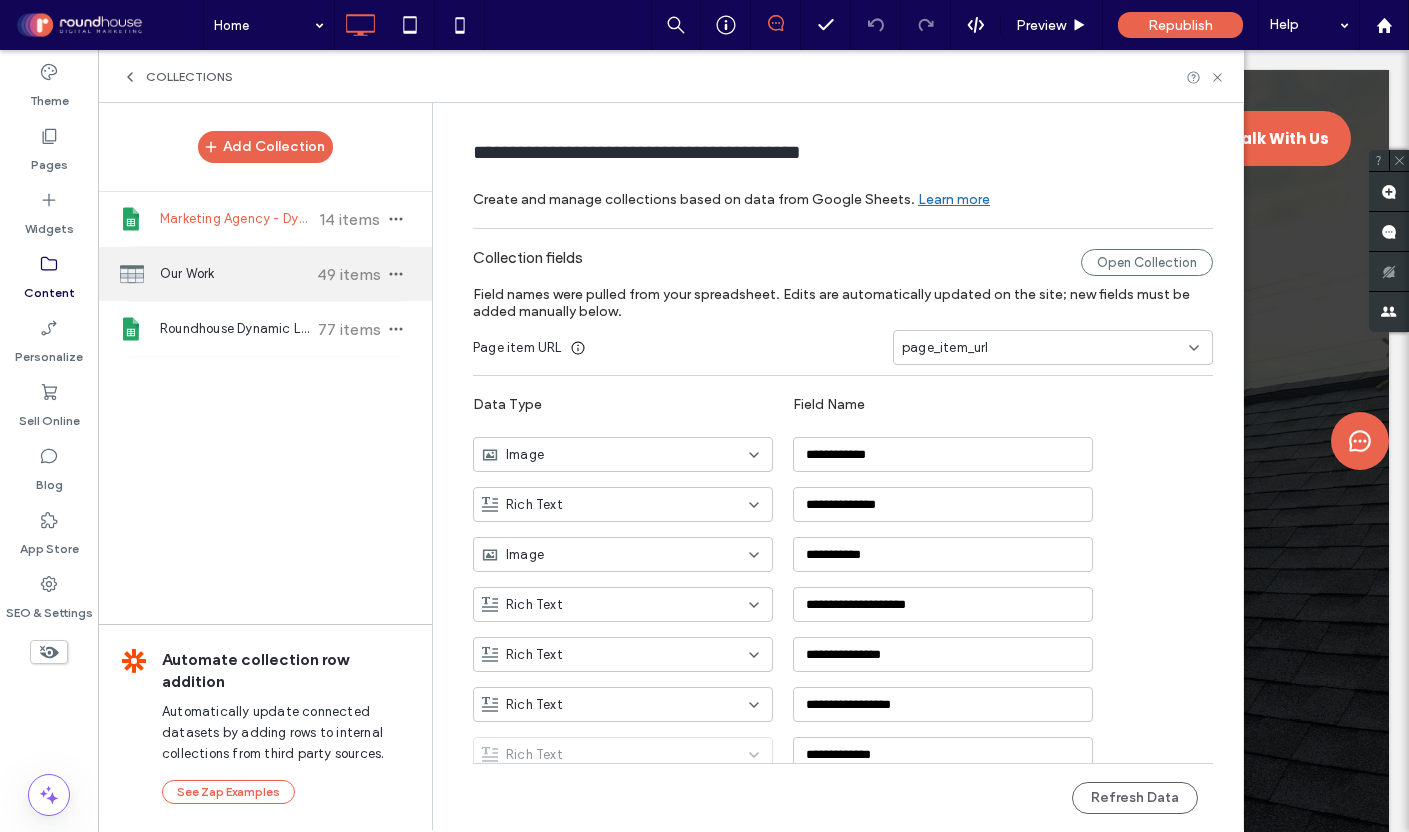 click on "Our Work" at bounding box center (234, 274) 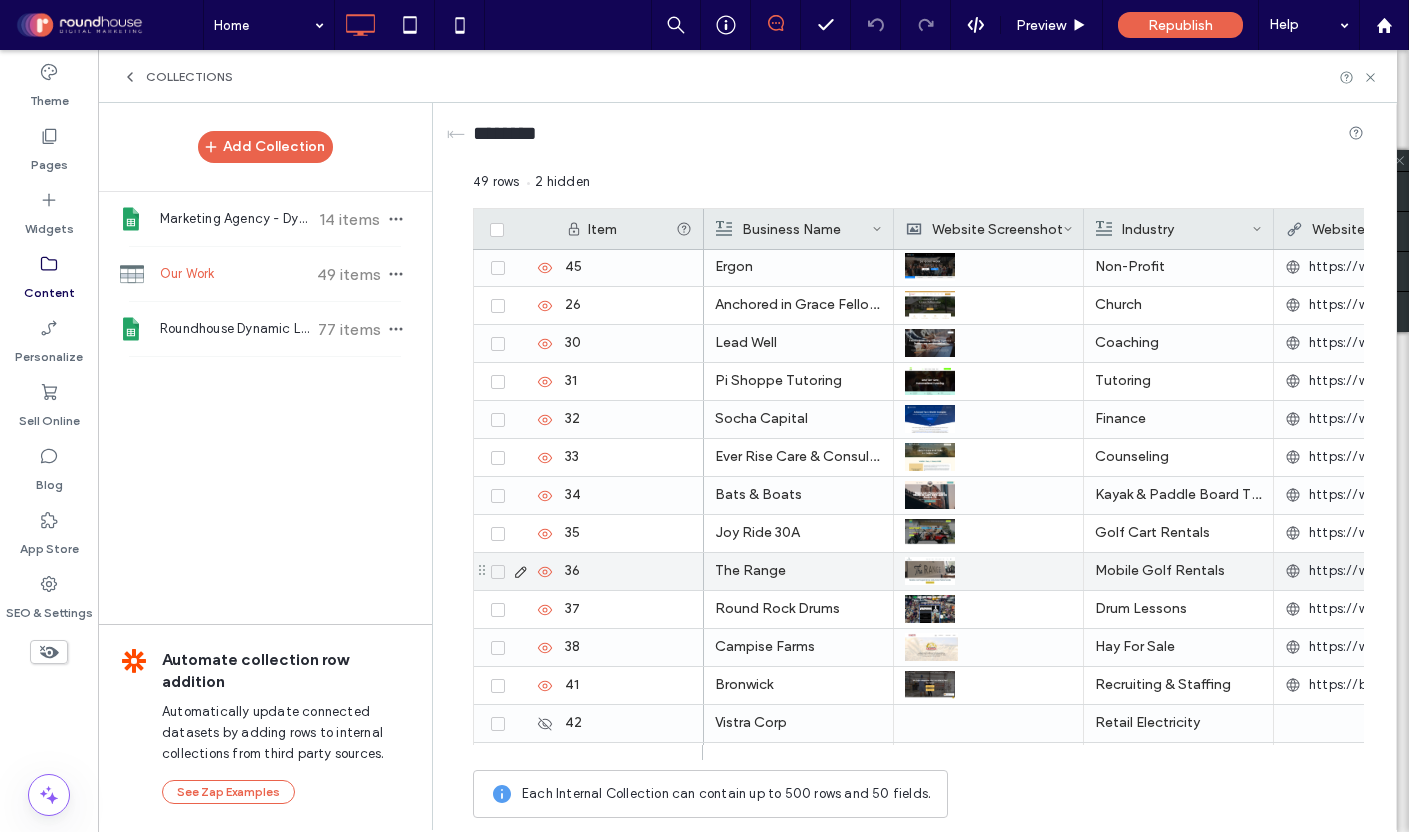 scroll, scrollTop: 1405, scrollLeft: 0, axis: vertical 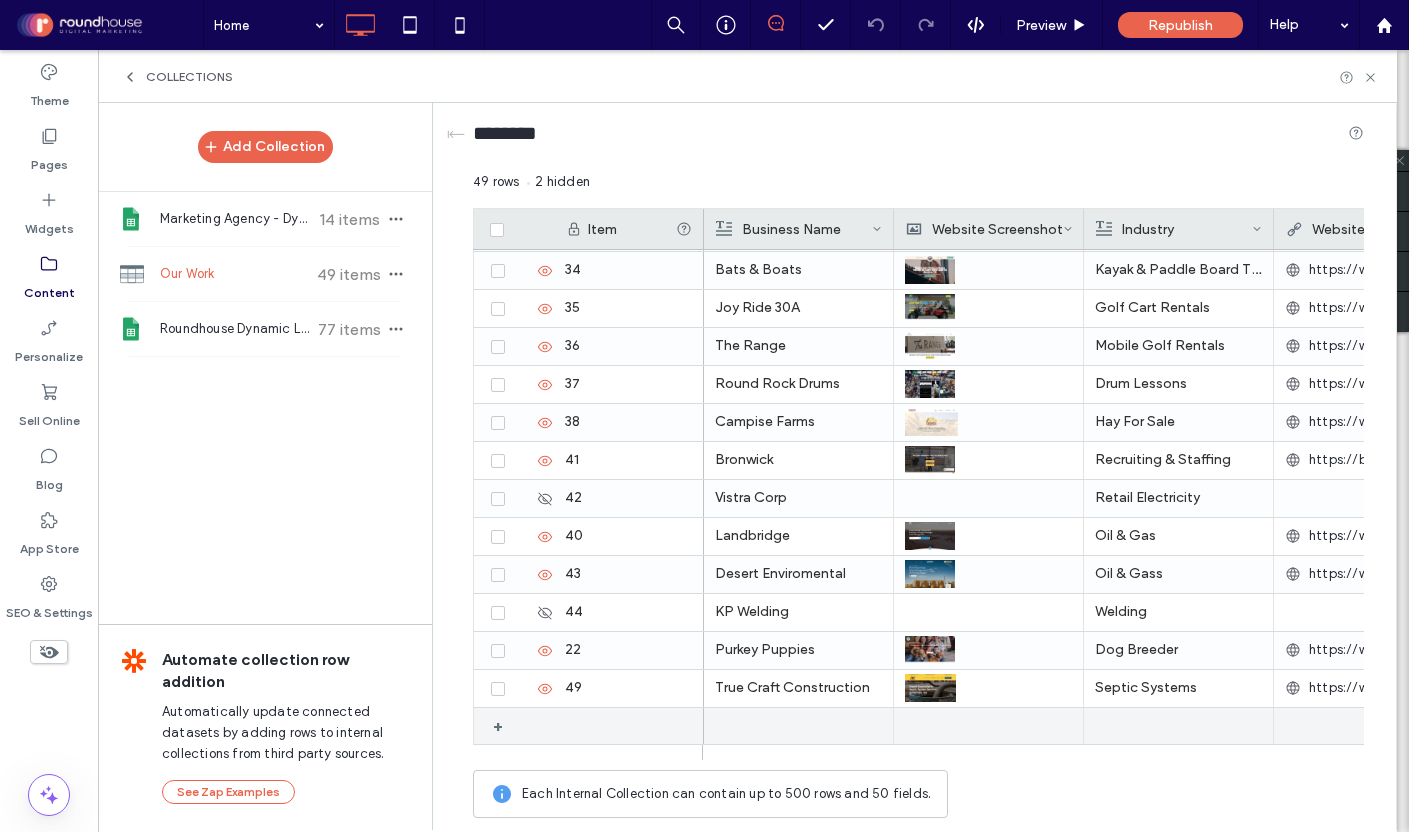 click at bounding box center [798, 726] 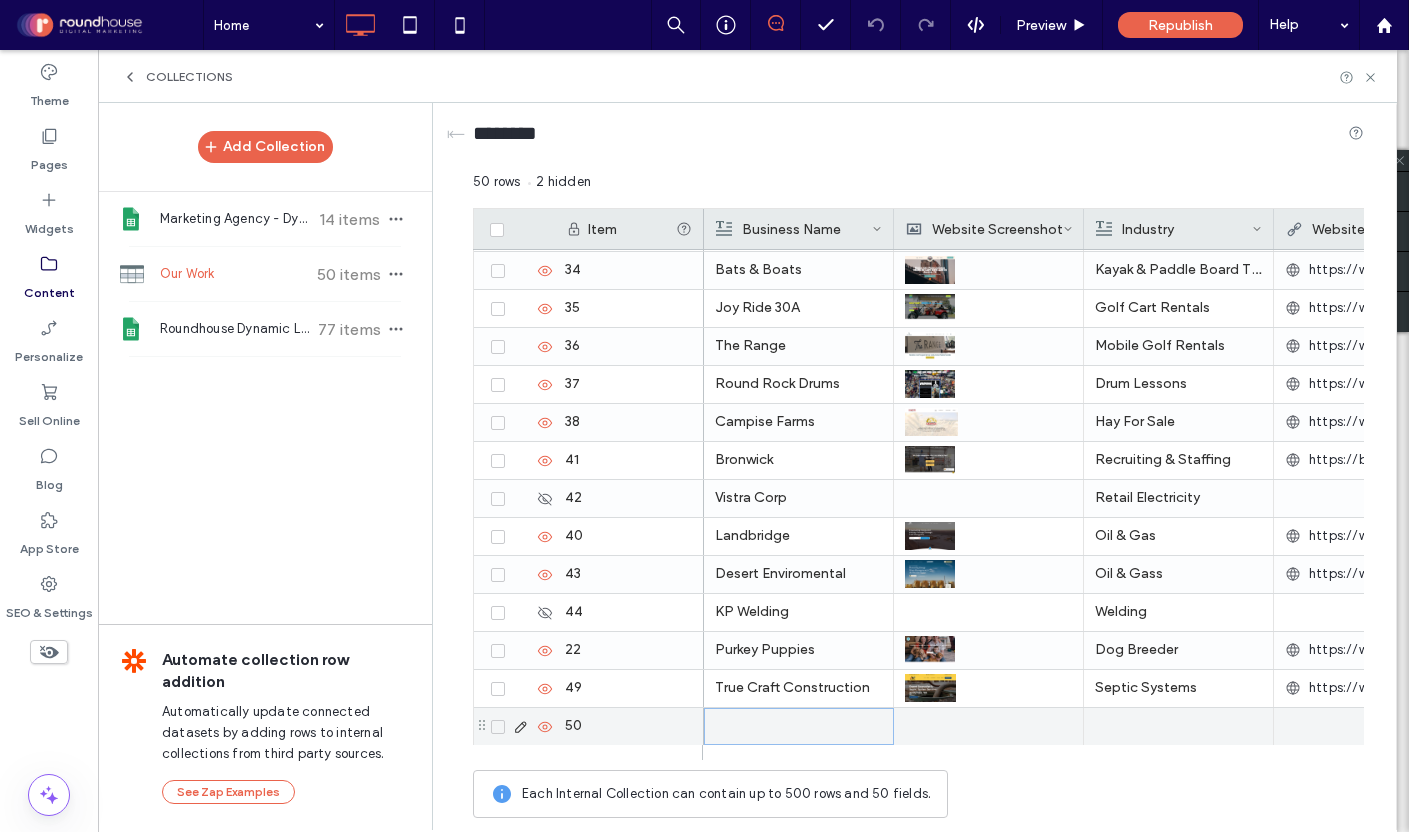click at bounding box center [799, 726] 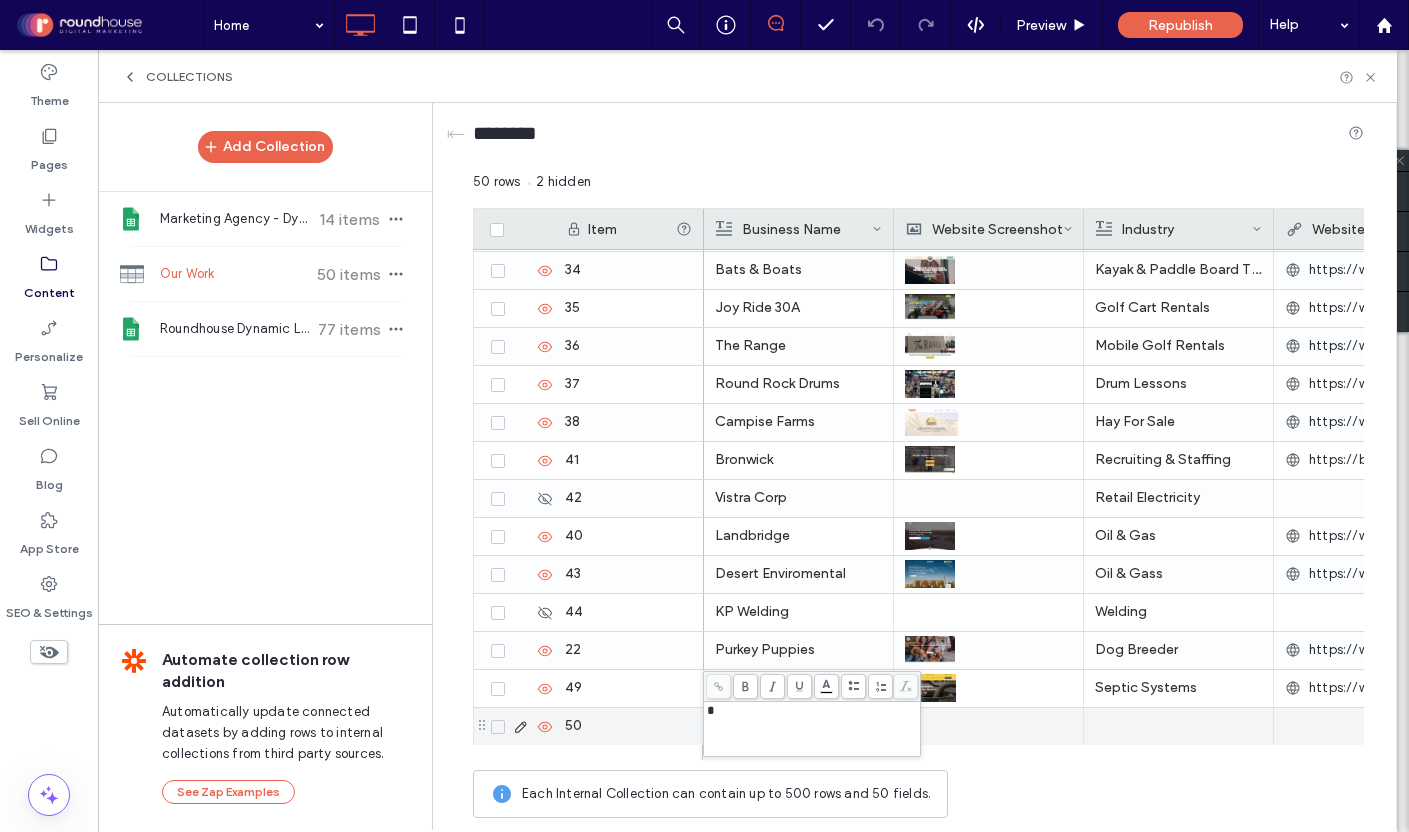type 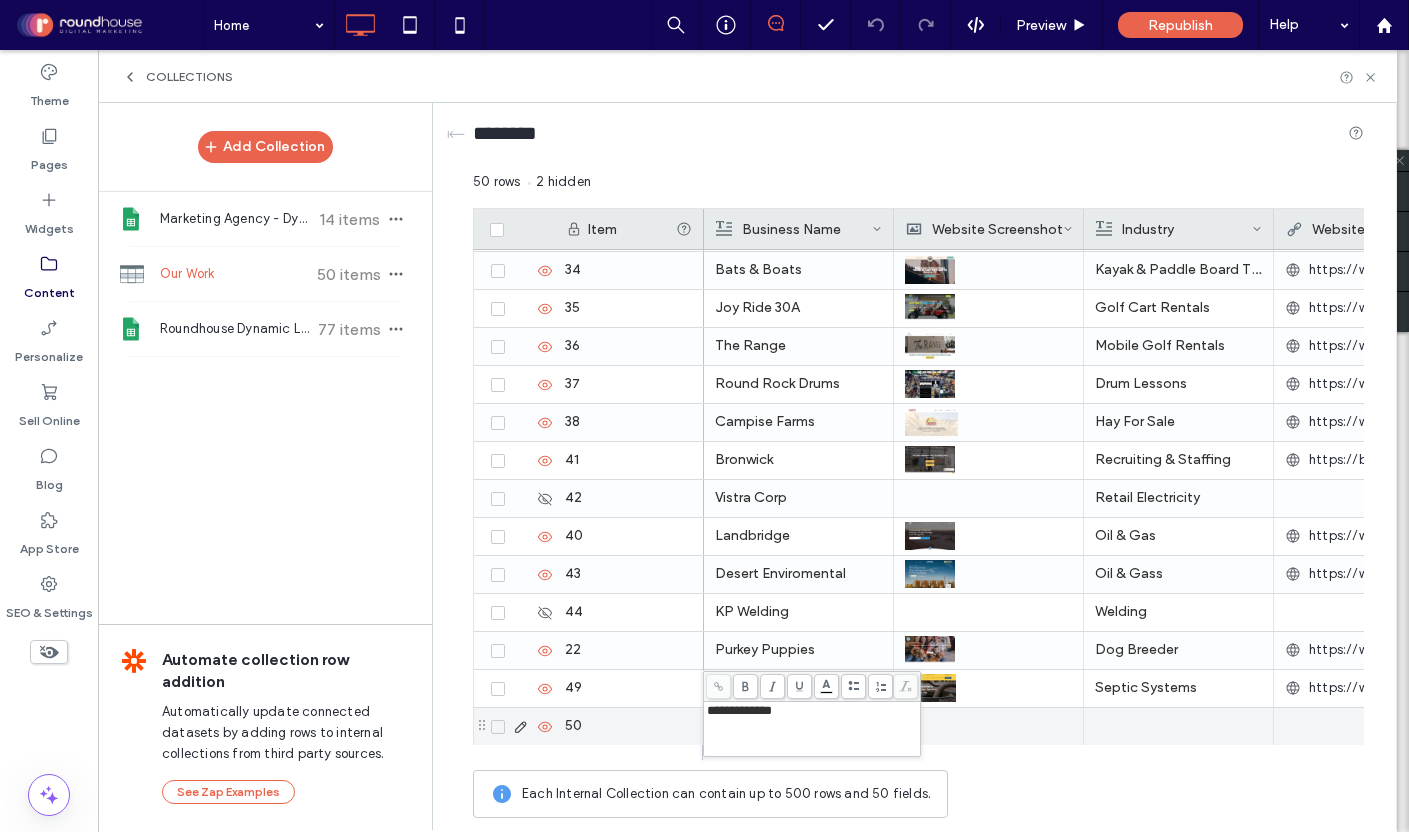 click at bounding box center (988, 726) 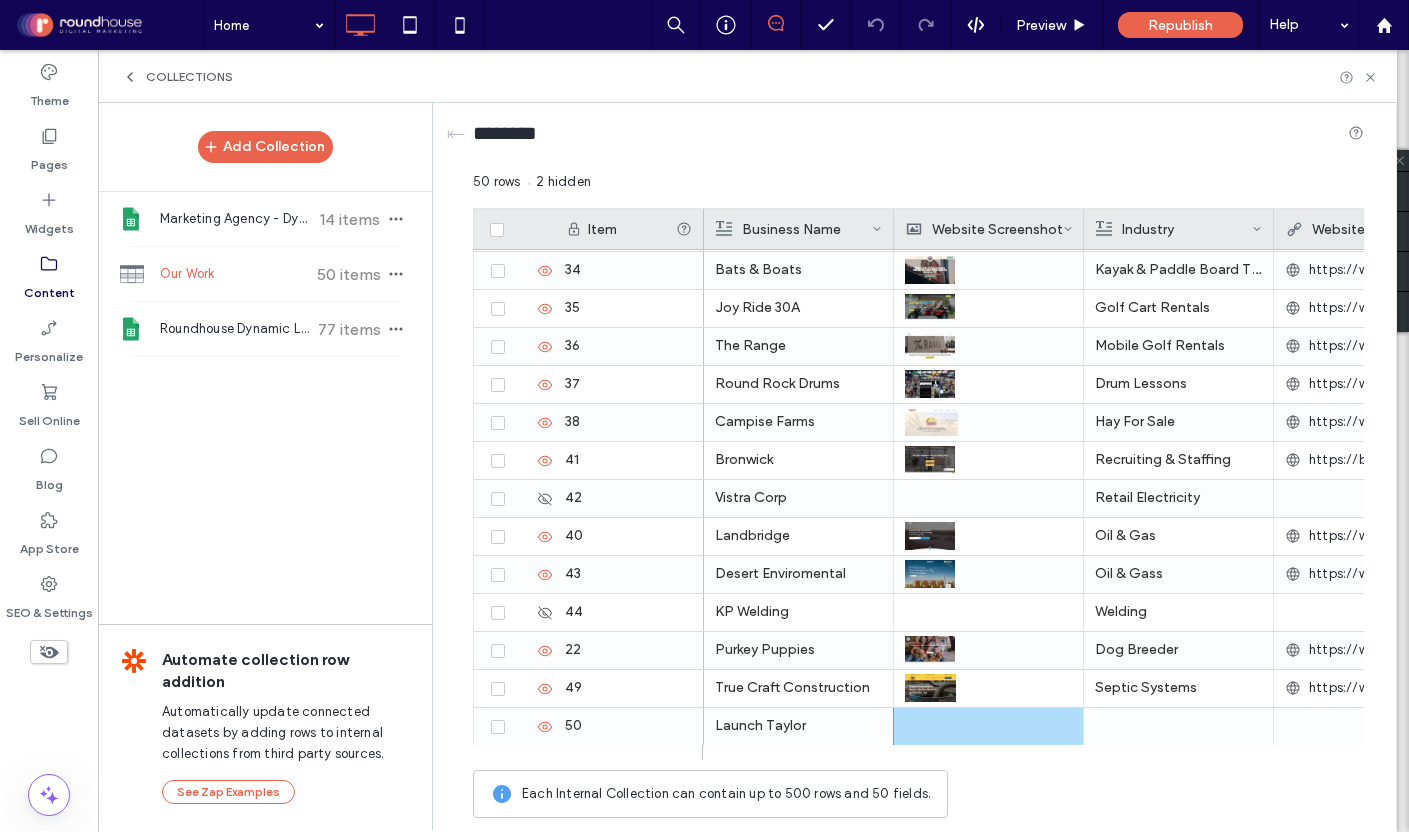 click at bounding box center (988, 726) 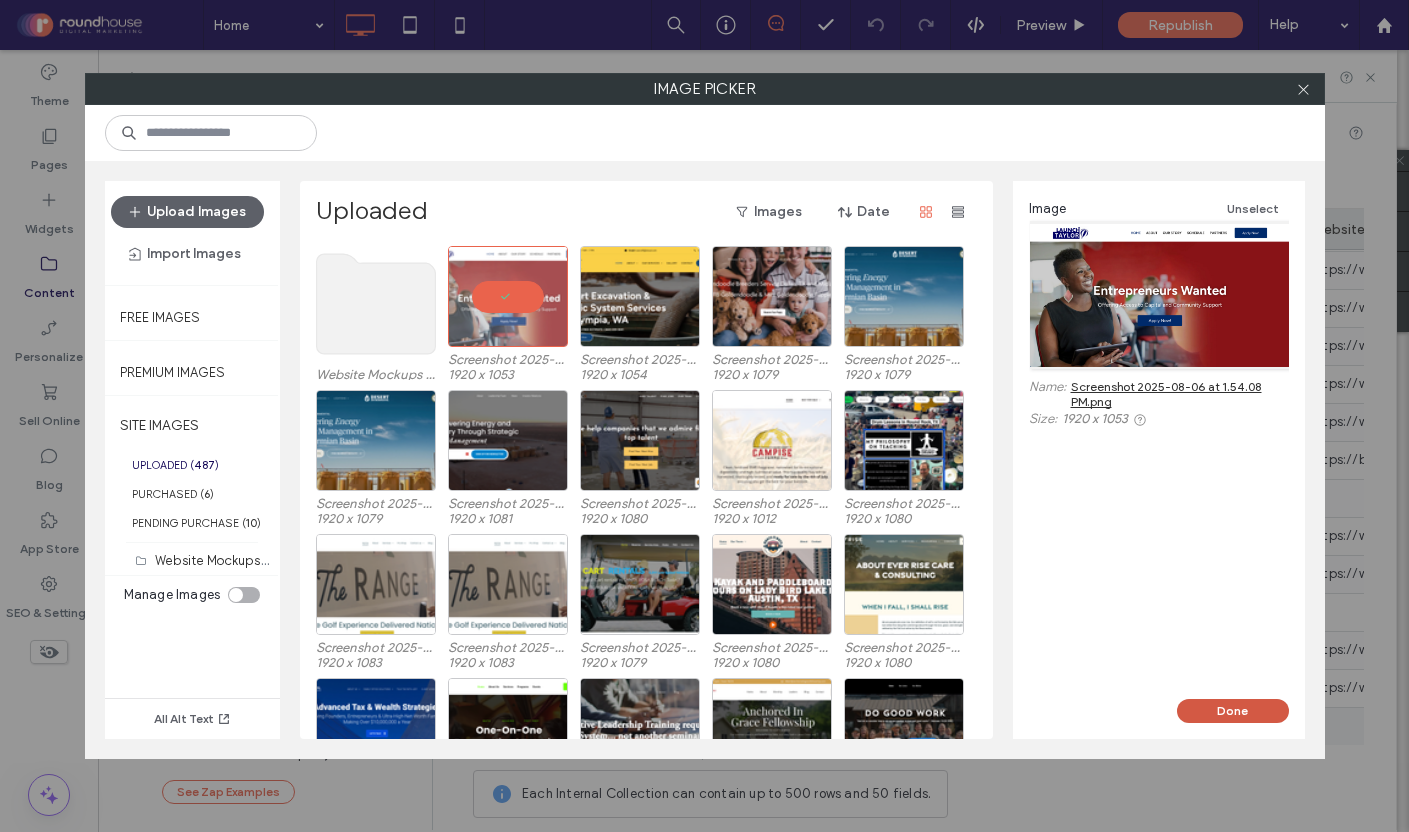 click on "Done" at bounding box center [1233, 711] 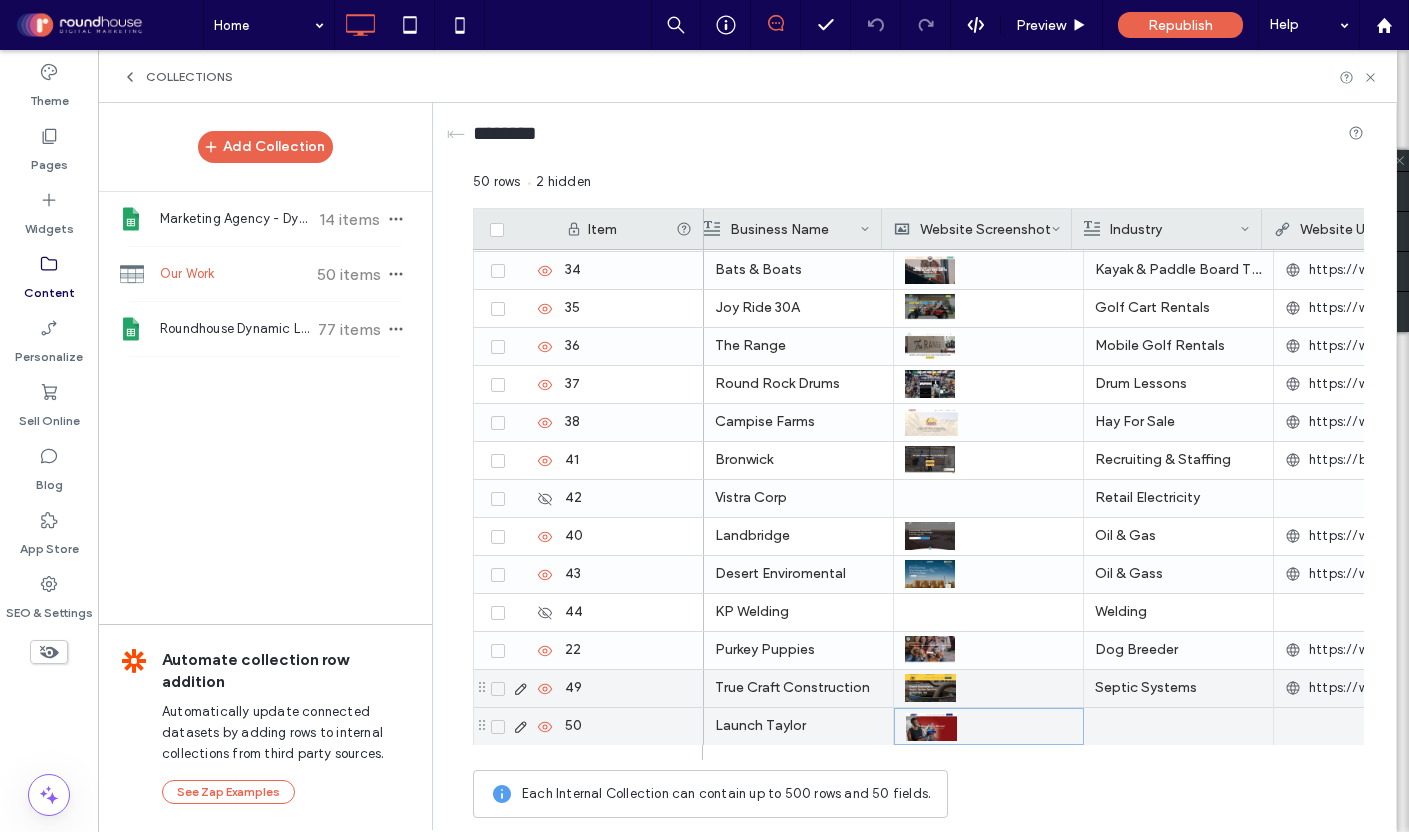 scroll, scrollTop: 0, scrollLeft: 87, axis: horizontal 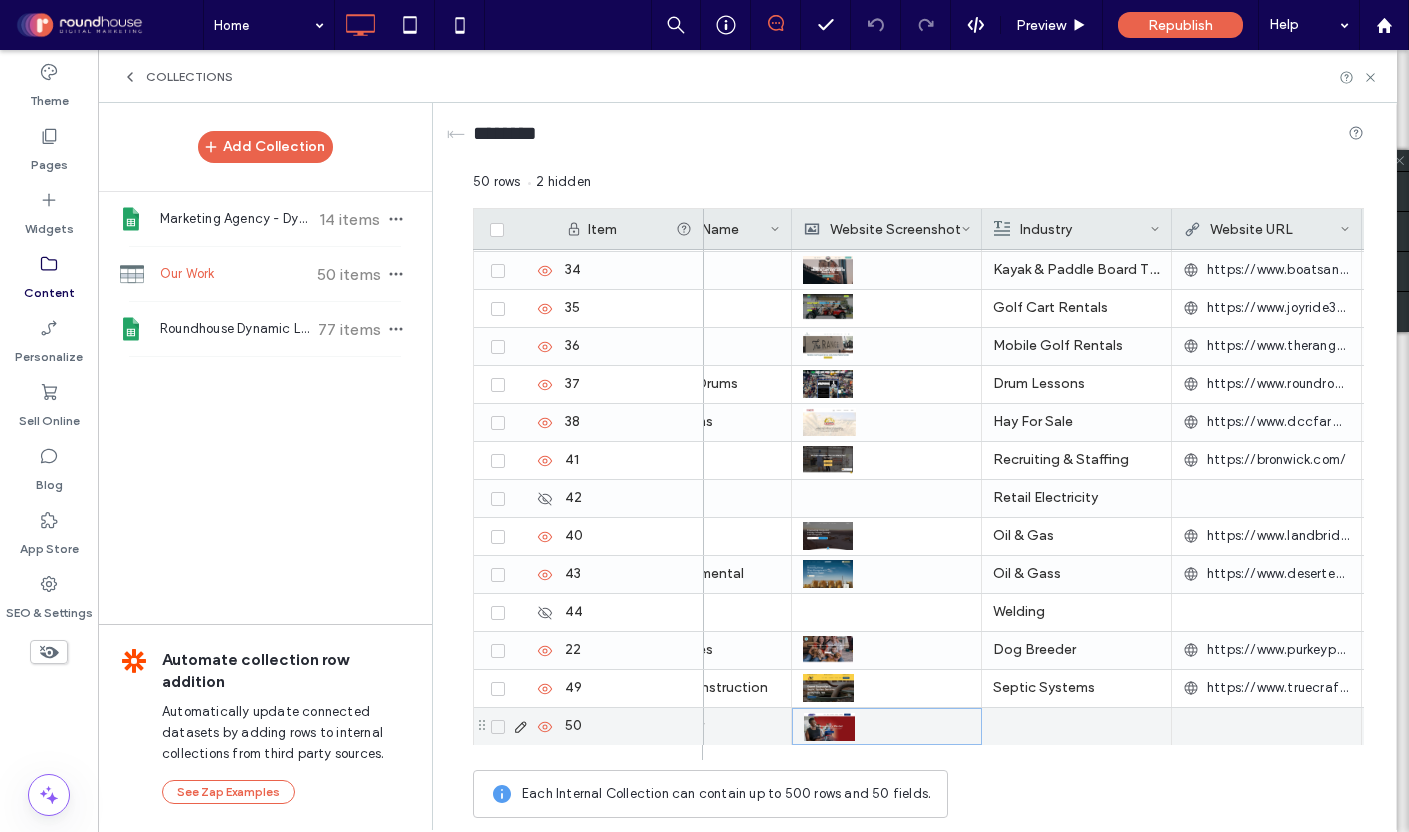 click at bounding box center [1076, 726] 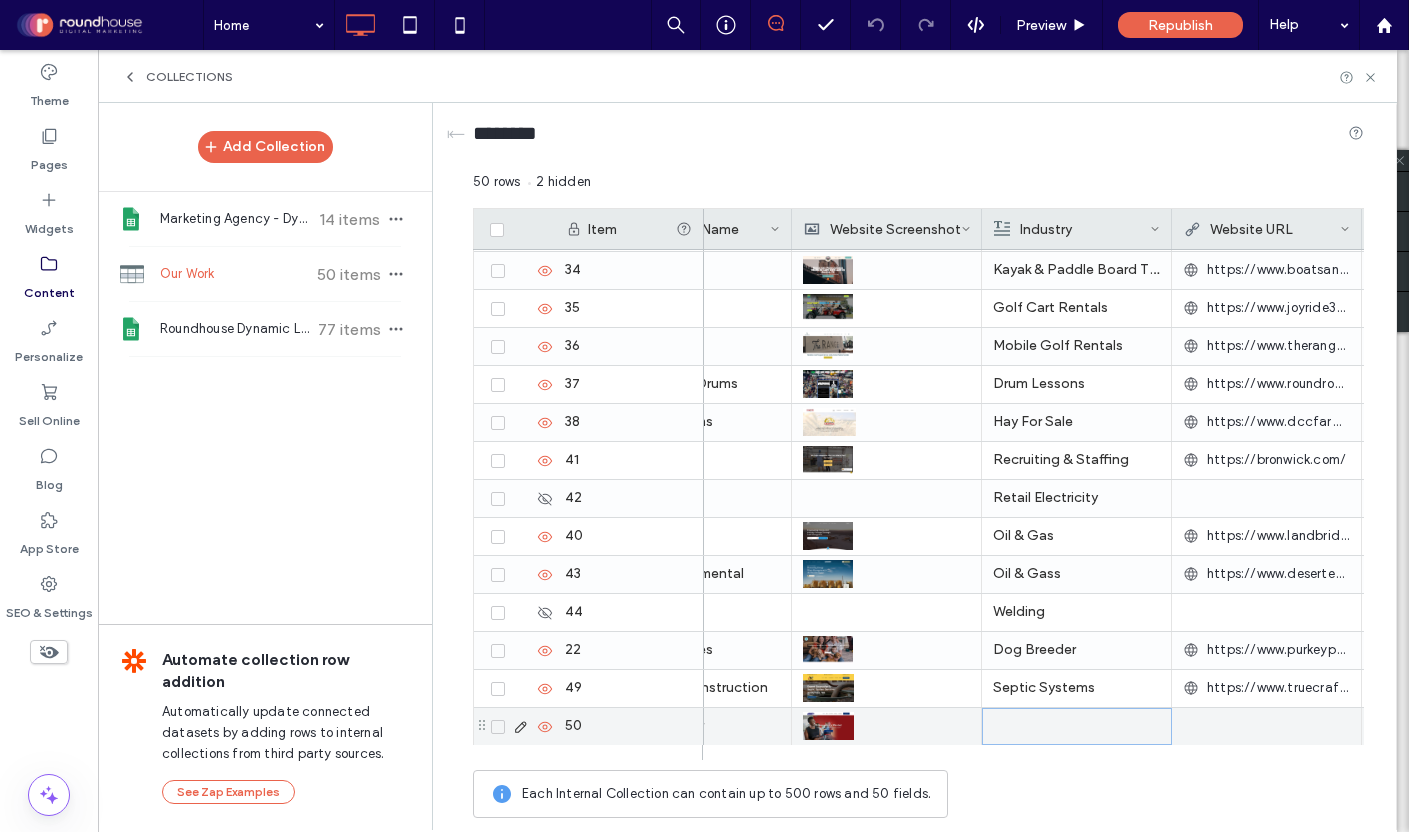 click at bounding box center (1077, 726) 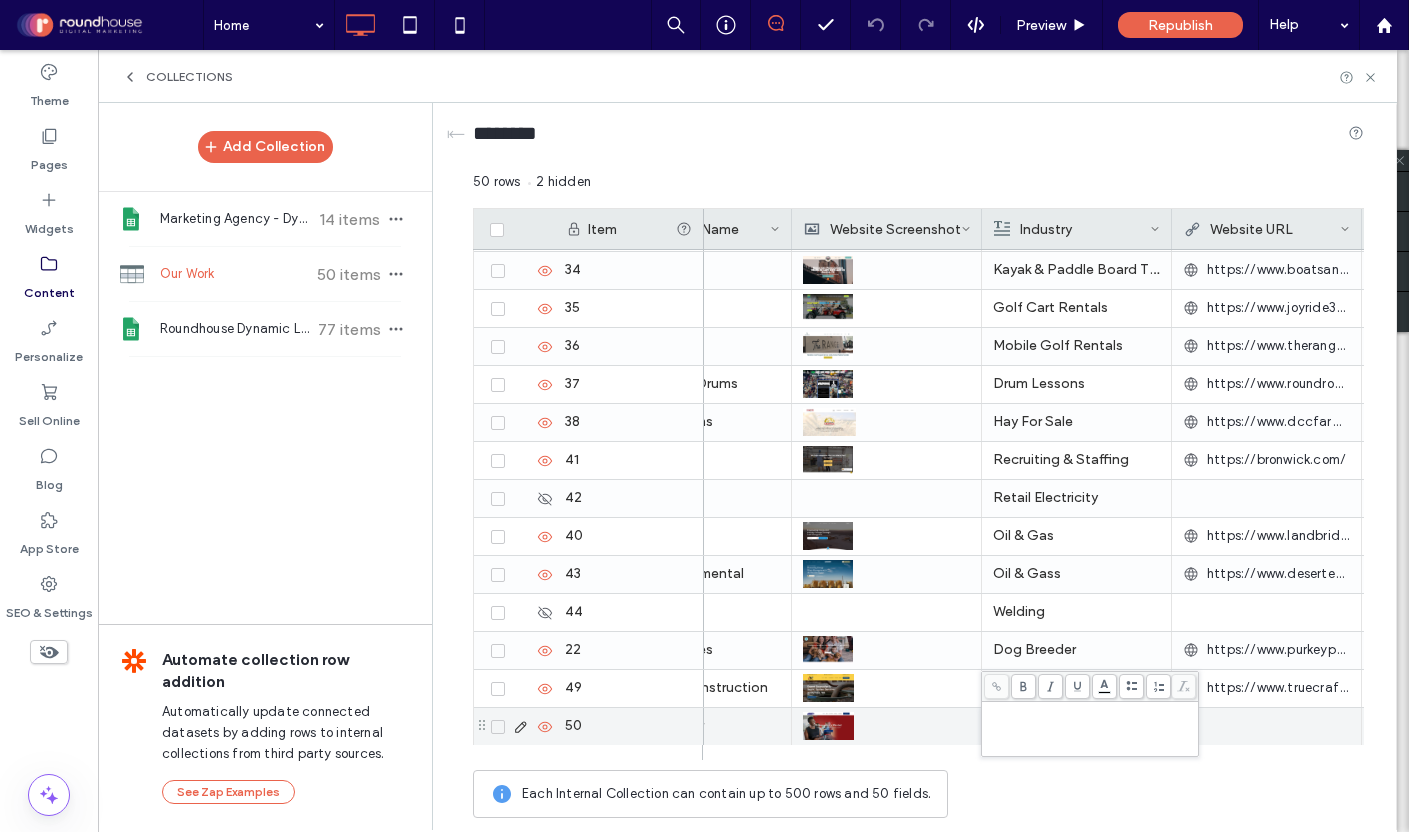 type 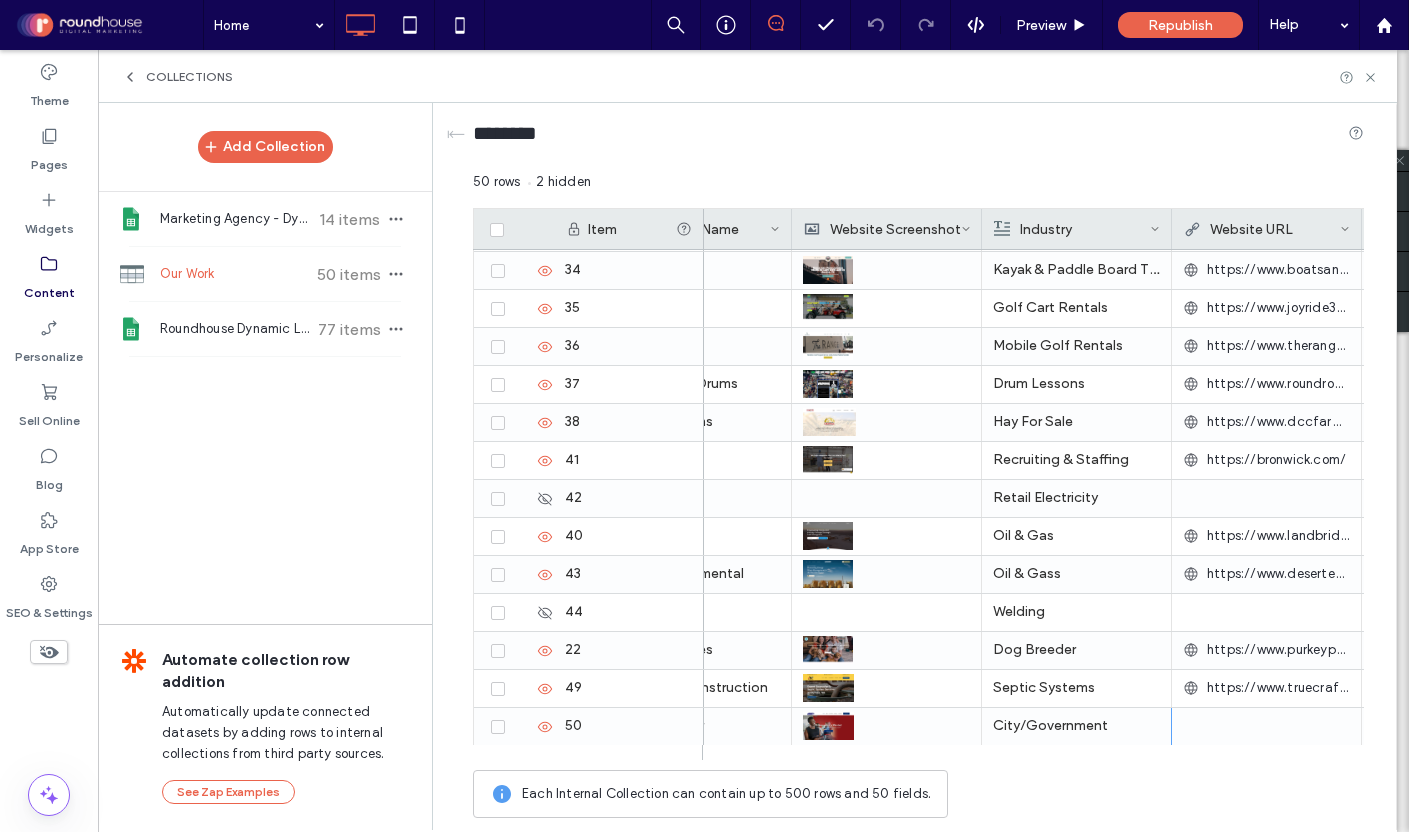 click at bounding box center (1266, 726) 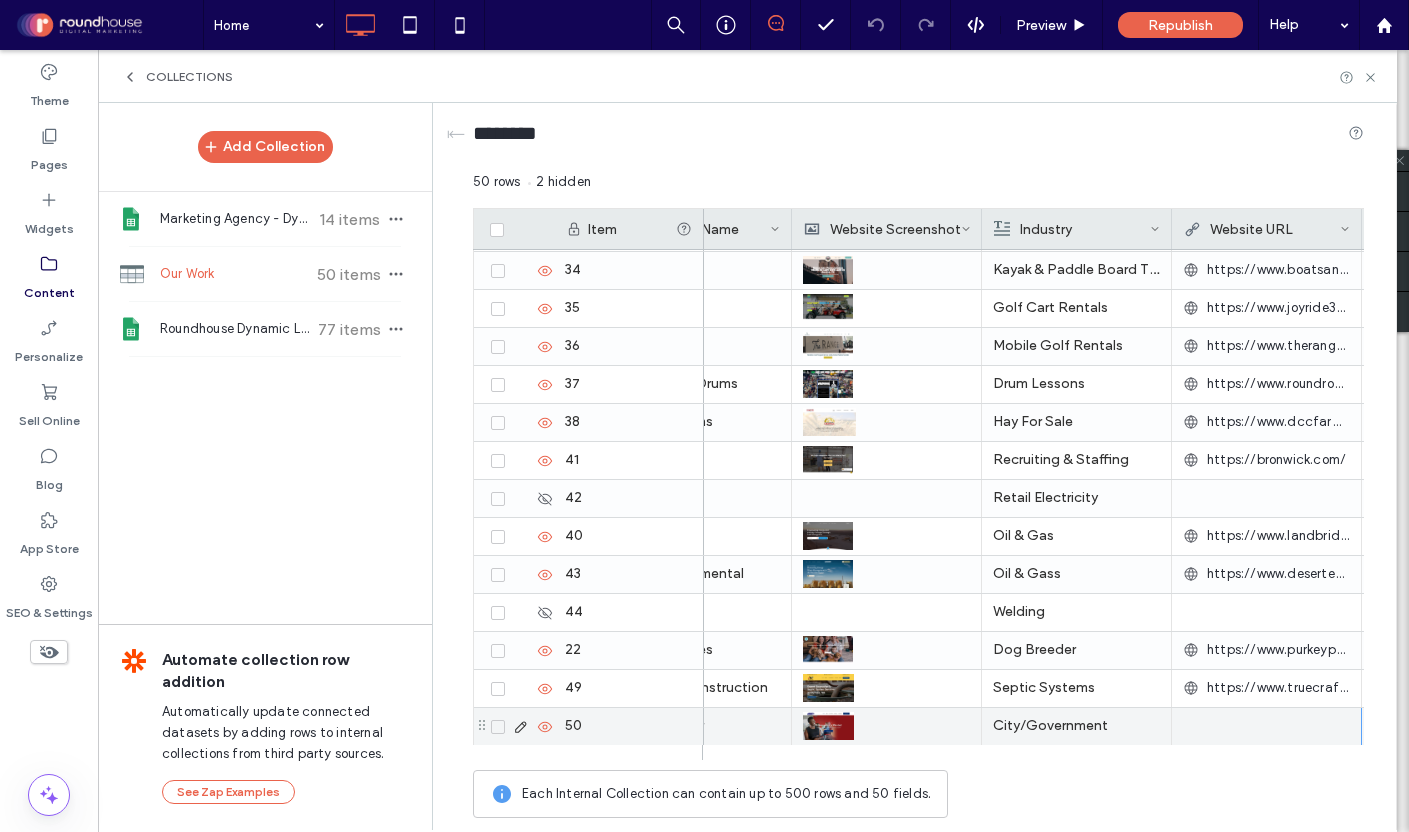 click at bounding box center [1266, 726] 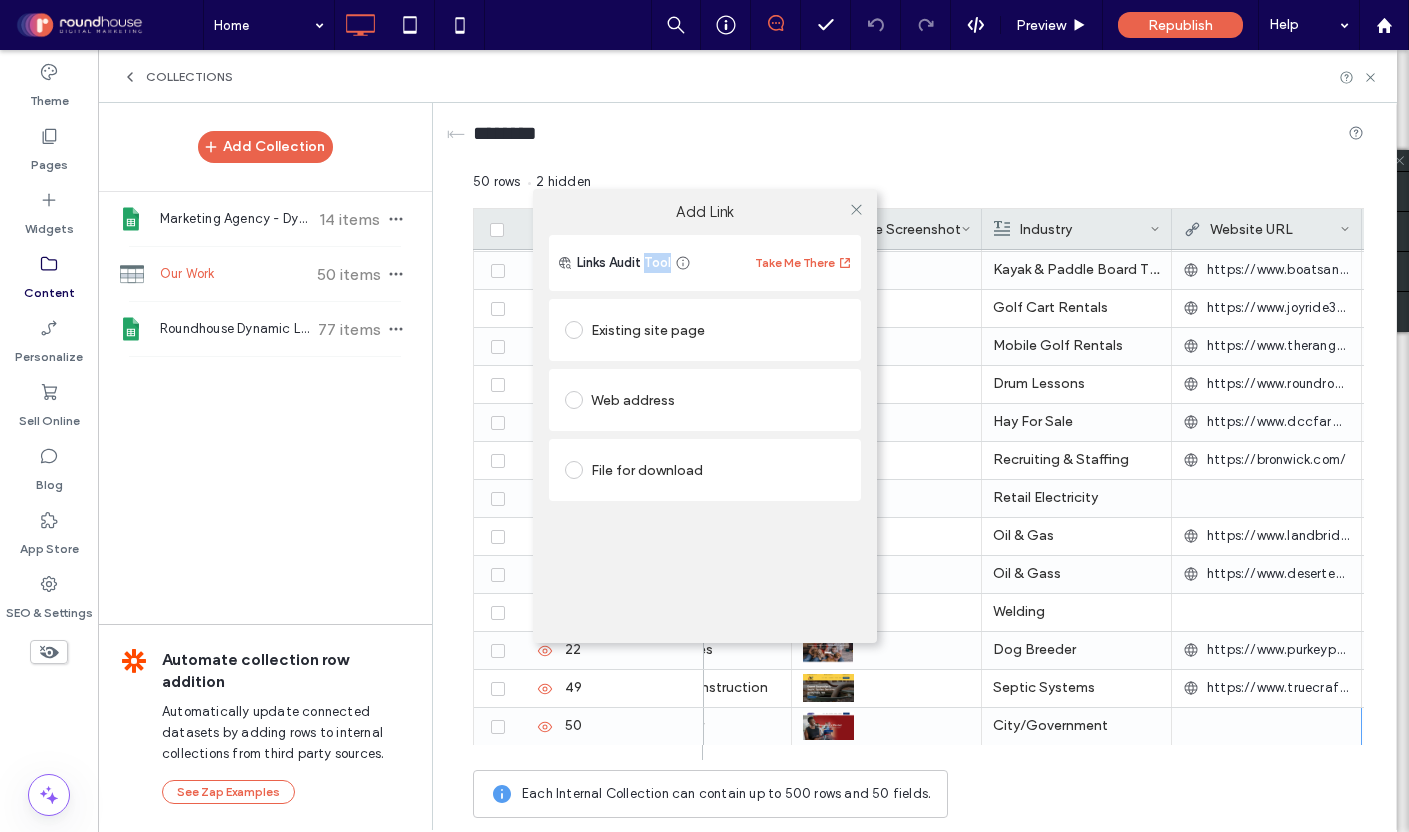 click on "Add Link Links Audit Tool Take Me There Existing site page Web address File for download" at bounding box center (704, 416) 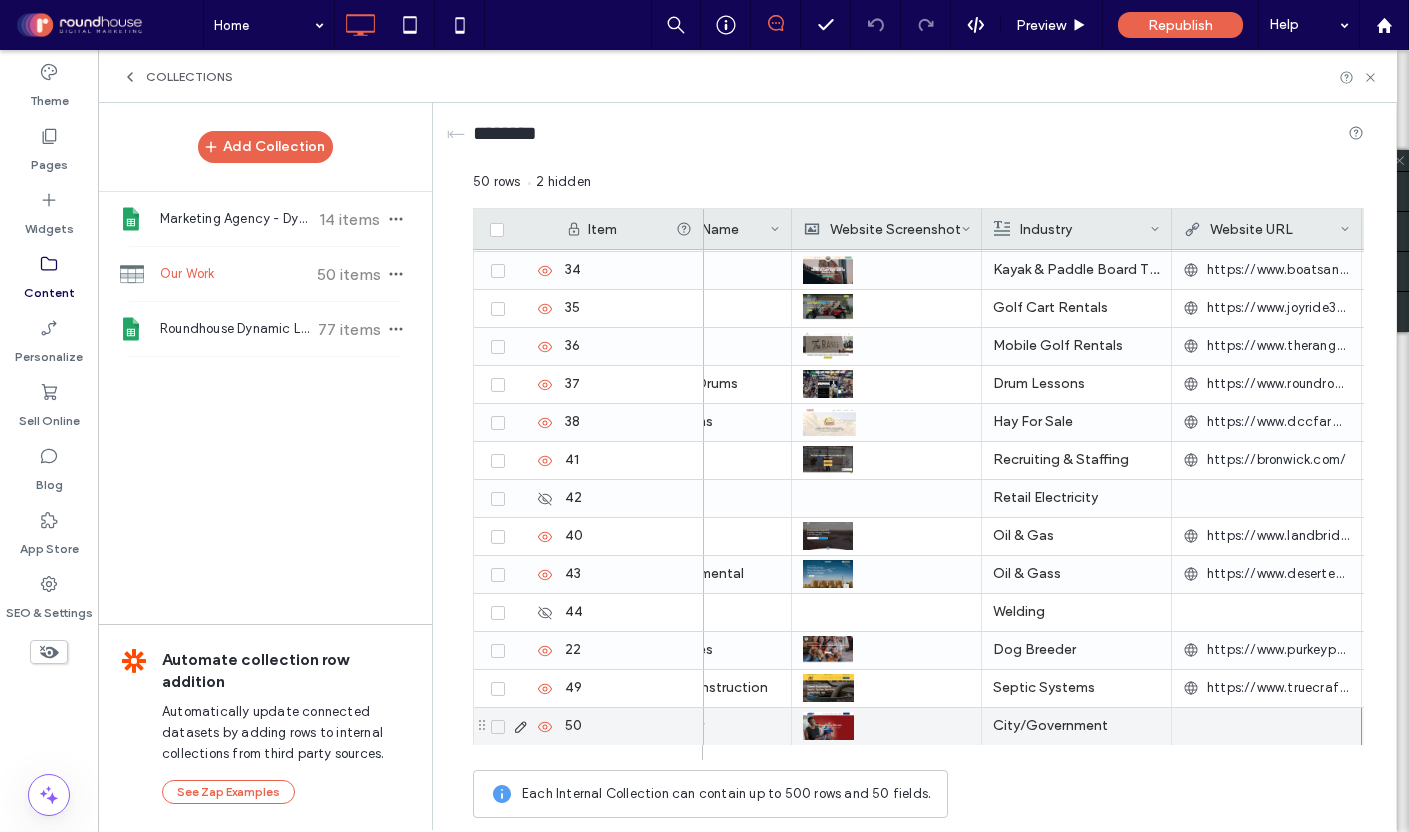 click at bounding box center (1266, 726) 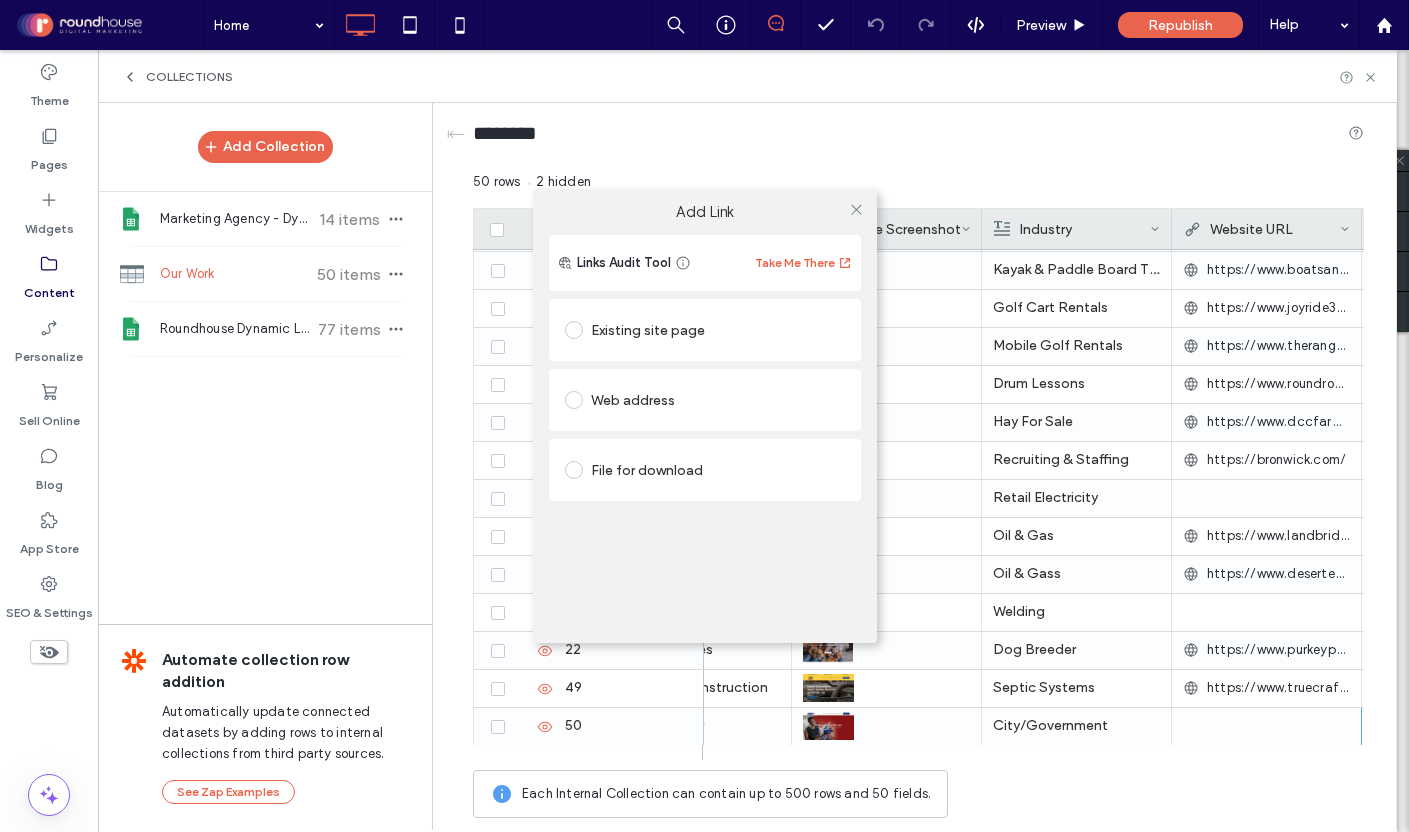 click on "Add Link Links Audit Tool Take Me There Existing site page Web address File for download" at bounding box center (704, 416) 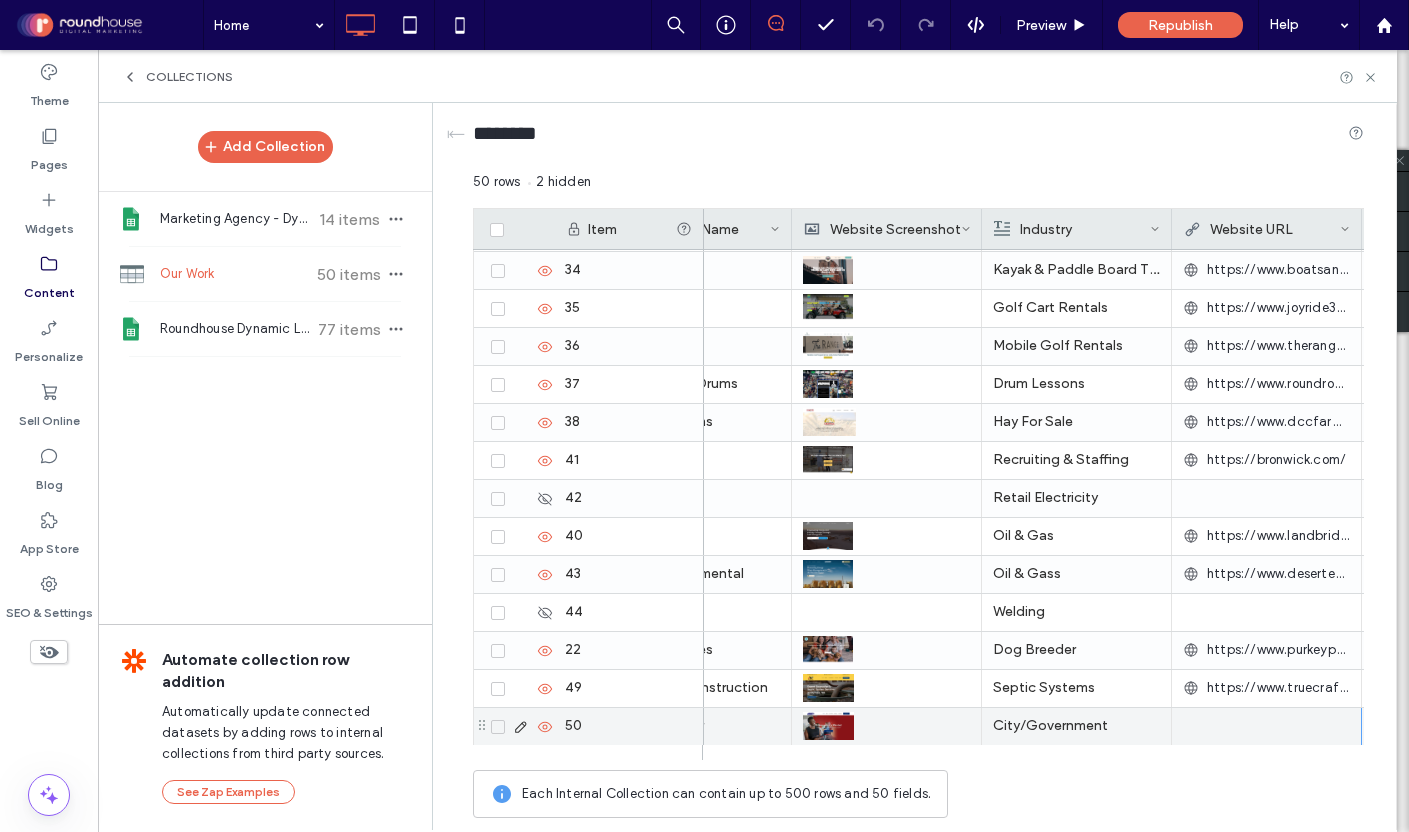 click at bounding box center (1266, 726) 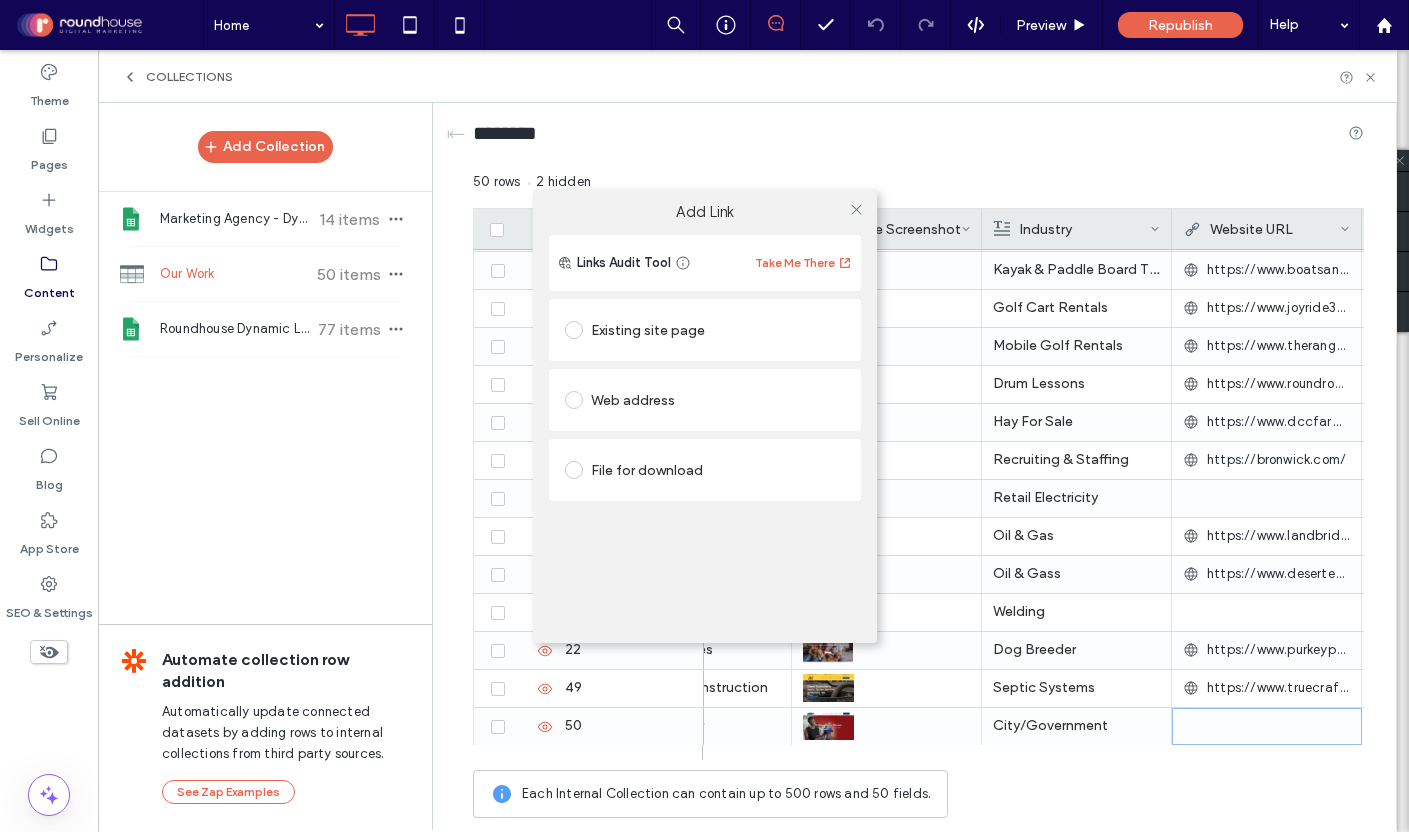 click on "Web address" at bounding box center (705, 400) 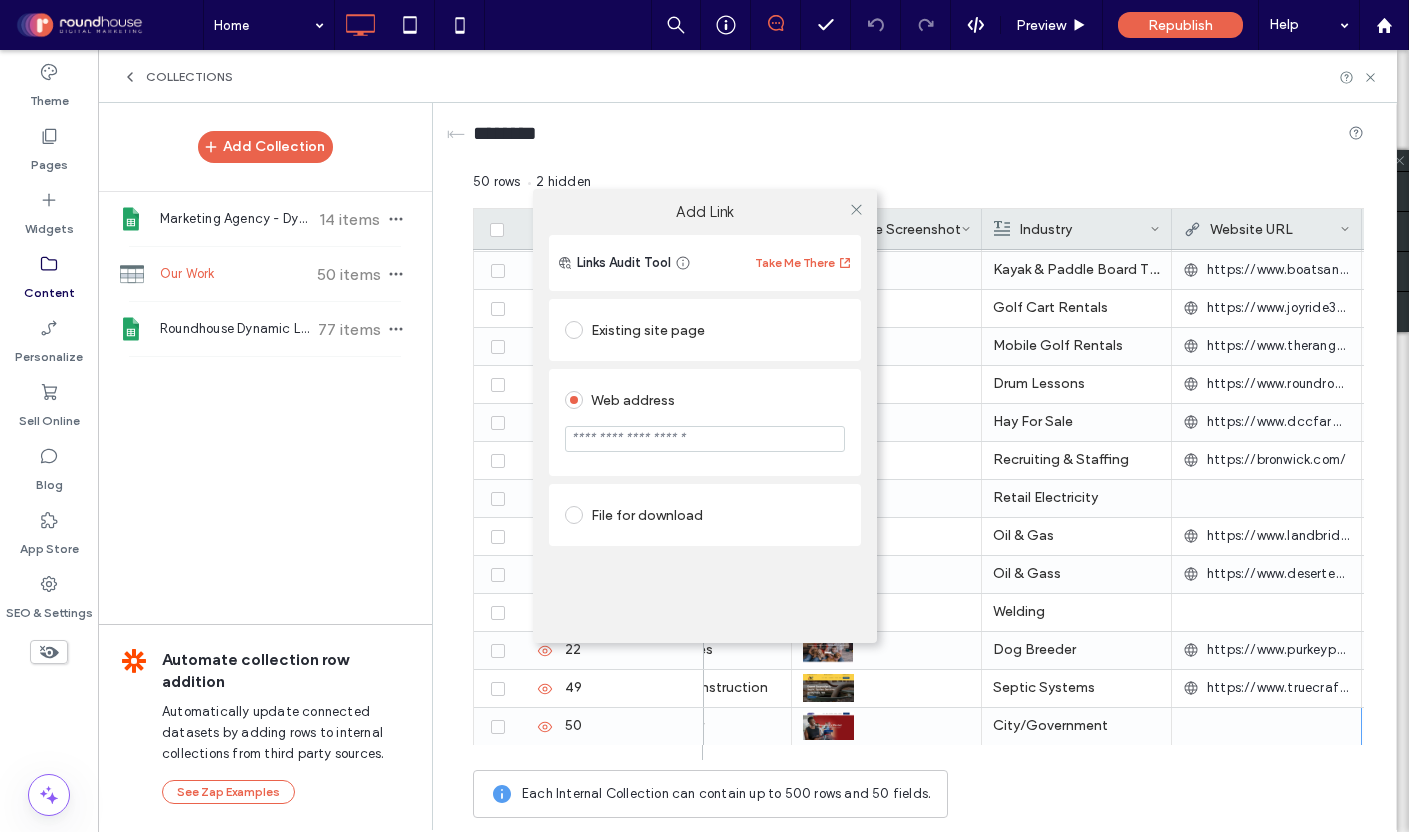 click at bounding box center [705, 439] 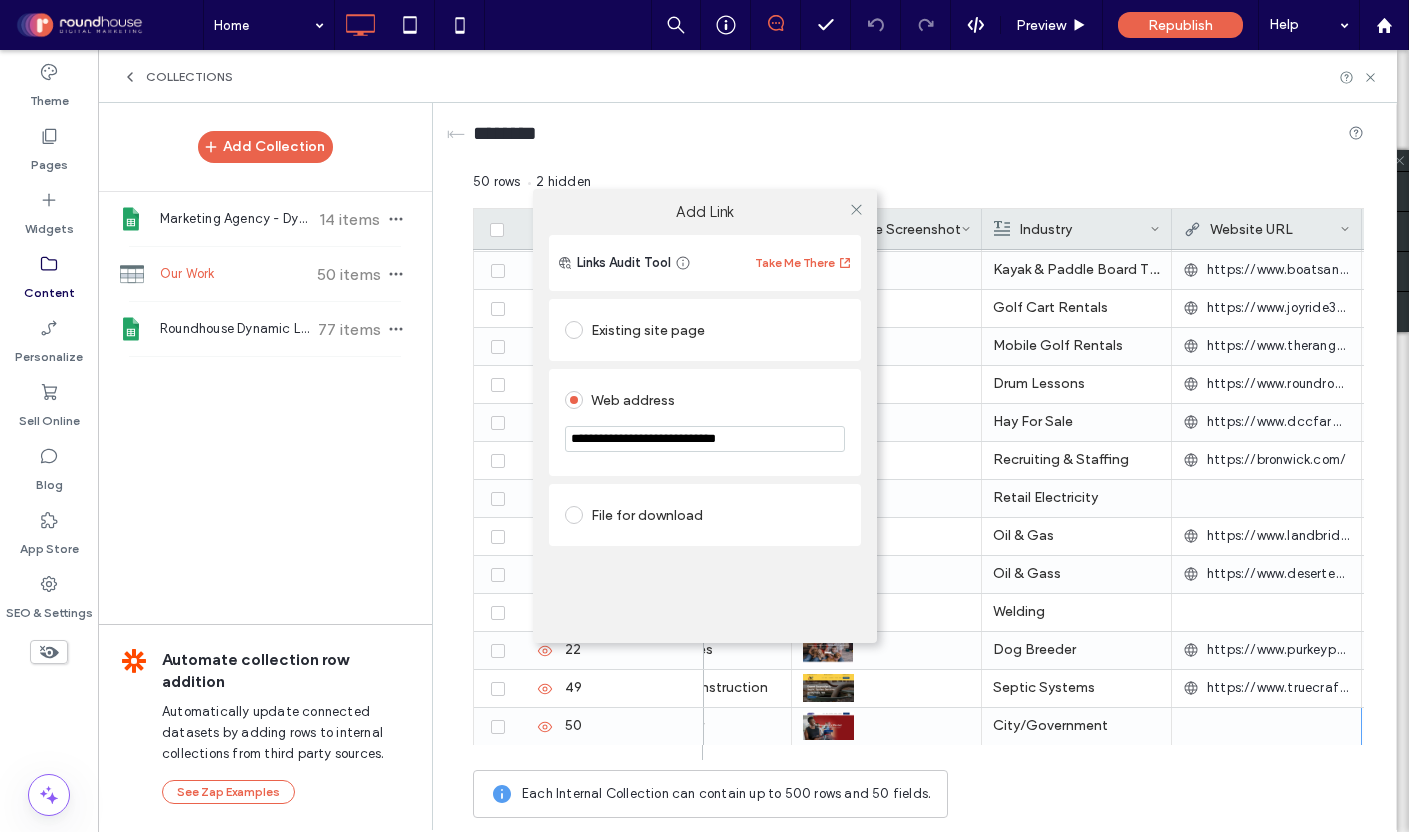 type on "**********" 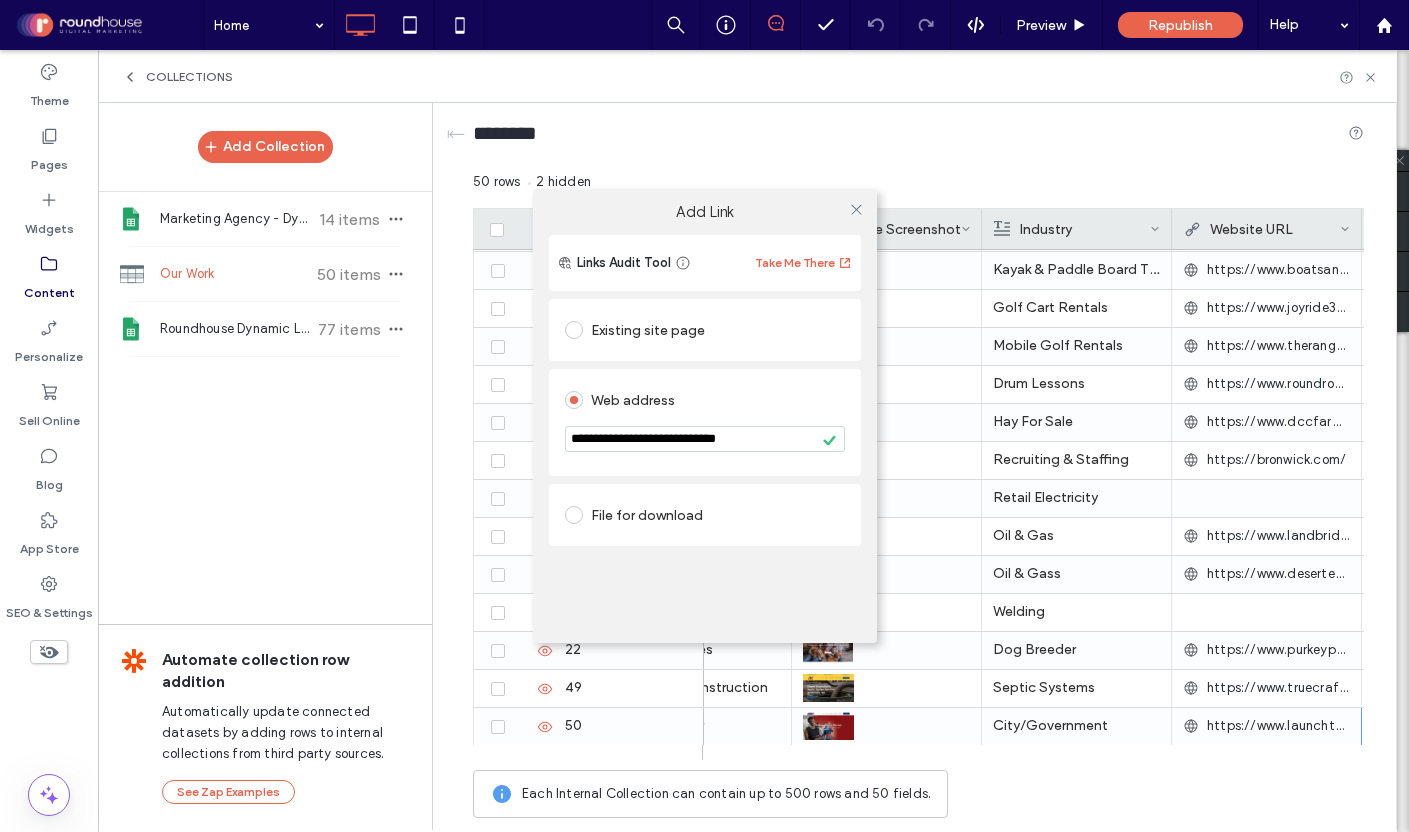 click on "**********" at bounding box center (705, 435) 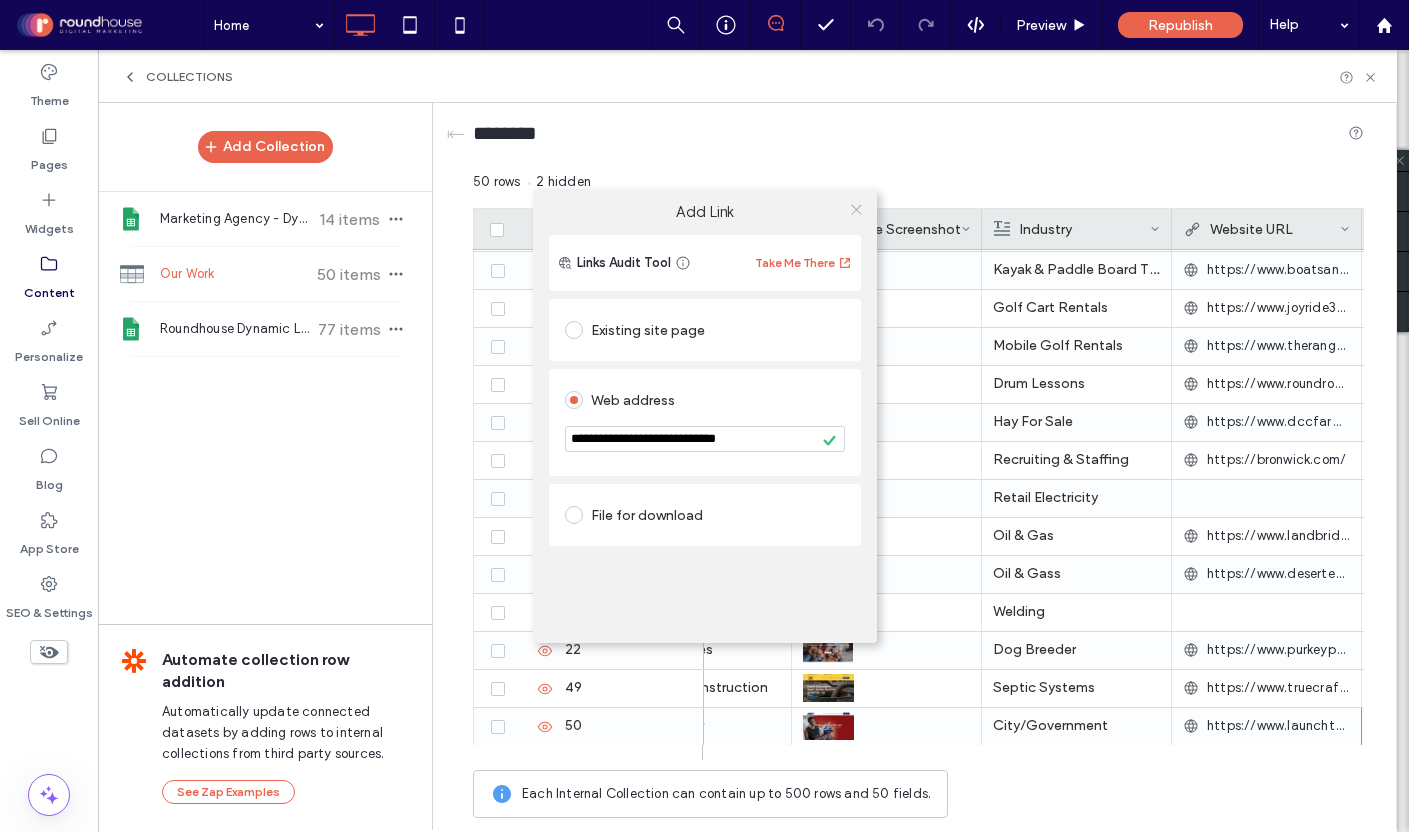 click 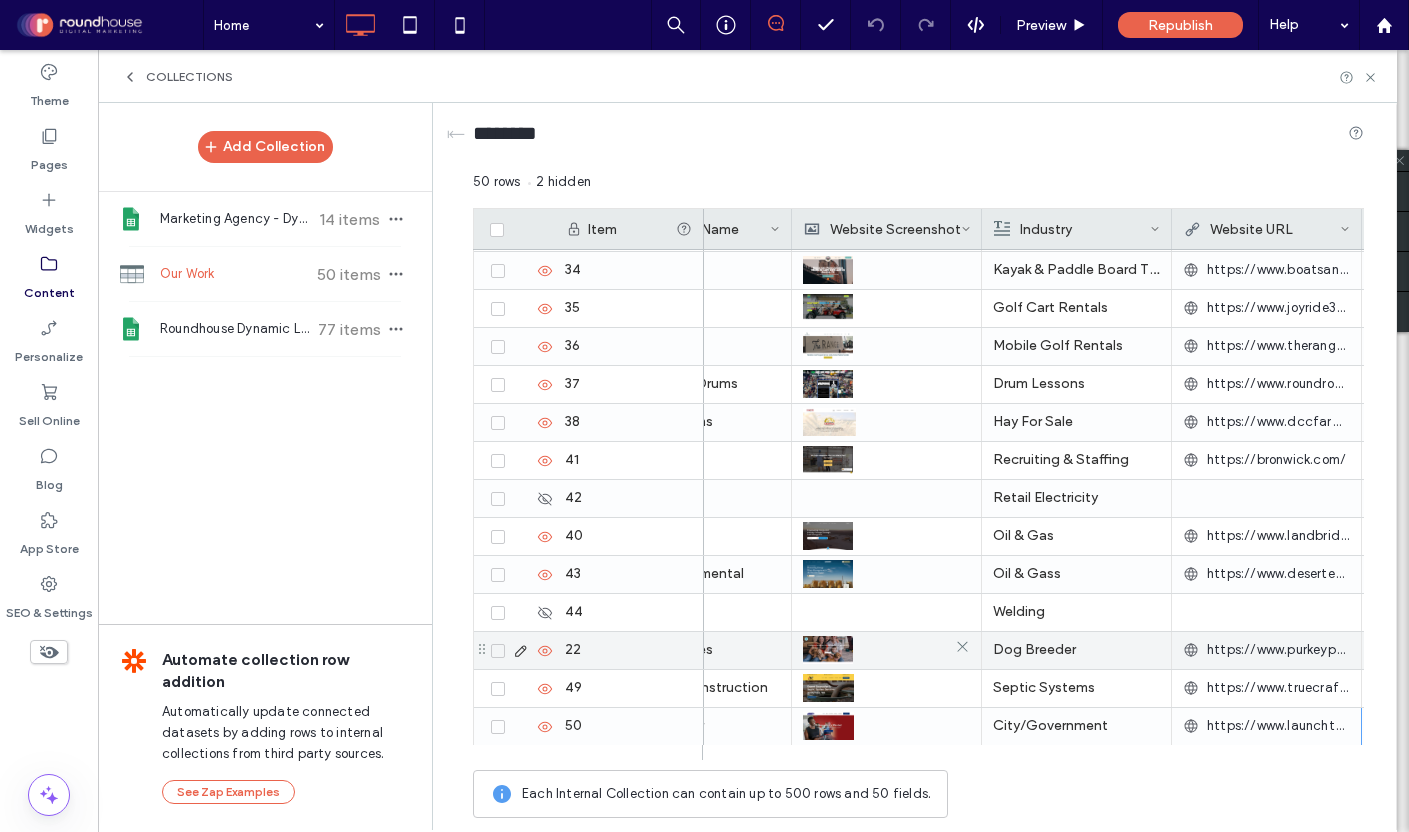 scroll, scrollTop: 0, scrollLeft: 81, axis: horizontal 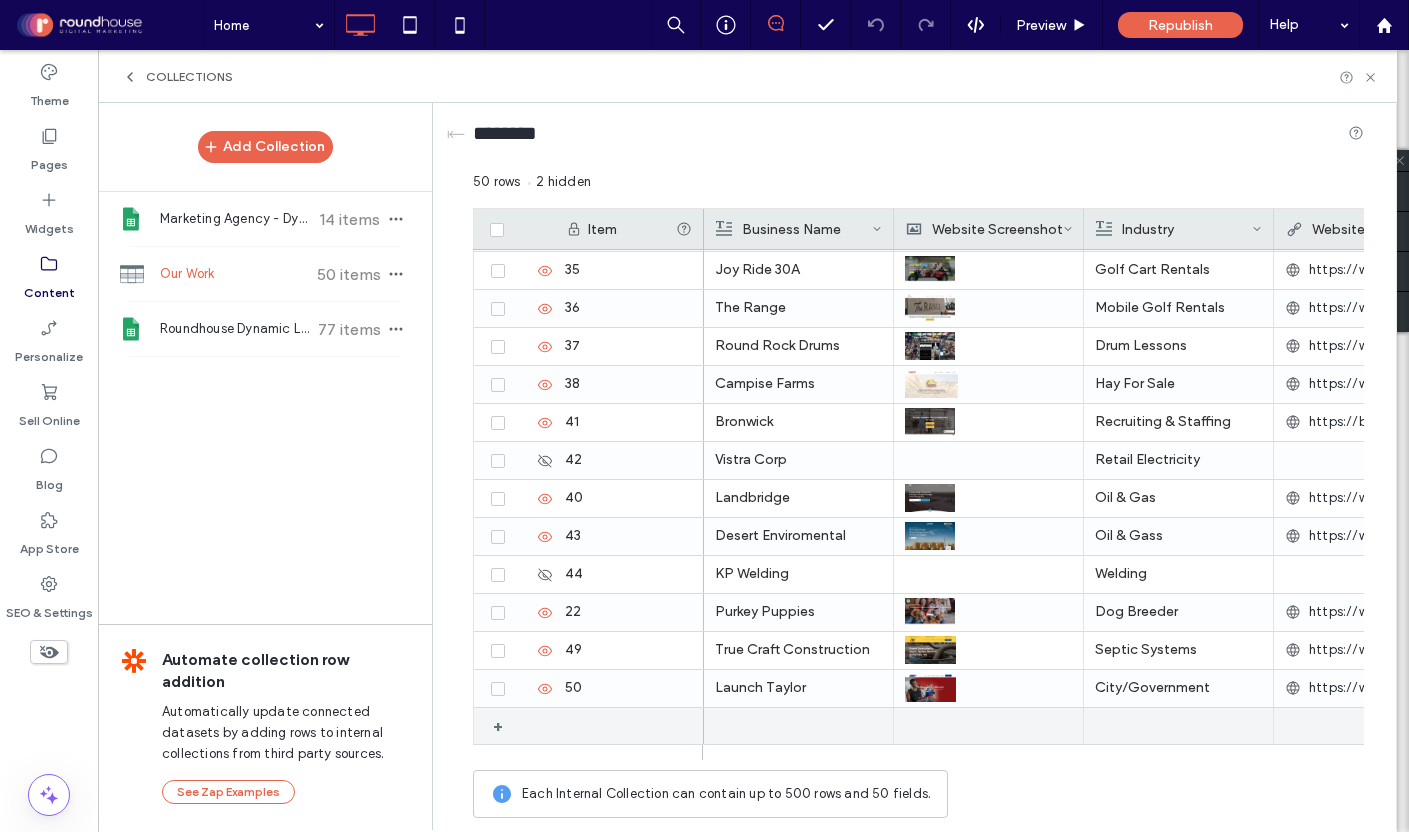 click at bounding box center (798, 726) 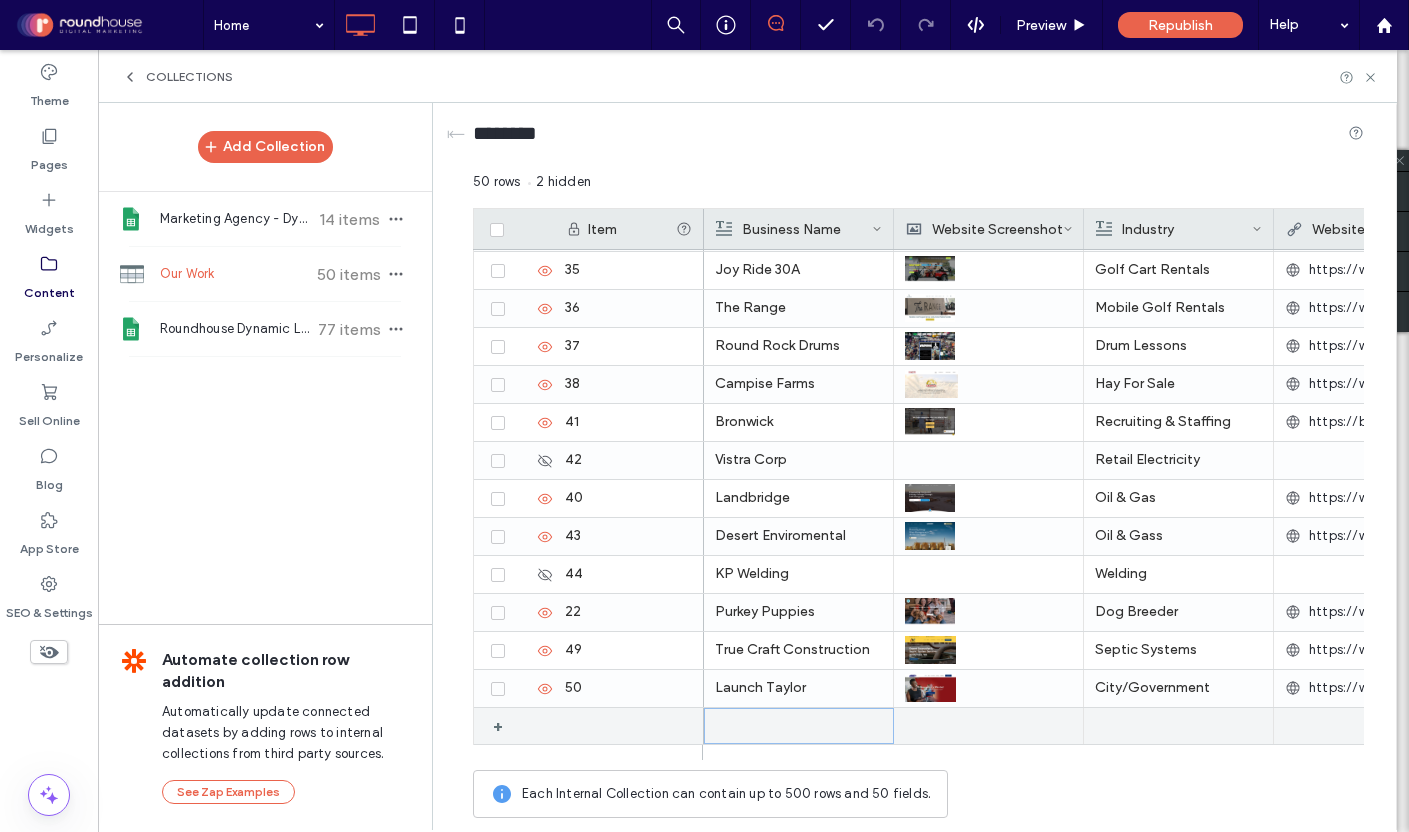 click at bounding box center (799, 726) 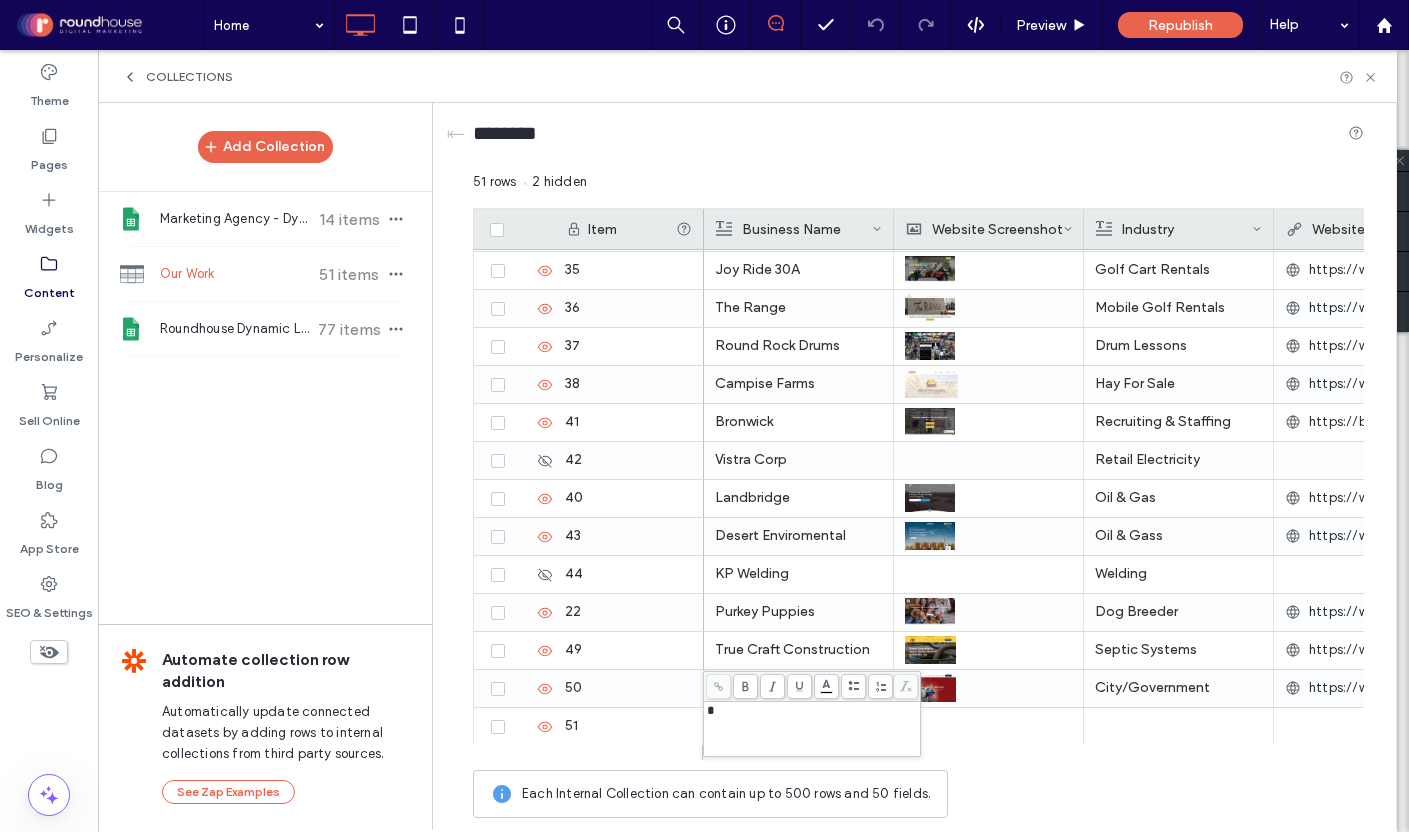 type 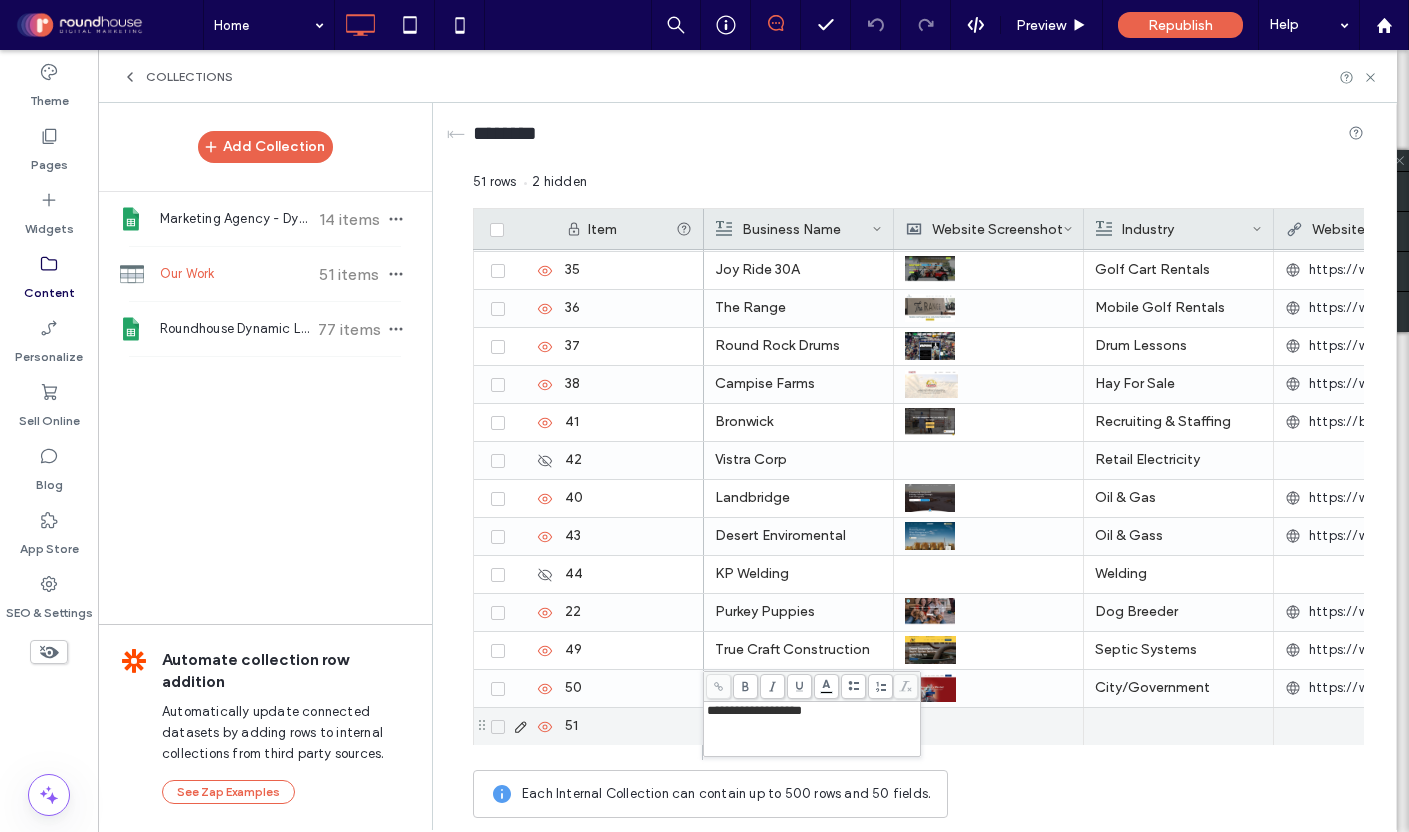 click at bounding box center (988, 726) 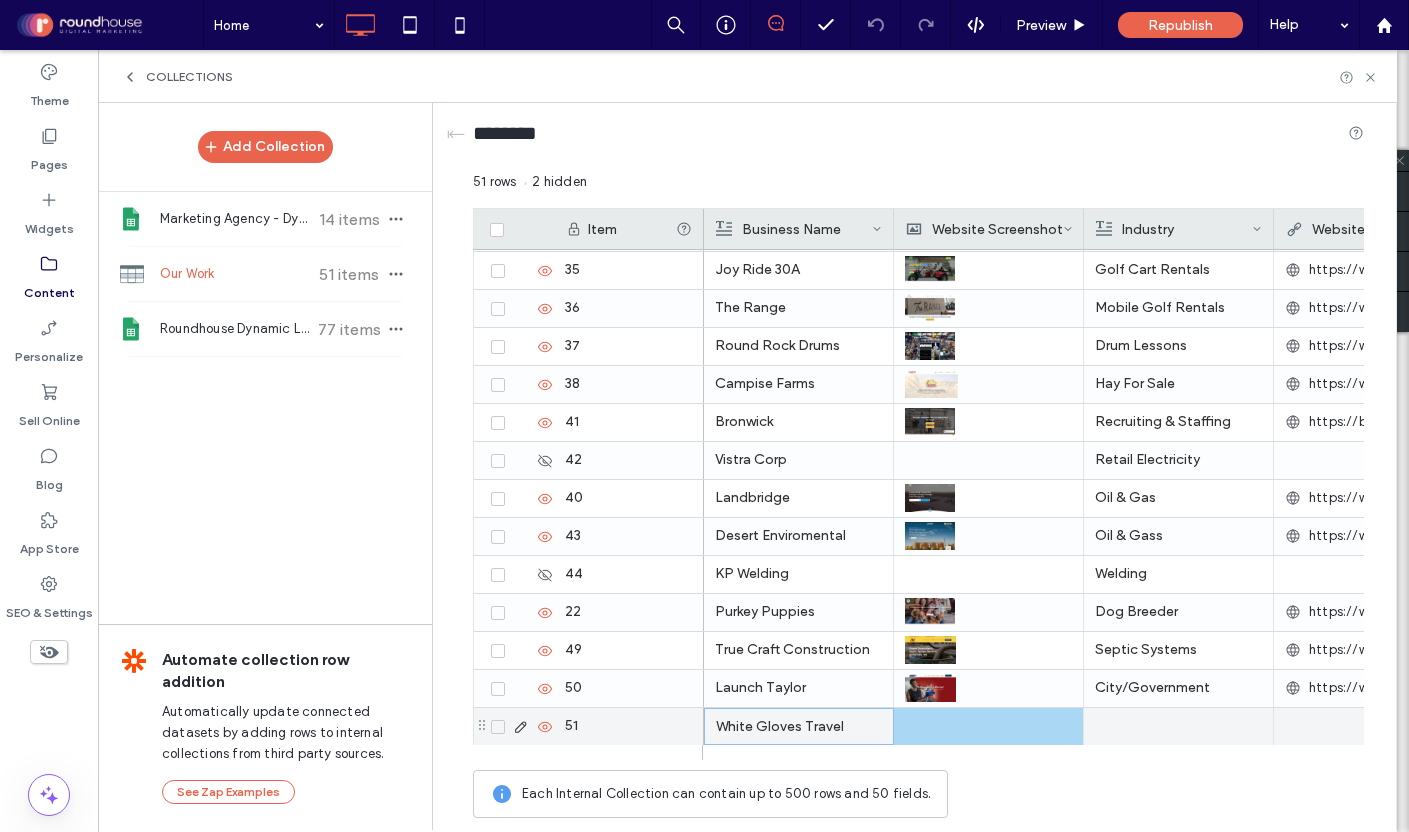 click at bounding box center (1178, 726) 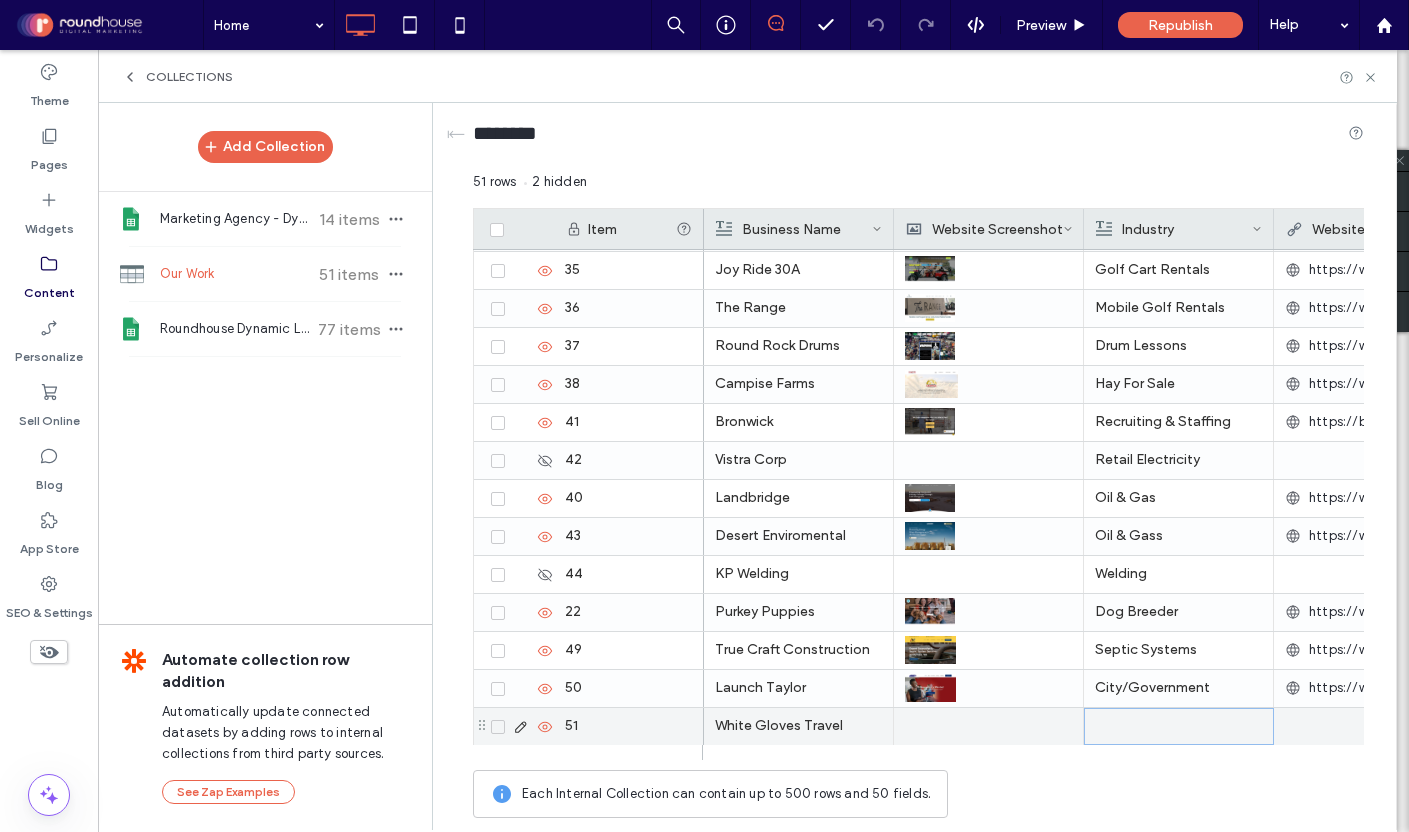 click at bounding box center [1179, 726] 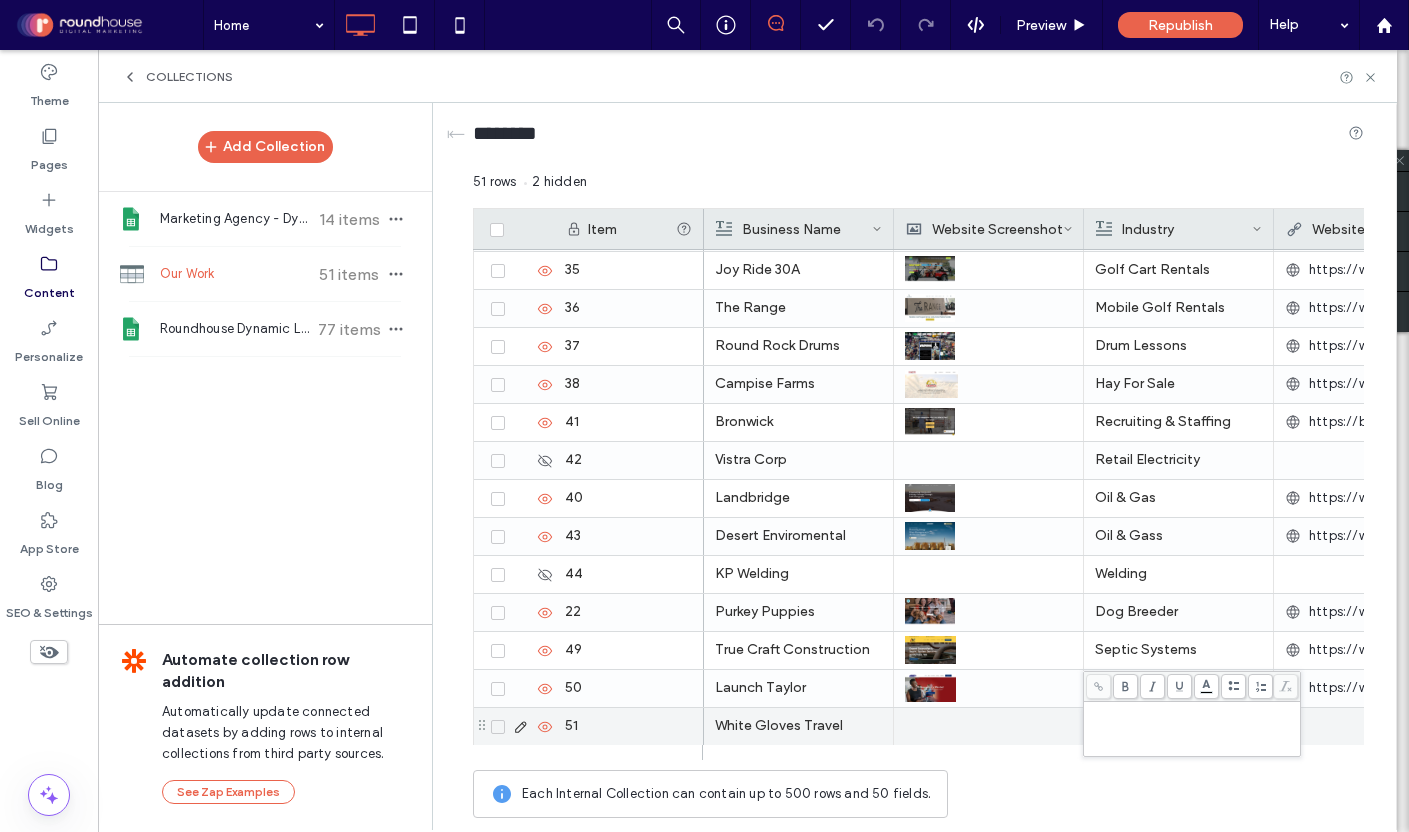 type 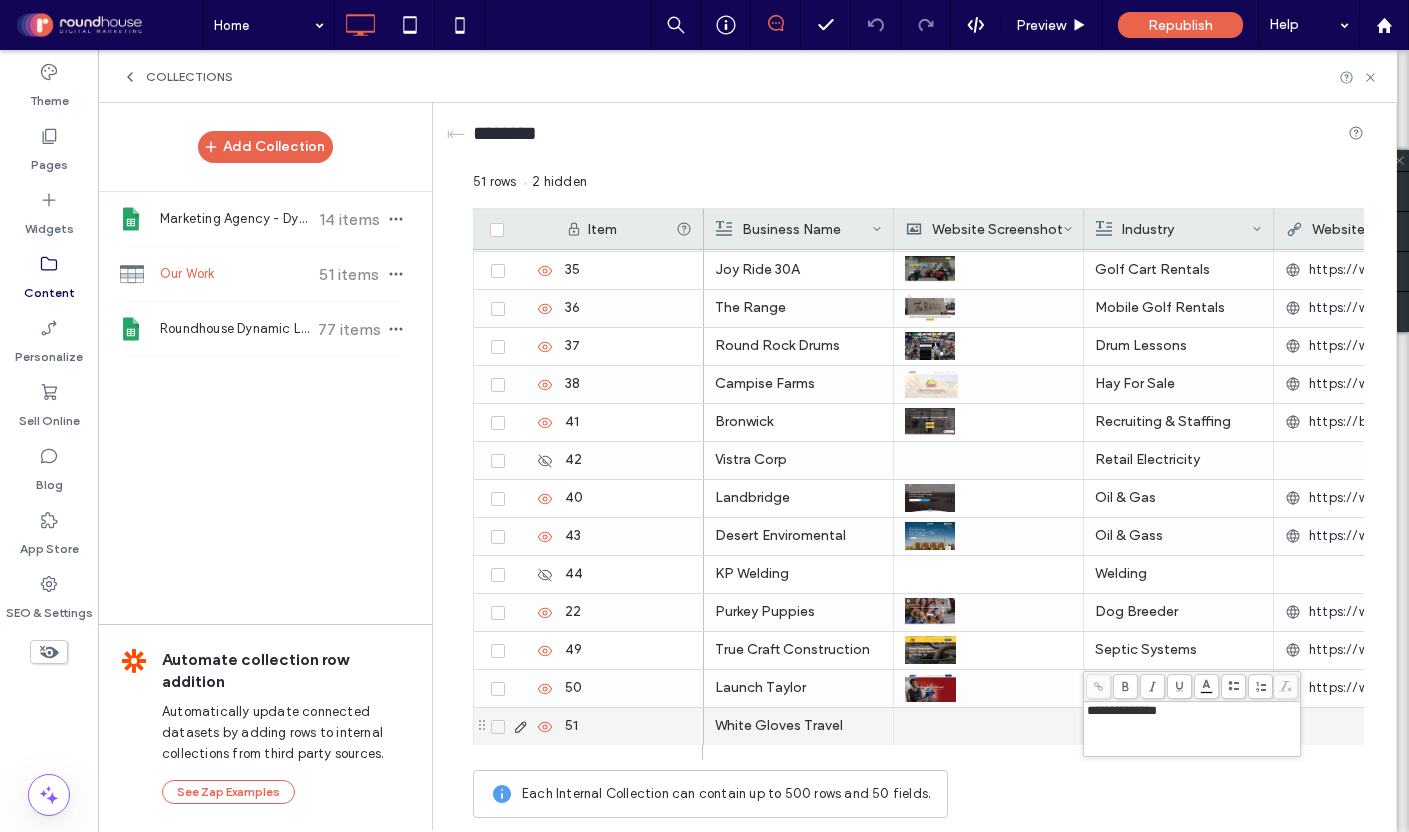 click at bounding box center (988, 726) 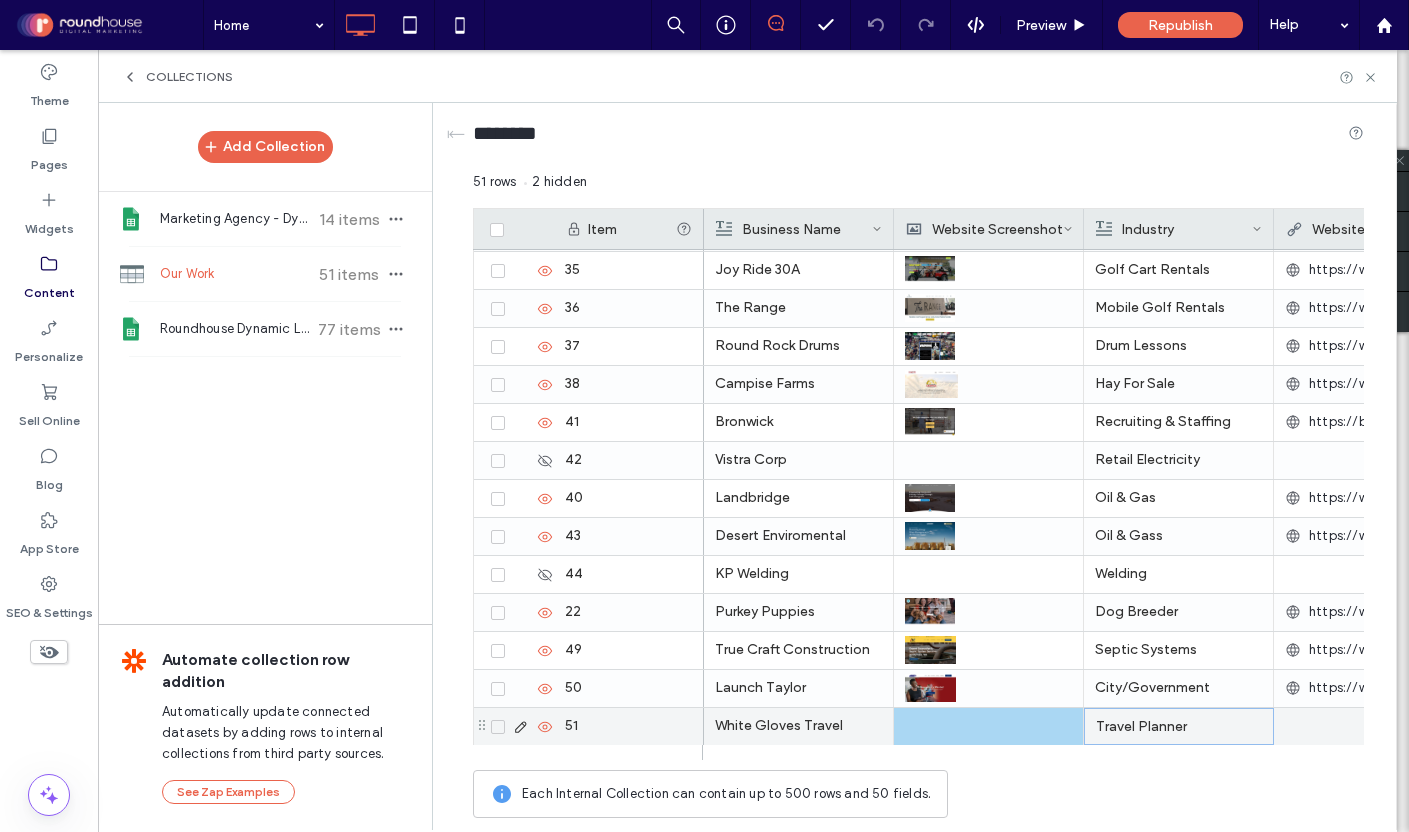 click at bounding box center [988, 726] 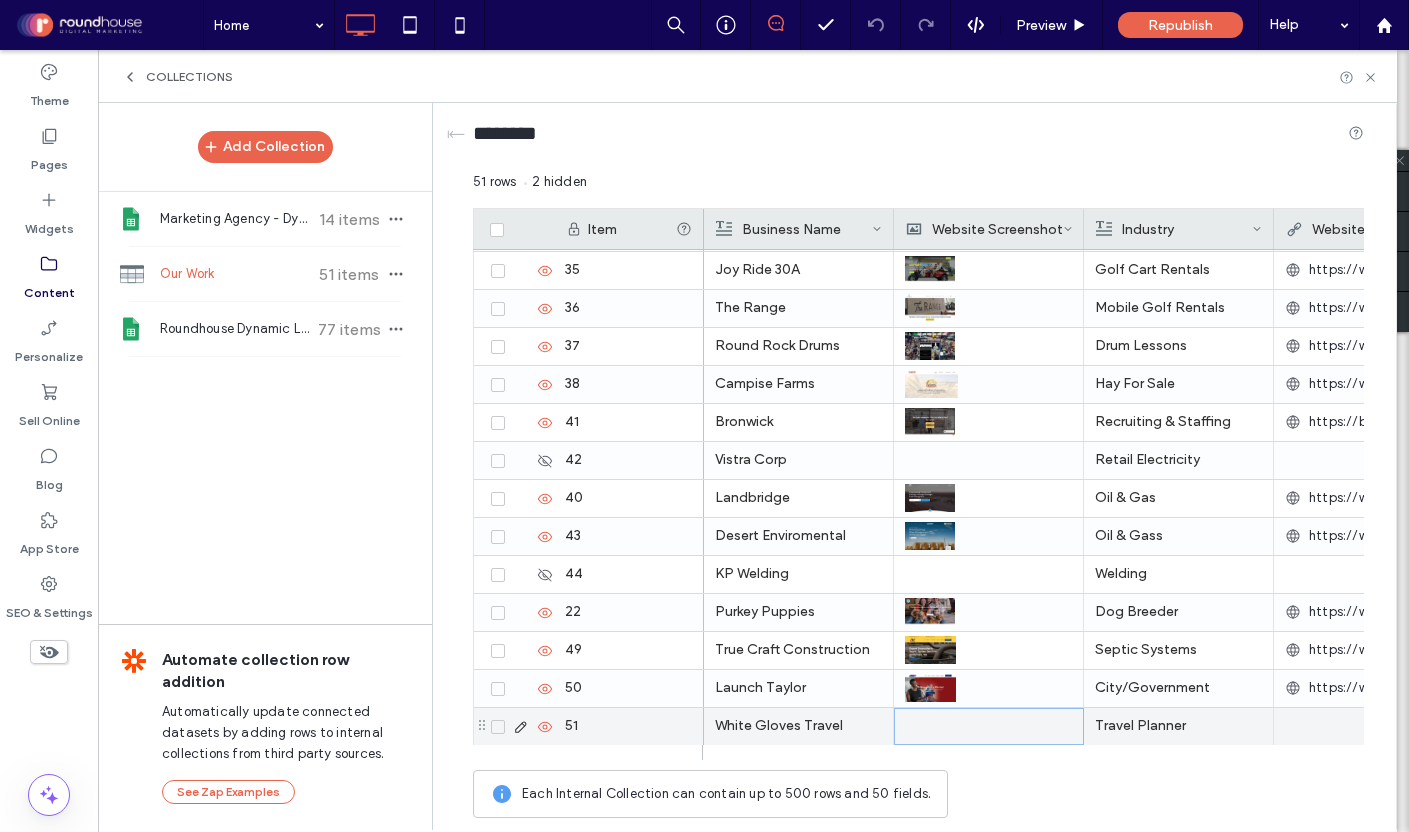 click at bounding box center [989, 726] 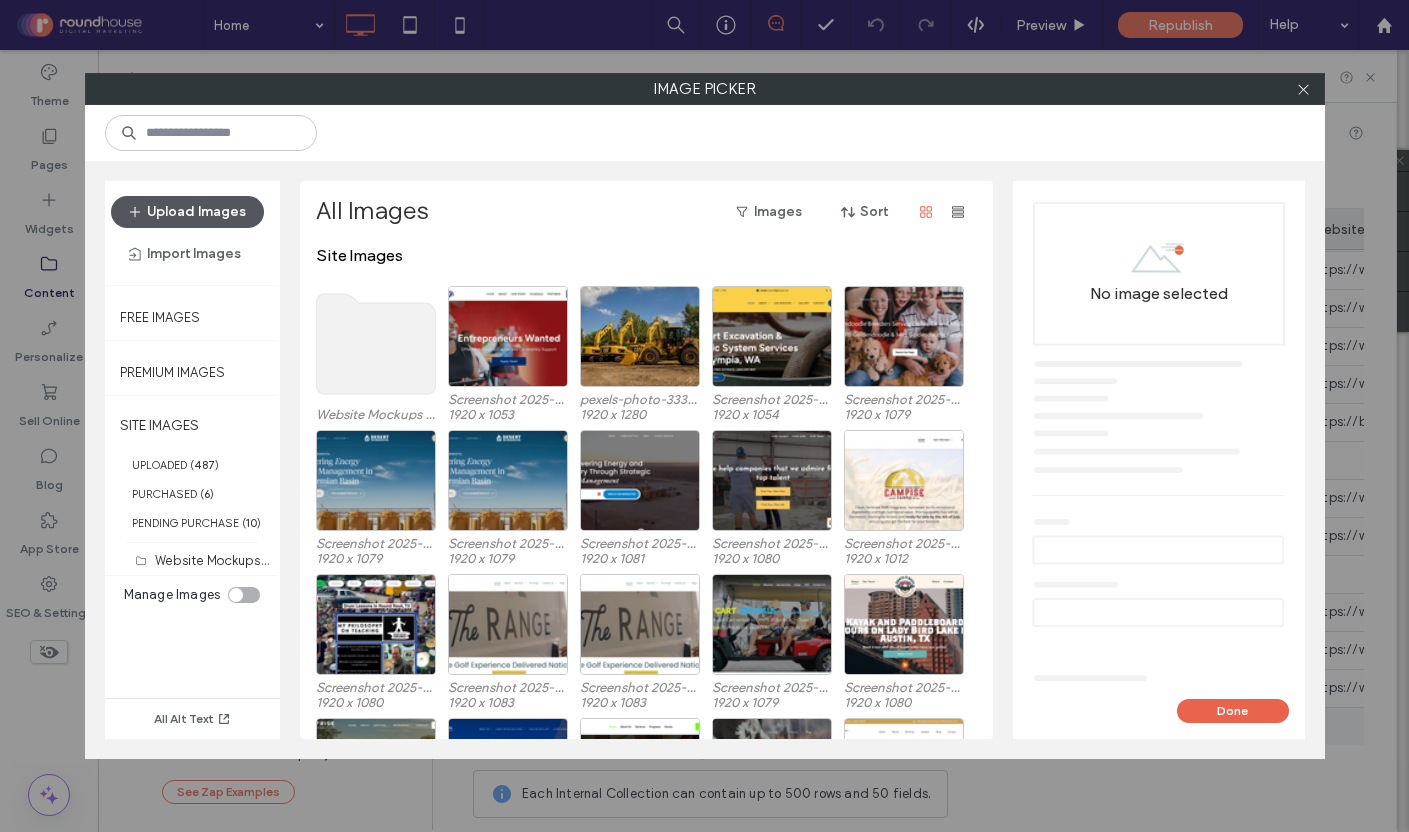 click on "Upload Images" at bounding box center [187, 212] 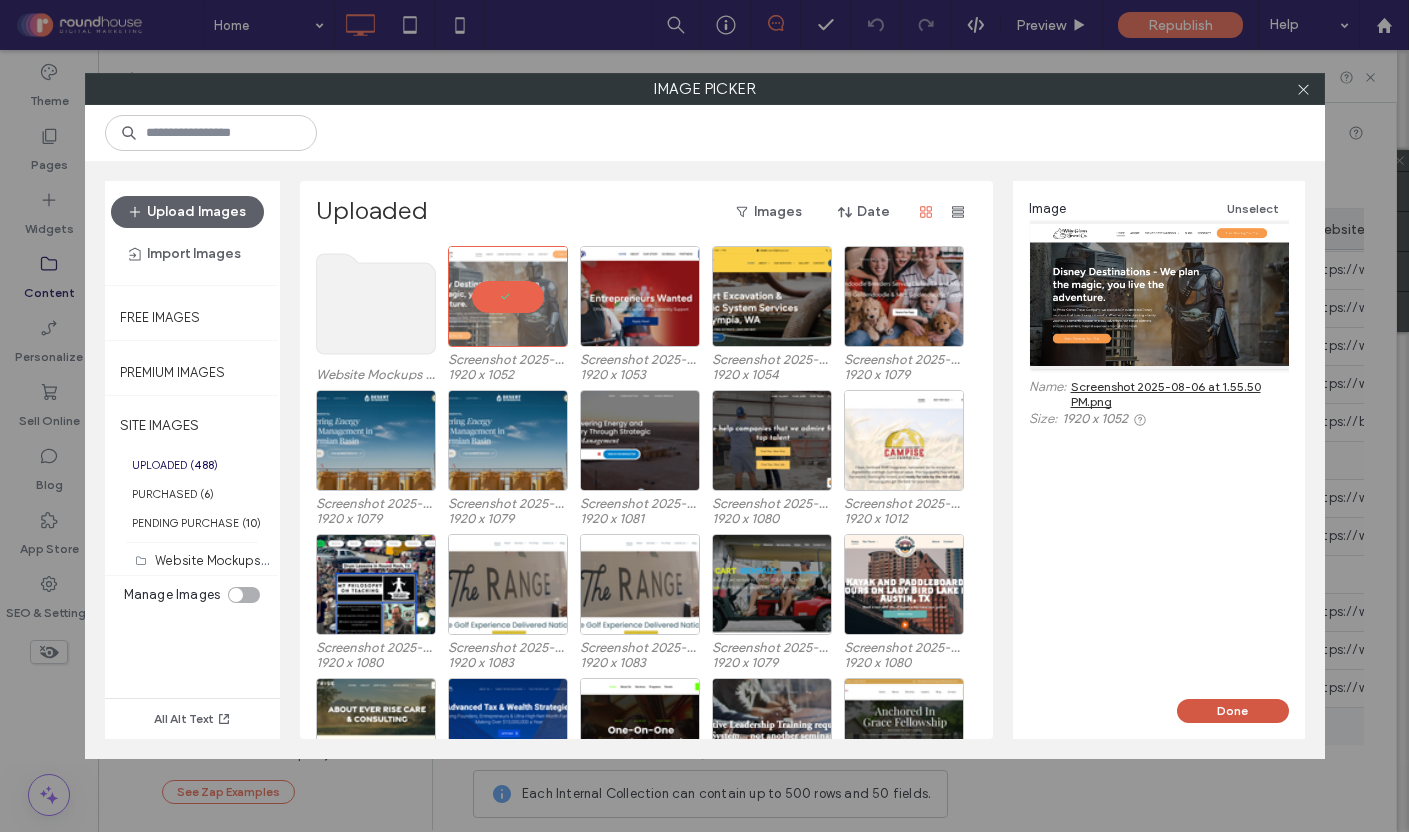click on "Done" at bounding box center (1233, 711) 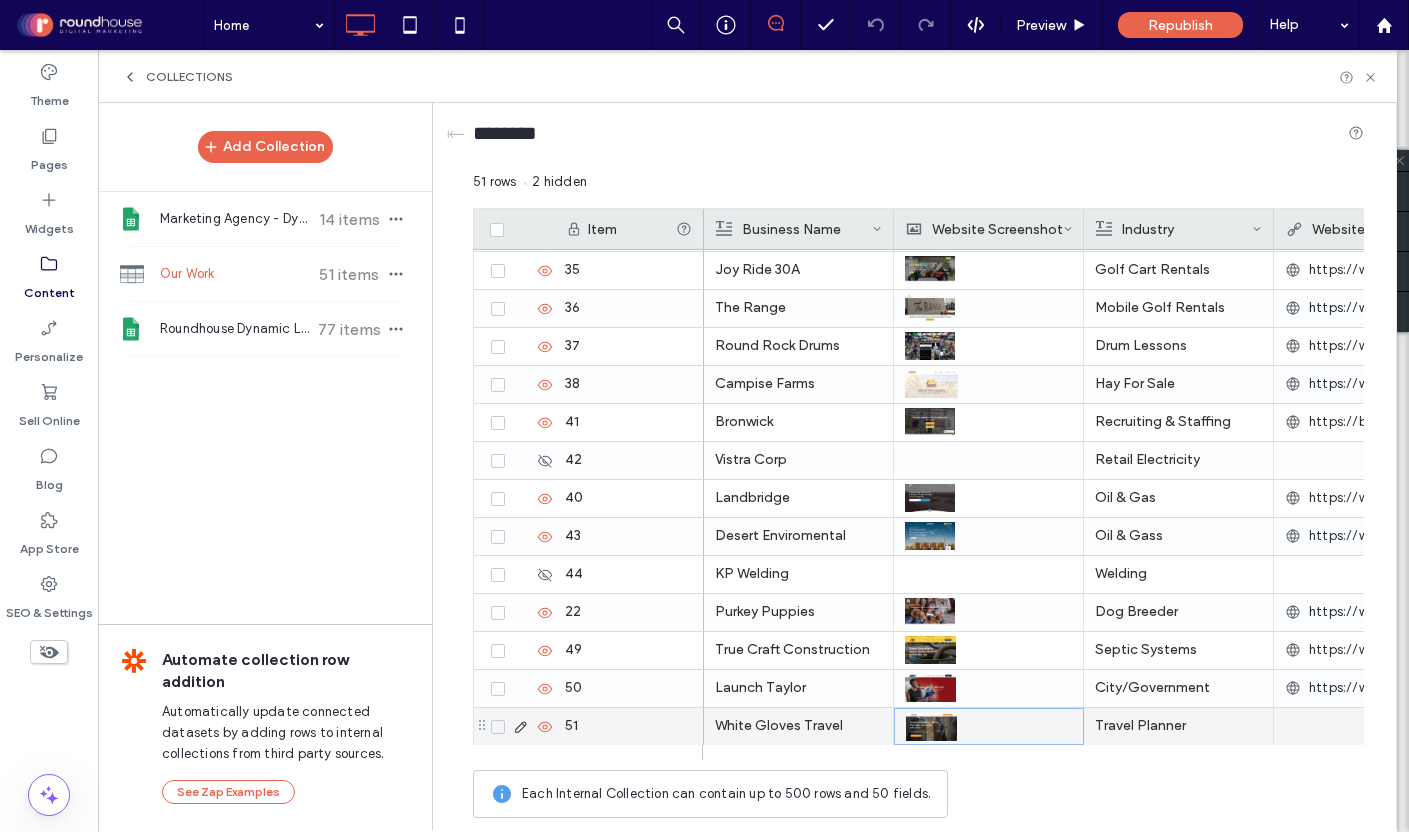 scroll, scrollTop: 0, scrollLeft: 185, axis: horizontal 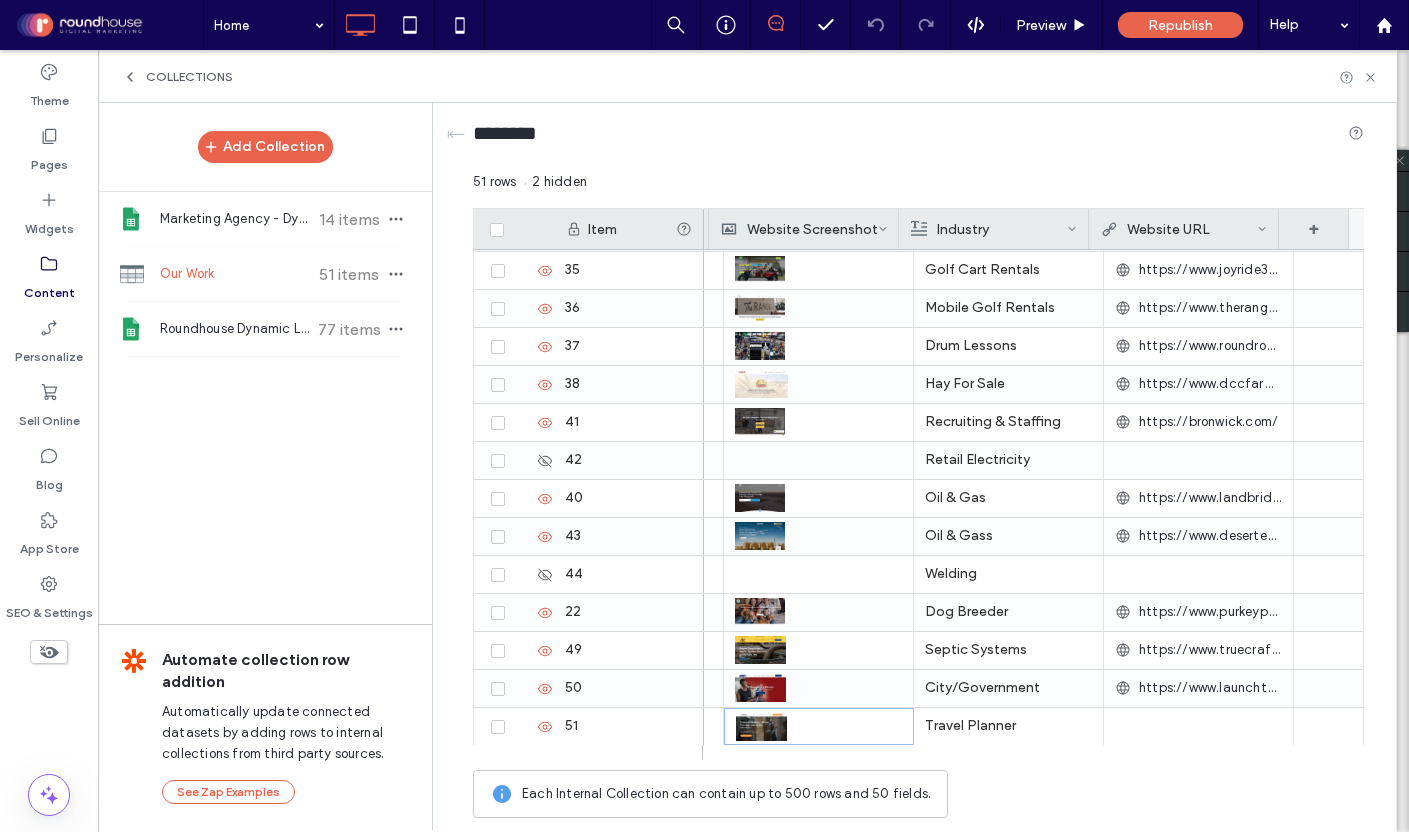 click at bounding box center (1198, 726) 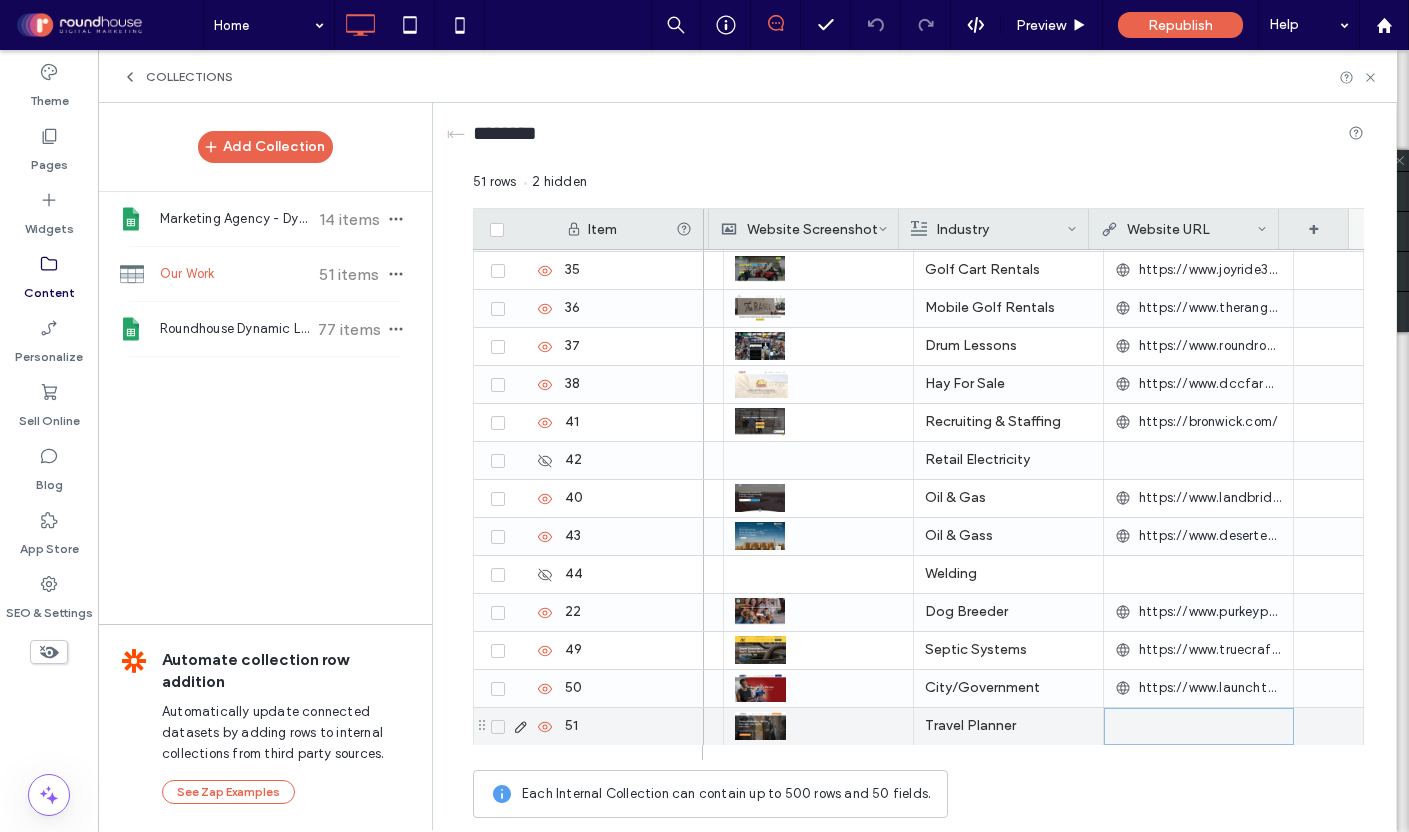 click at bounding box center (1199, 727) 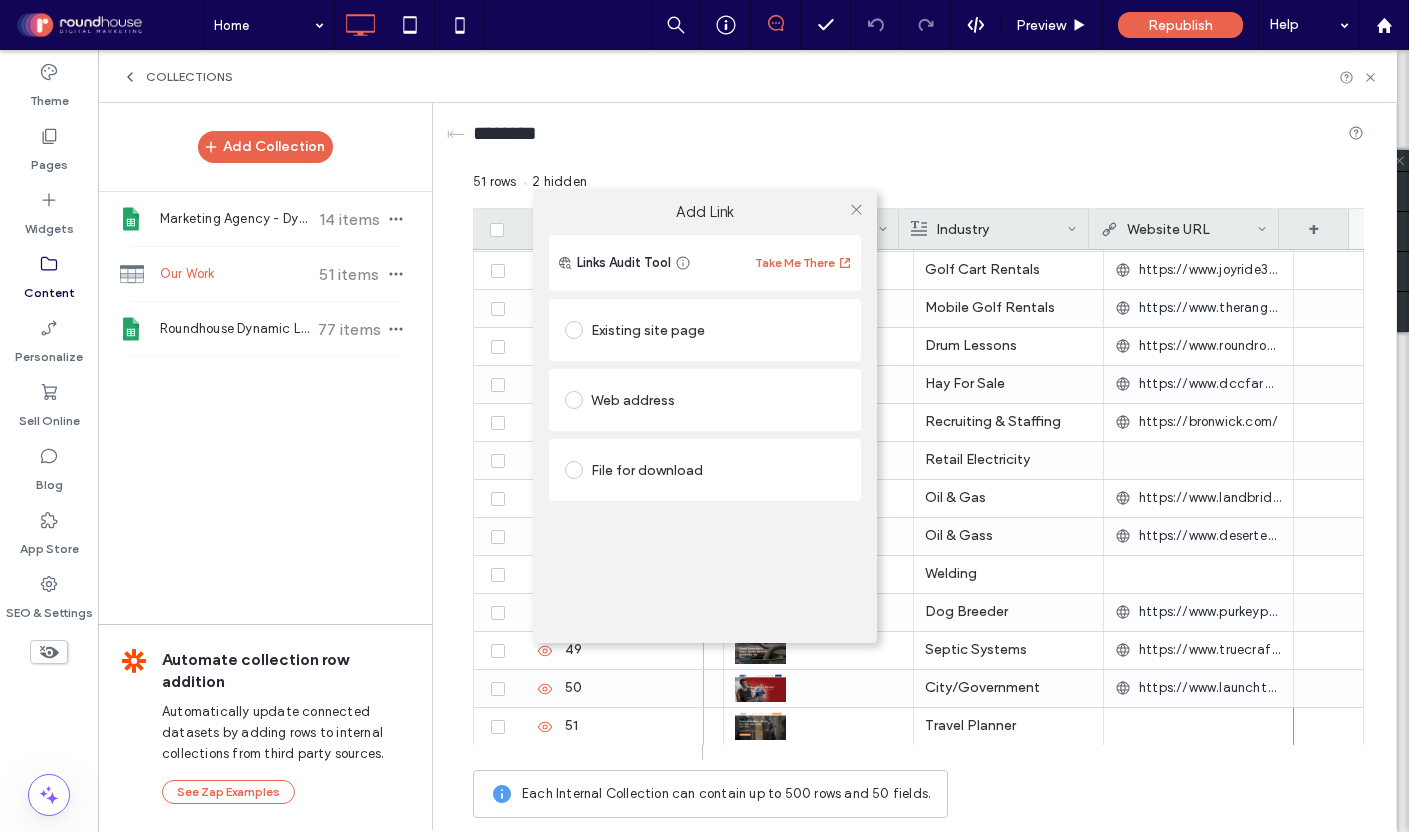 click on "Web address" at bounding box center (705, 400) 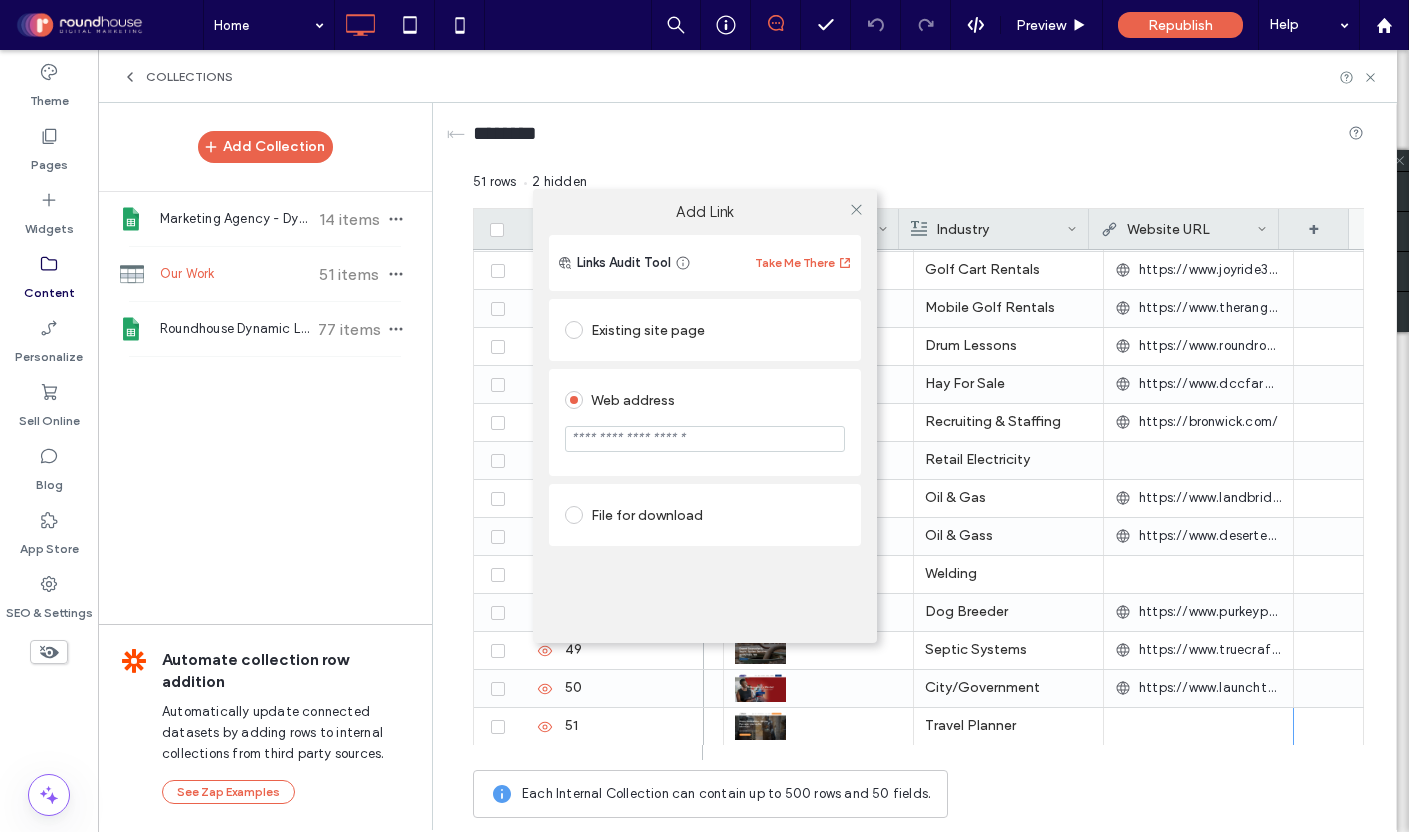 click at bounding box center [705, 439] 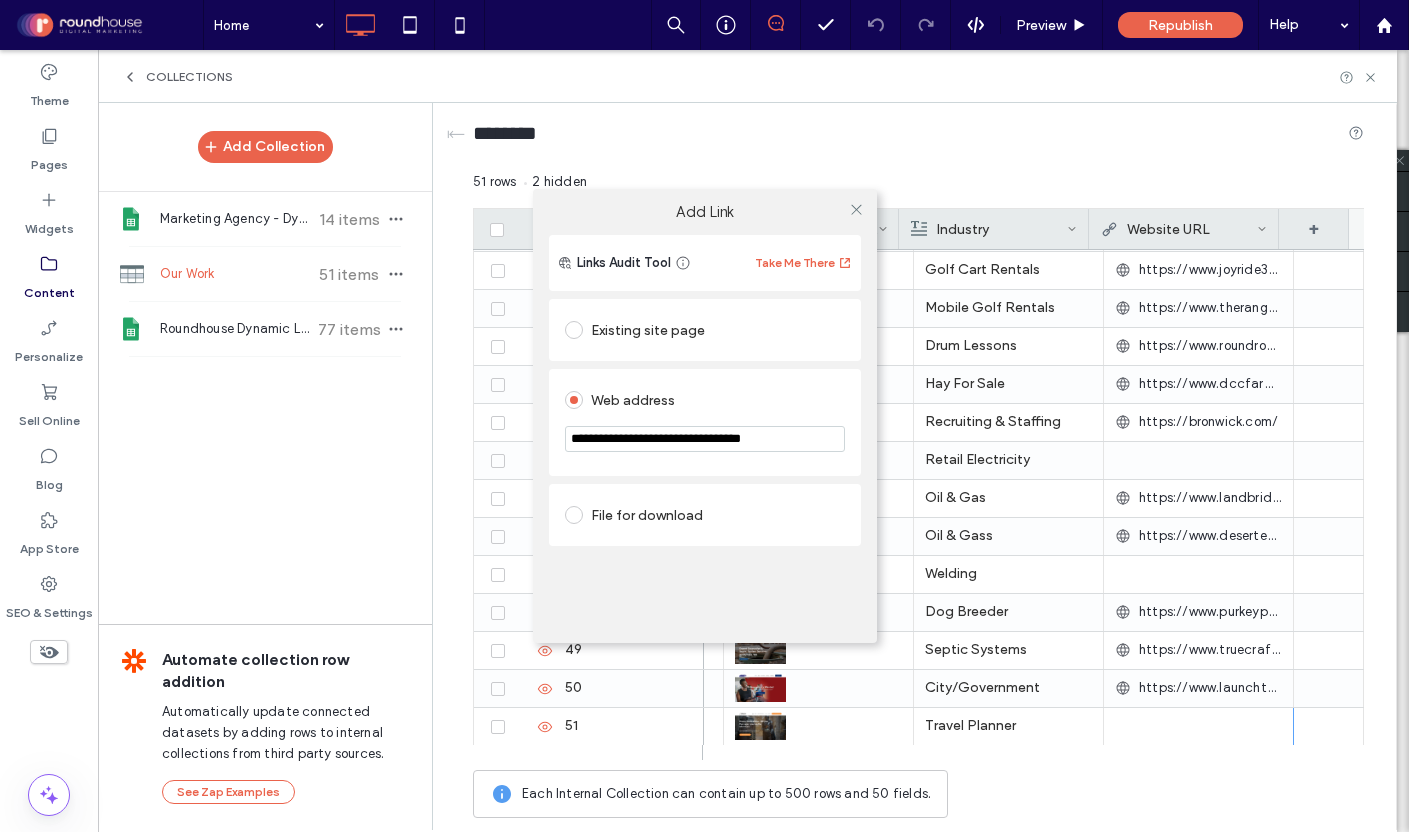 type on "**********" 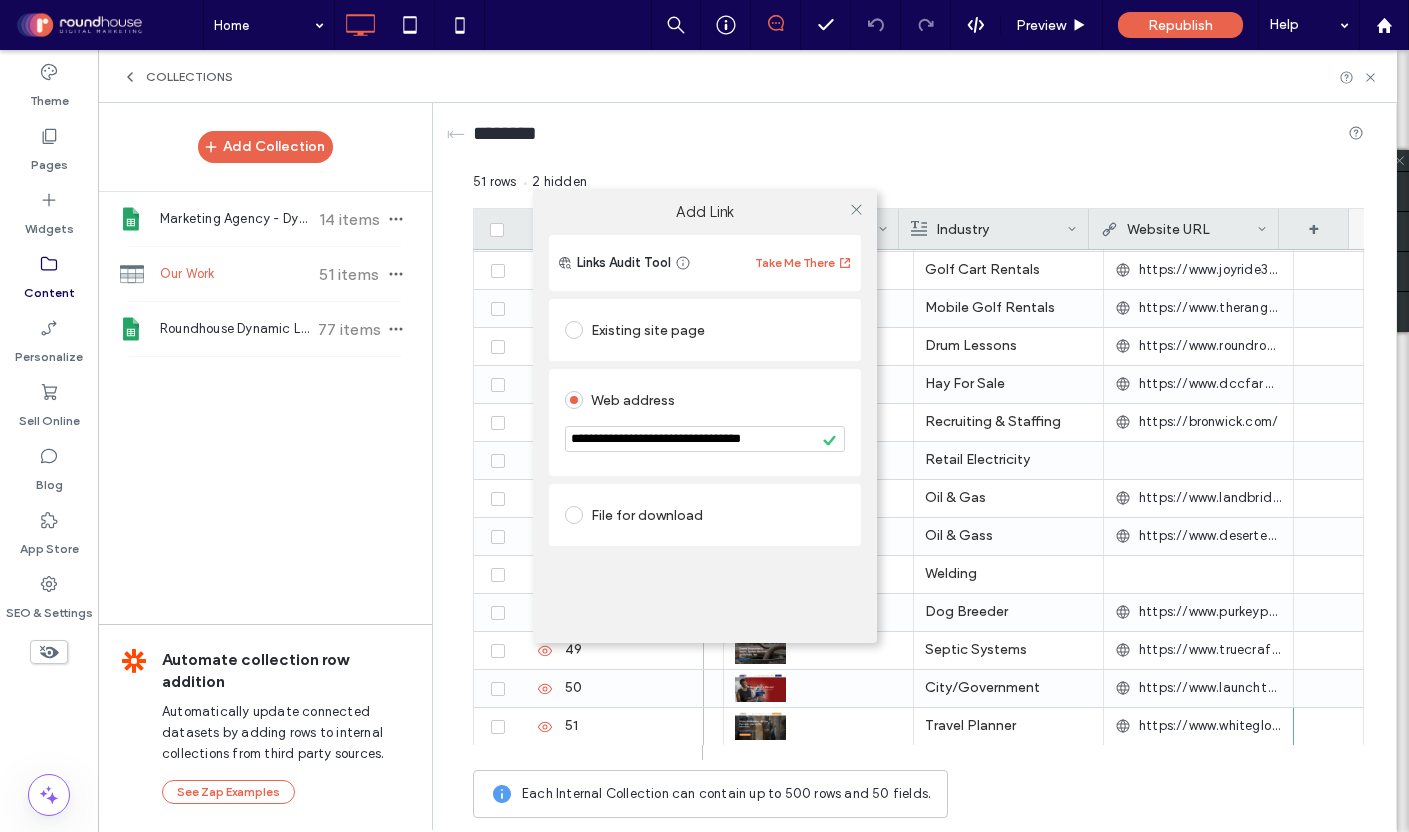 click on "**********" at bounding box center [705, 435] 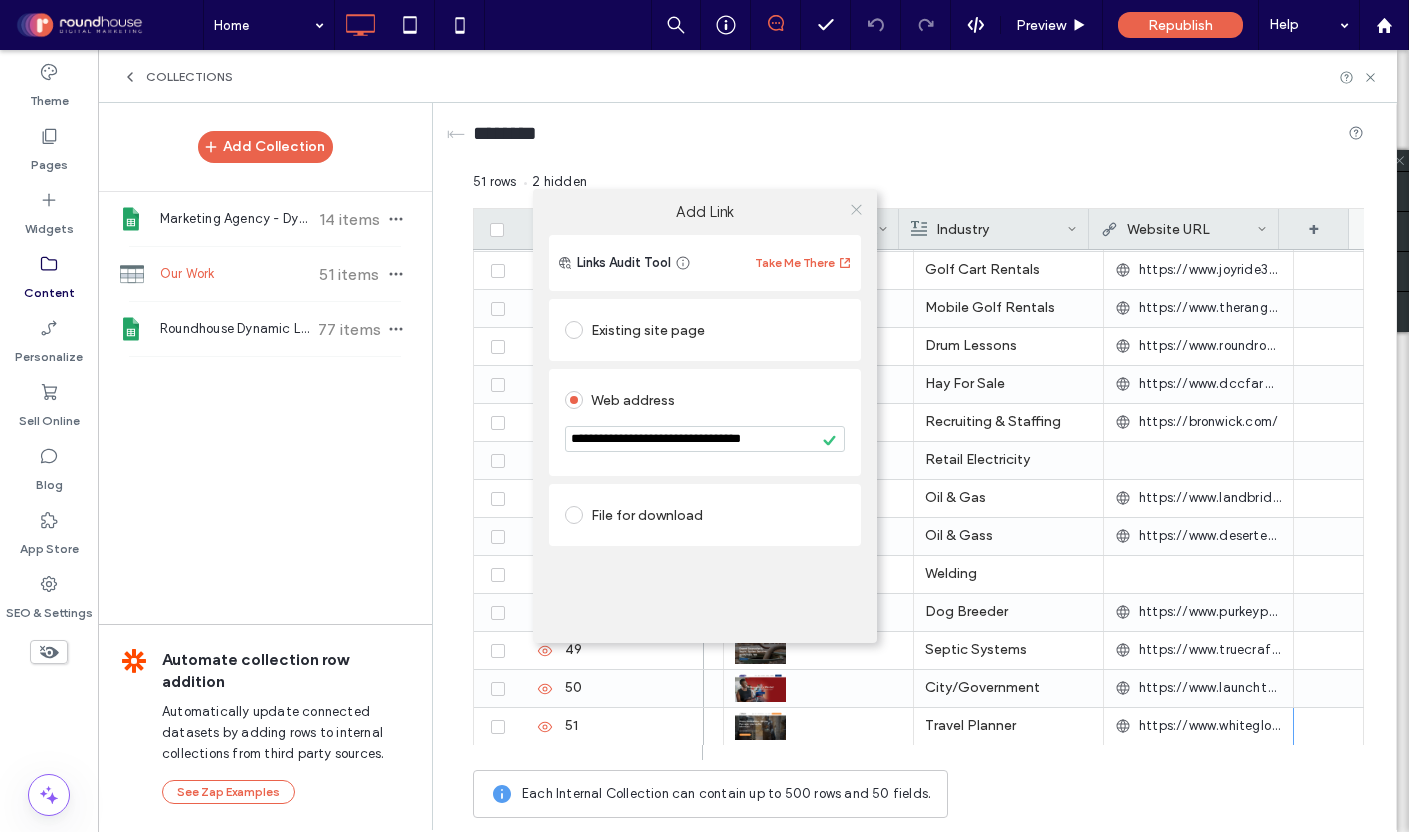 click 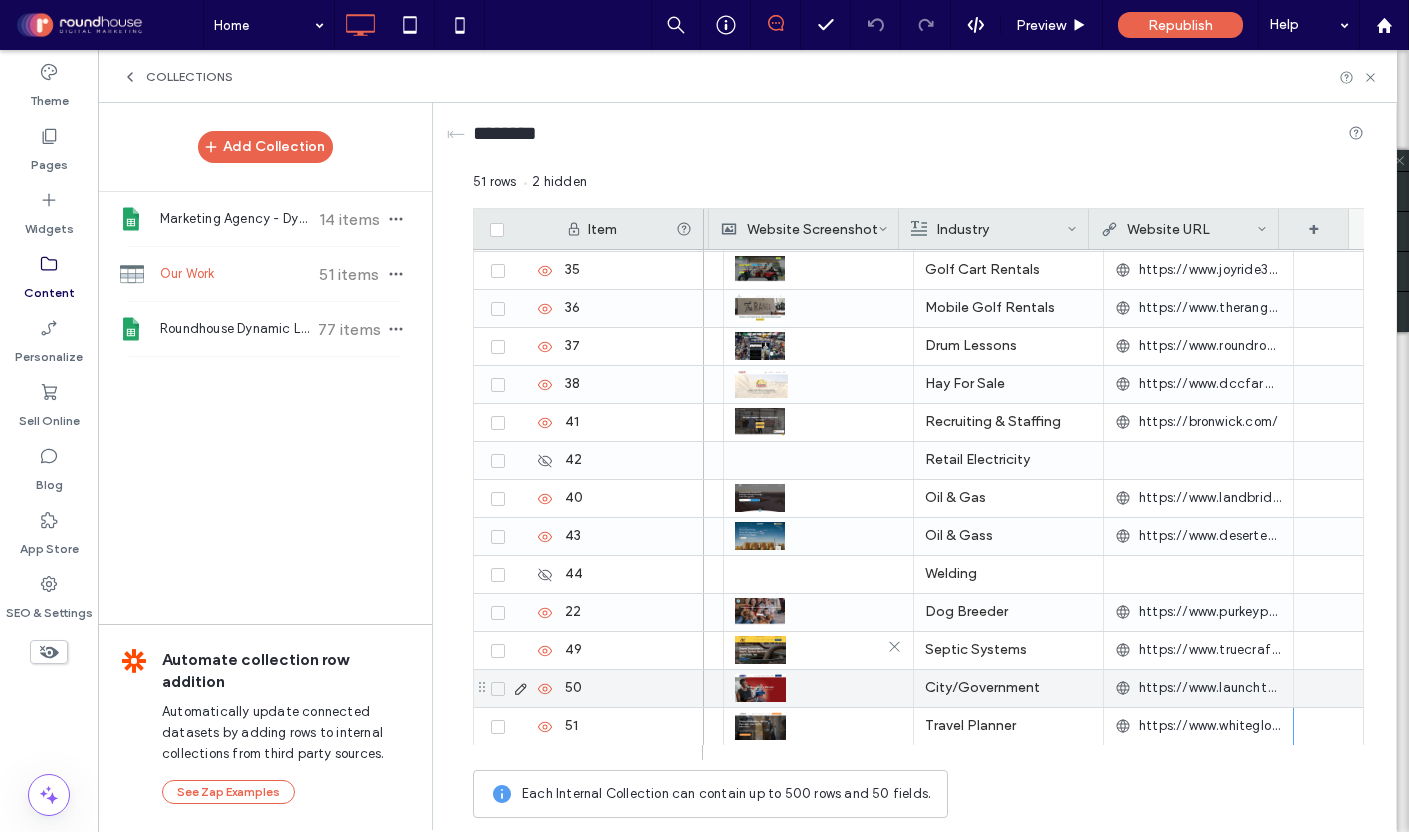 scroll, scrollTop: 1481, scrollLeft: 0, axis: vertical 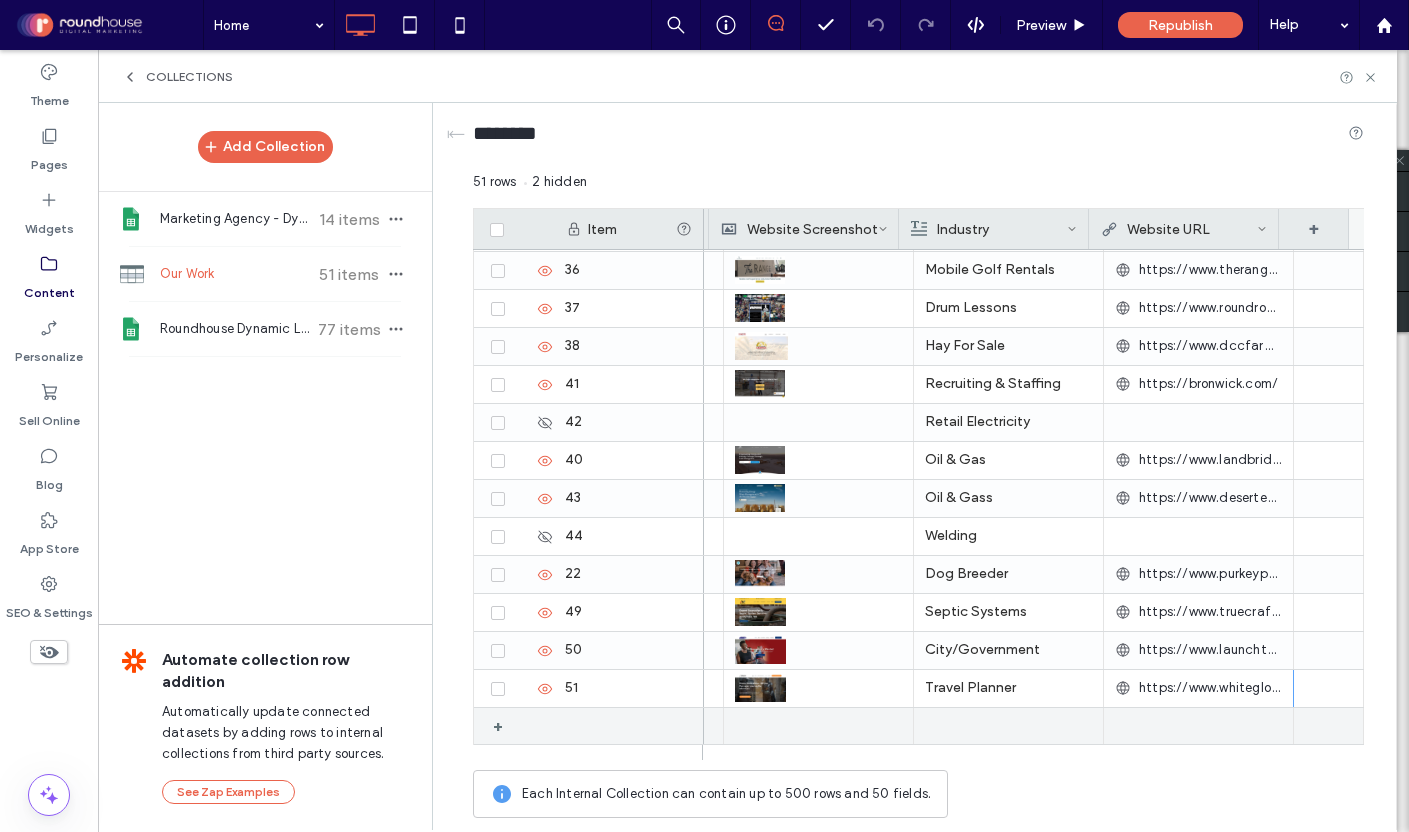click at bounding box center (818, 726) 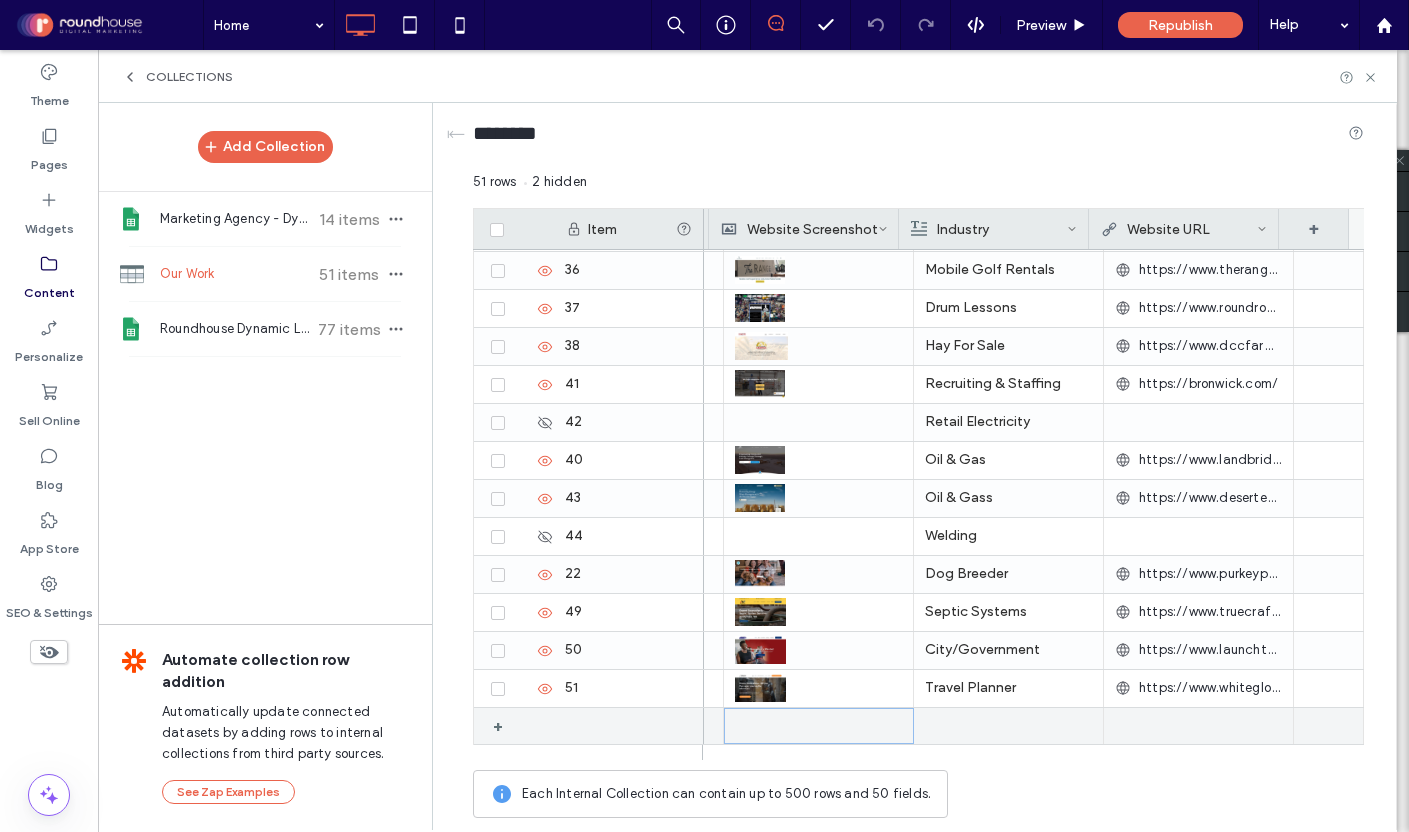 click at bounding box center [819, 726] 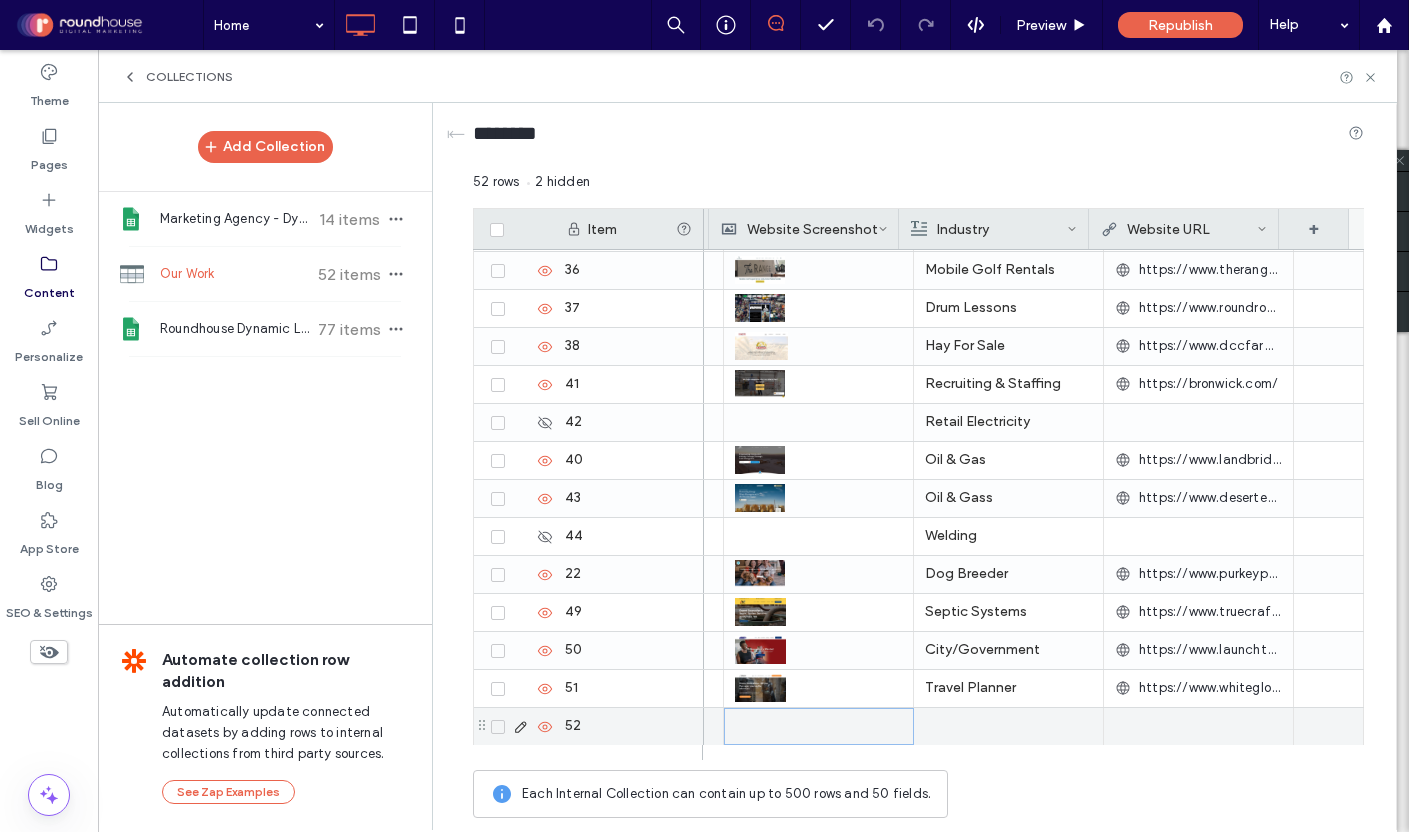 click at bounding box center (819, 726) 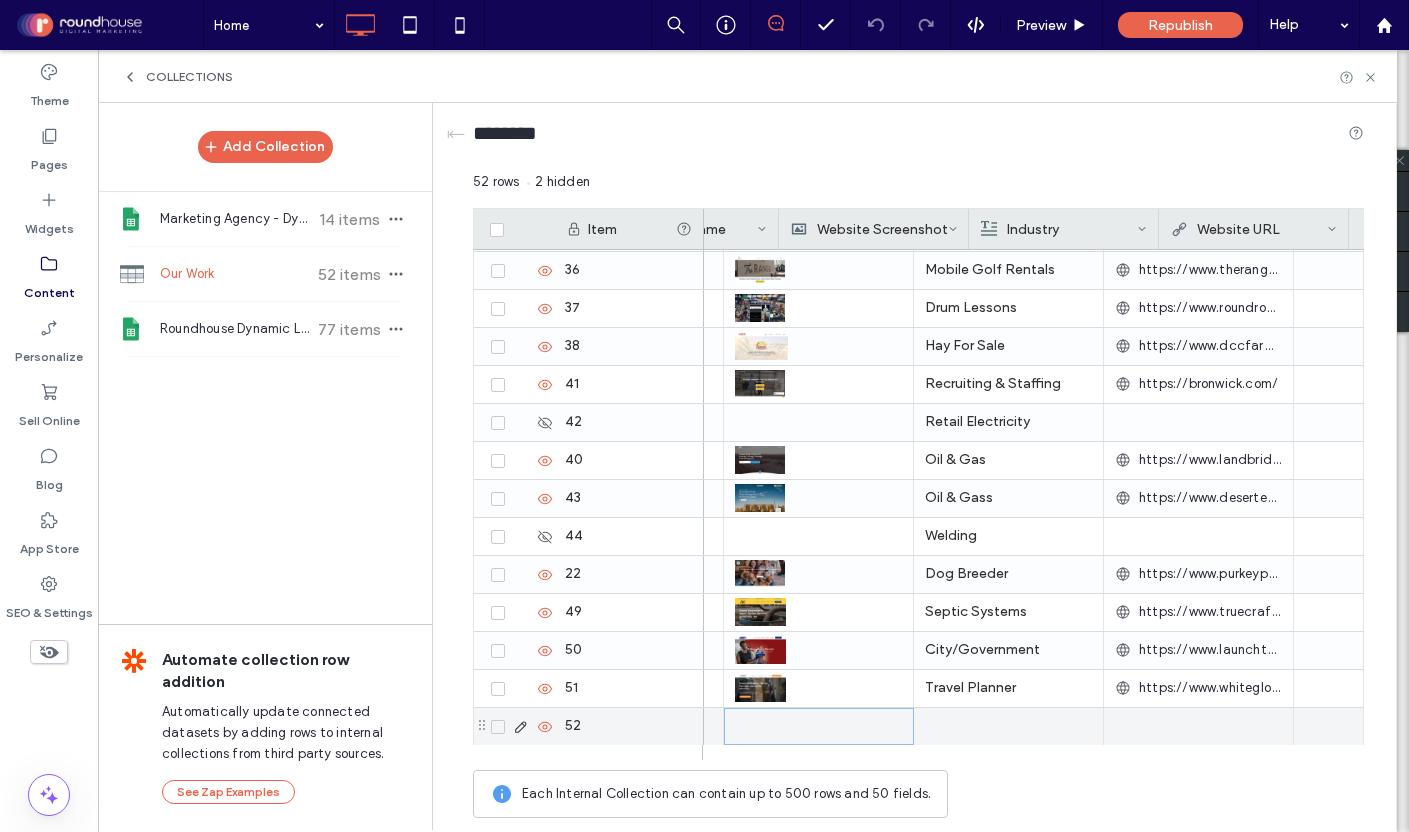 scroll, scrollTop: 0, scrollLeft: 0, axis: both 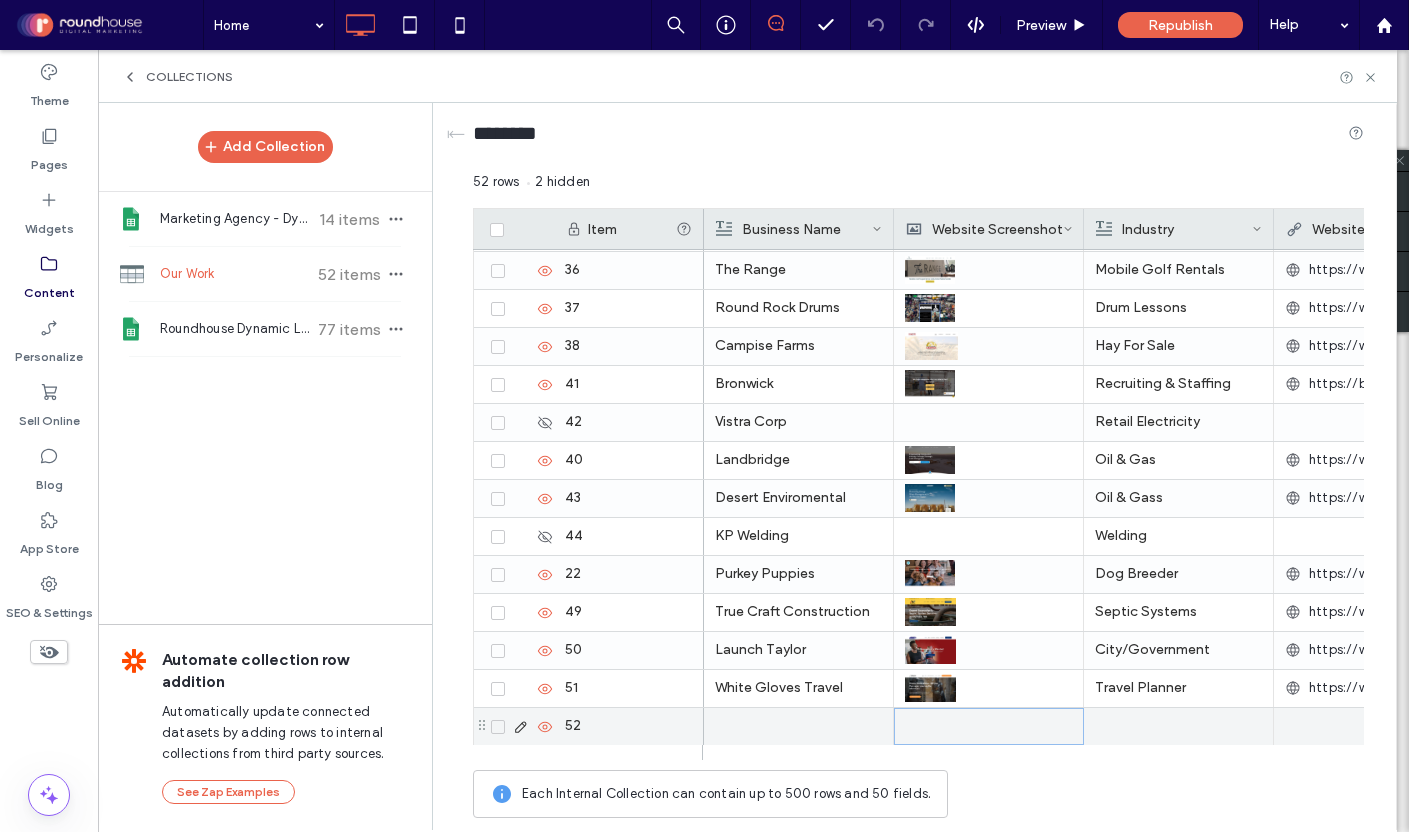 click at bounding box center (798, 726) 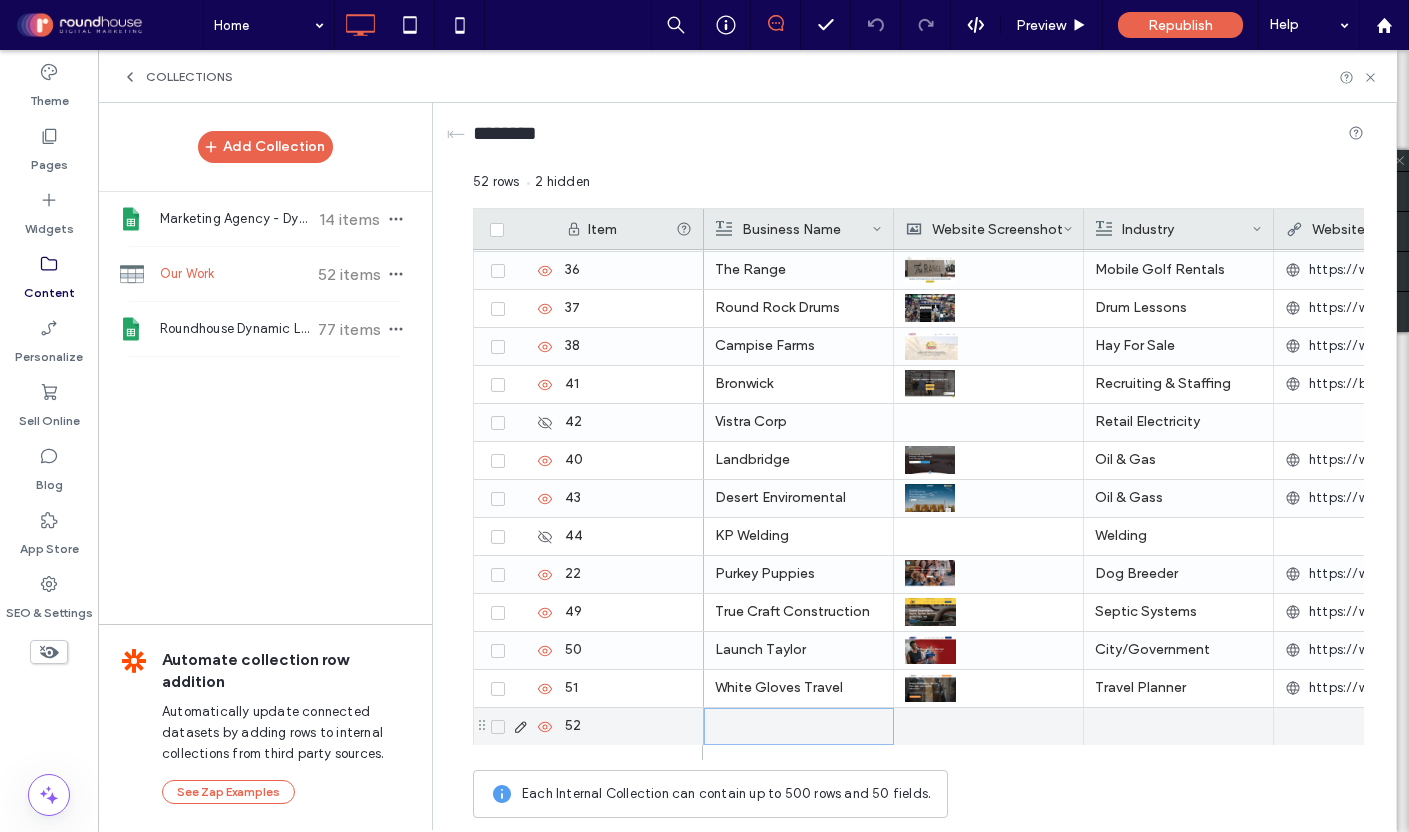 click at bounding box center [799, 726] 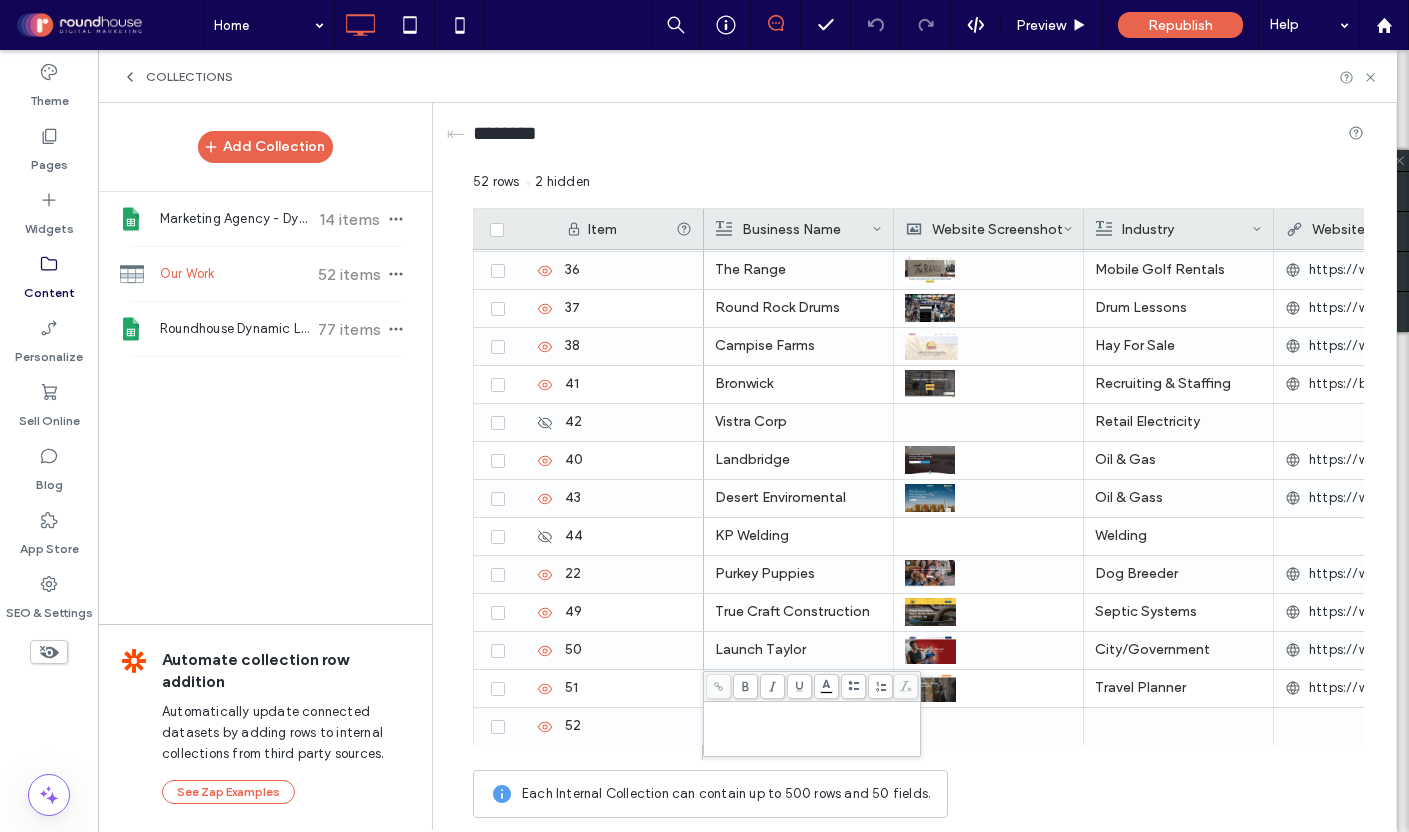 type 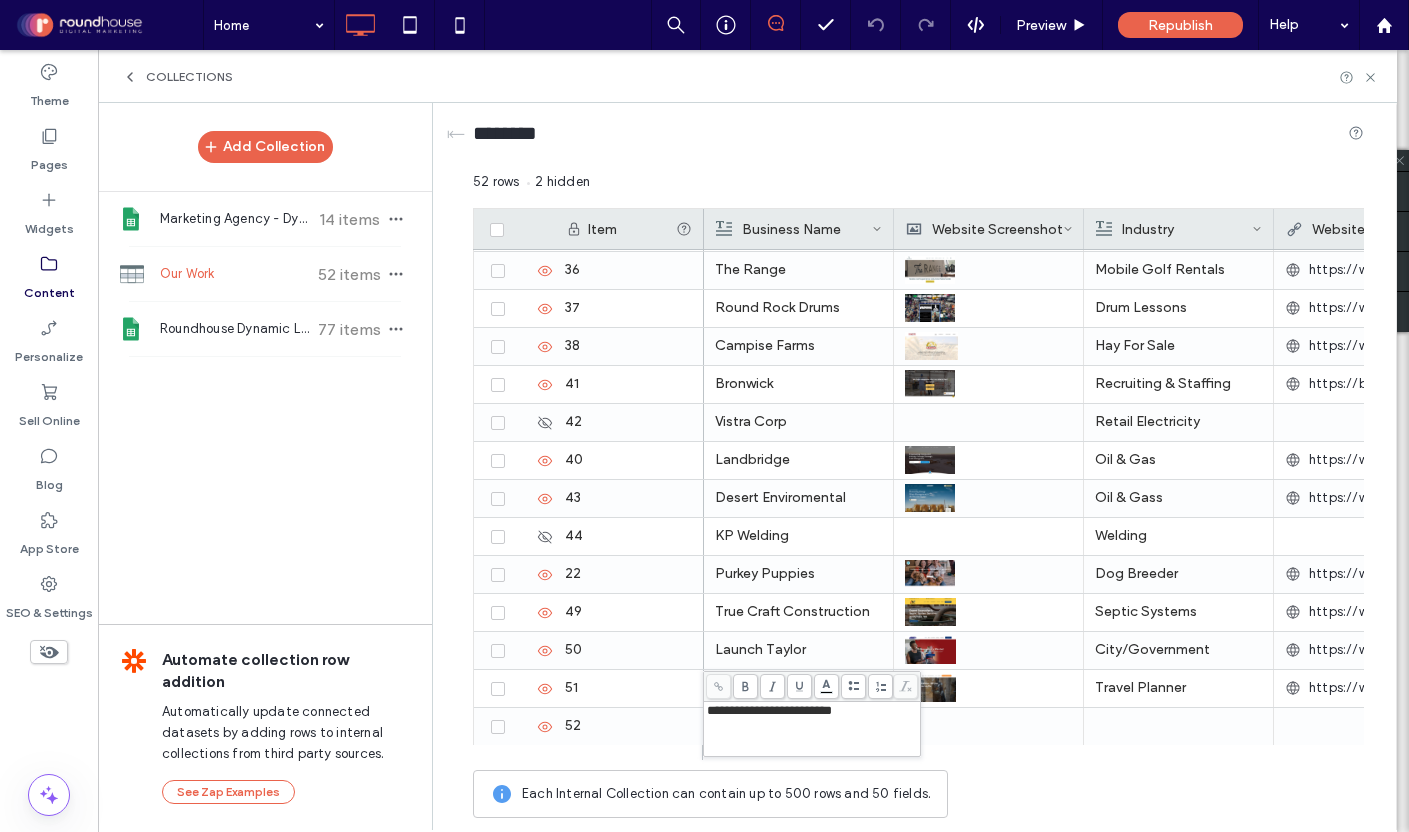 click at bounding box center [988, 726] 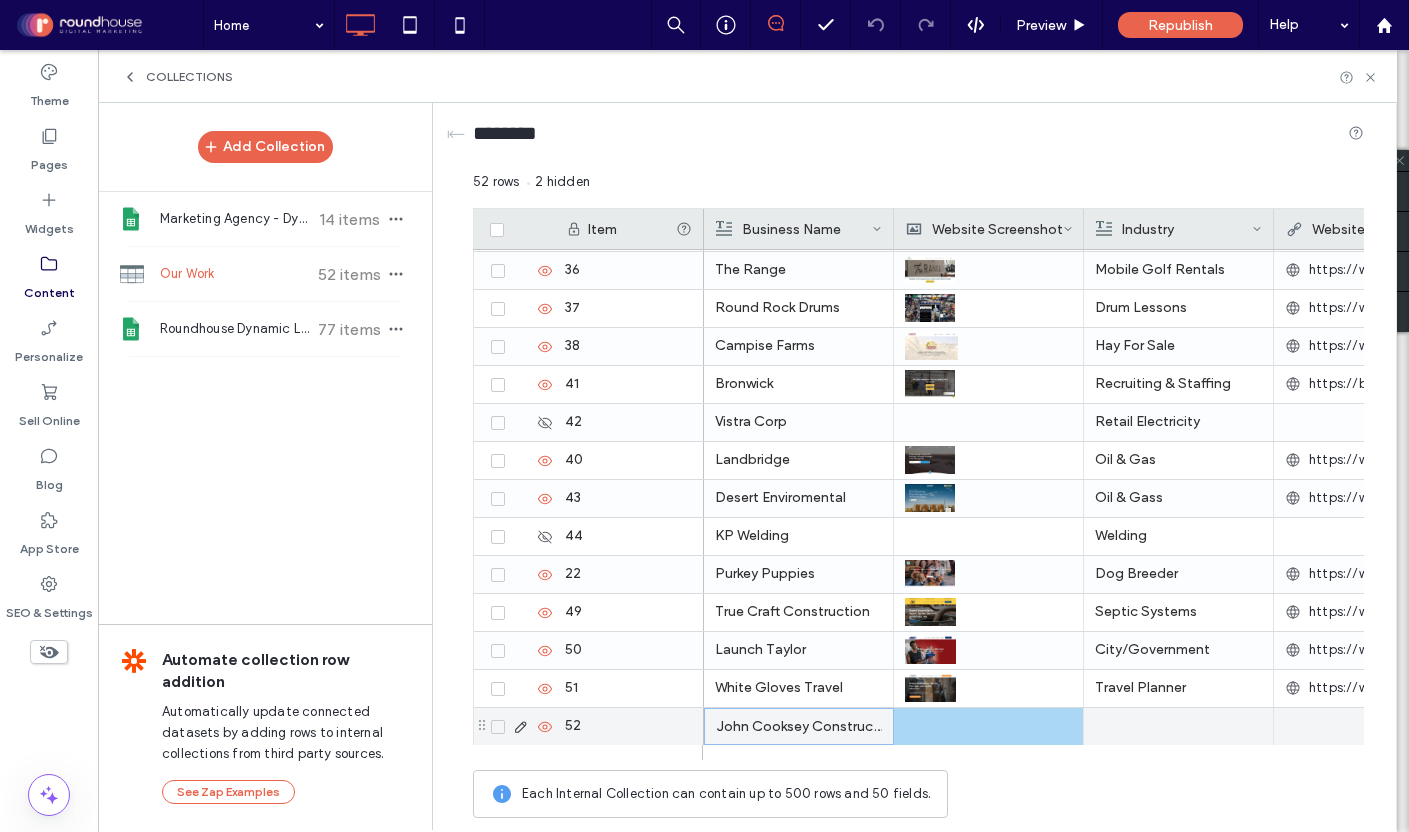 click at bounding box center [988, 726] 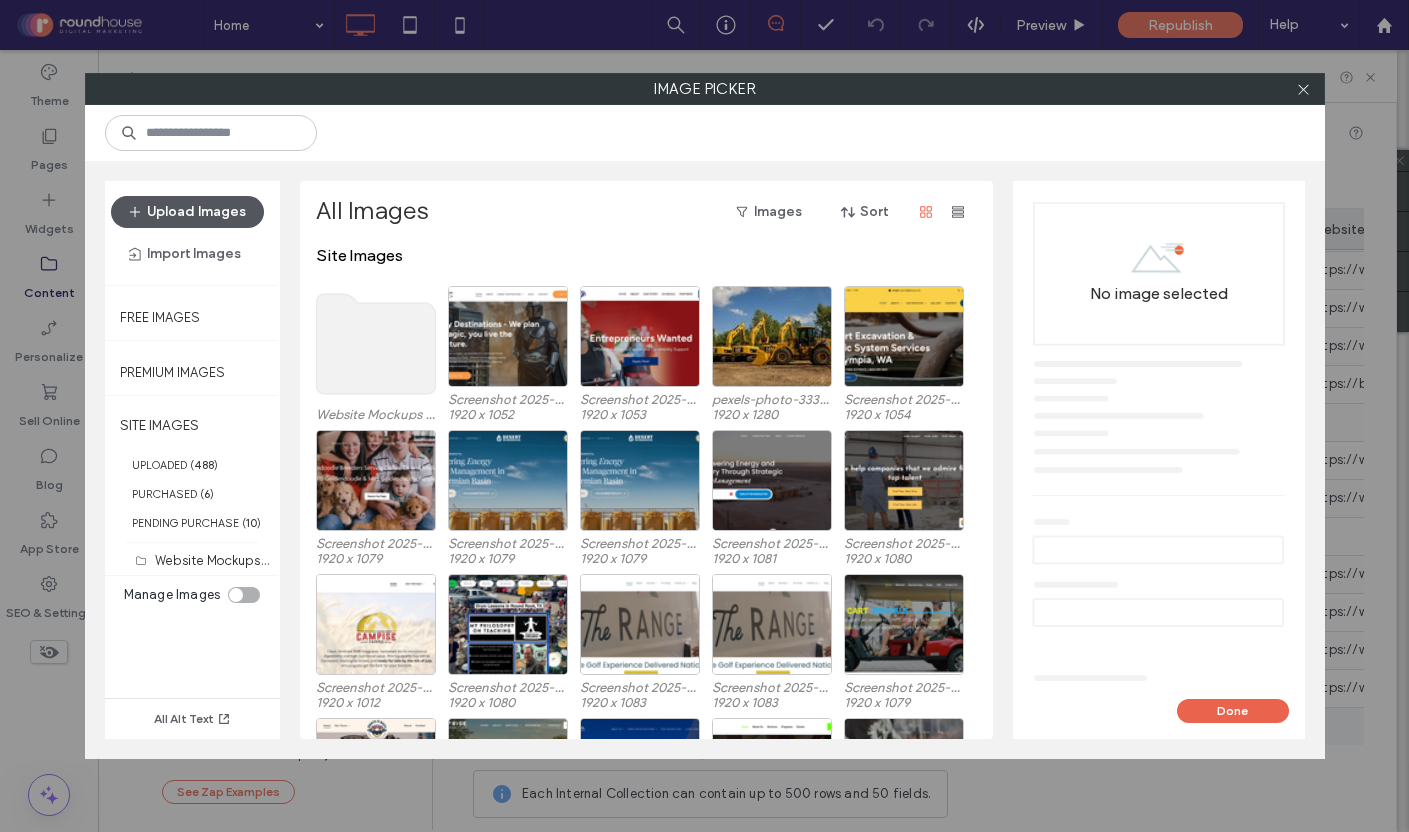 click on "Upload Images" at bounding box center [187, 212] 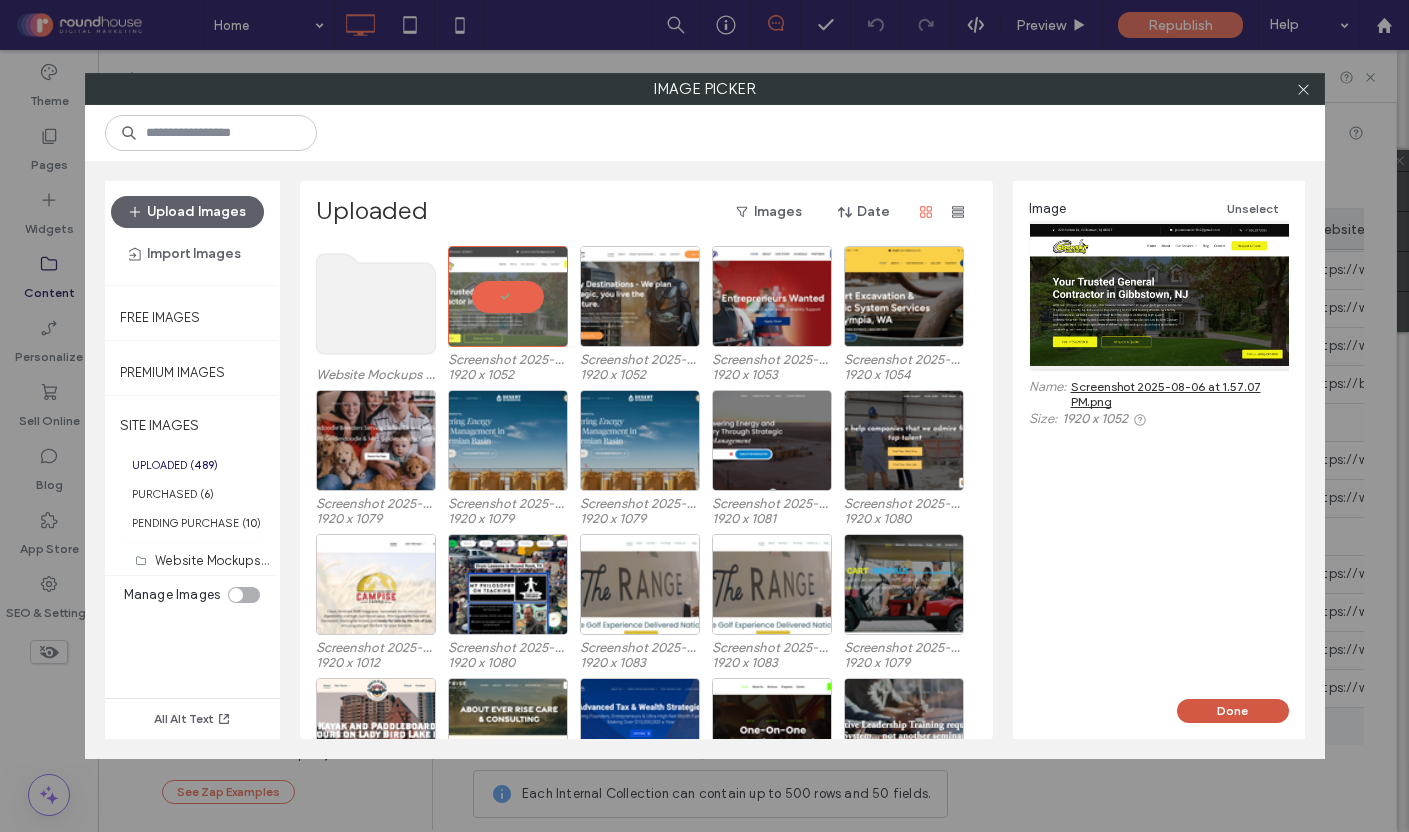 click on "Done" at bounding box center (1233, 711) 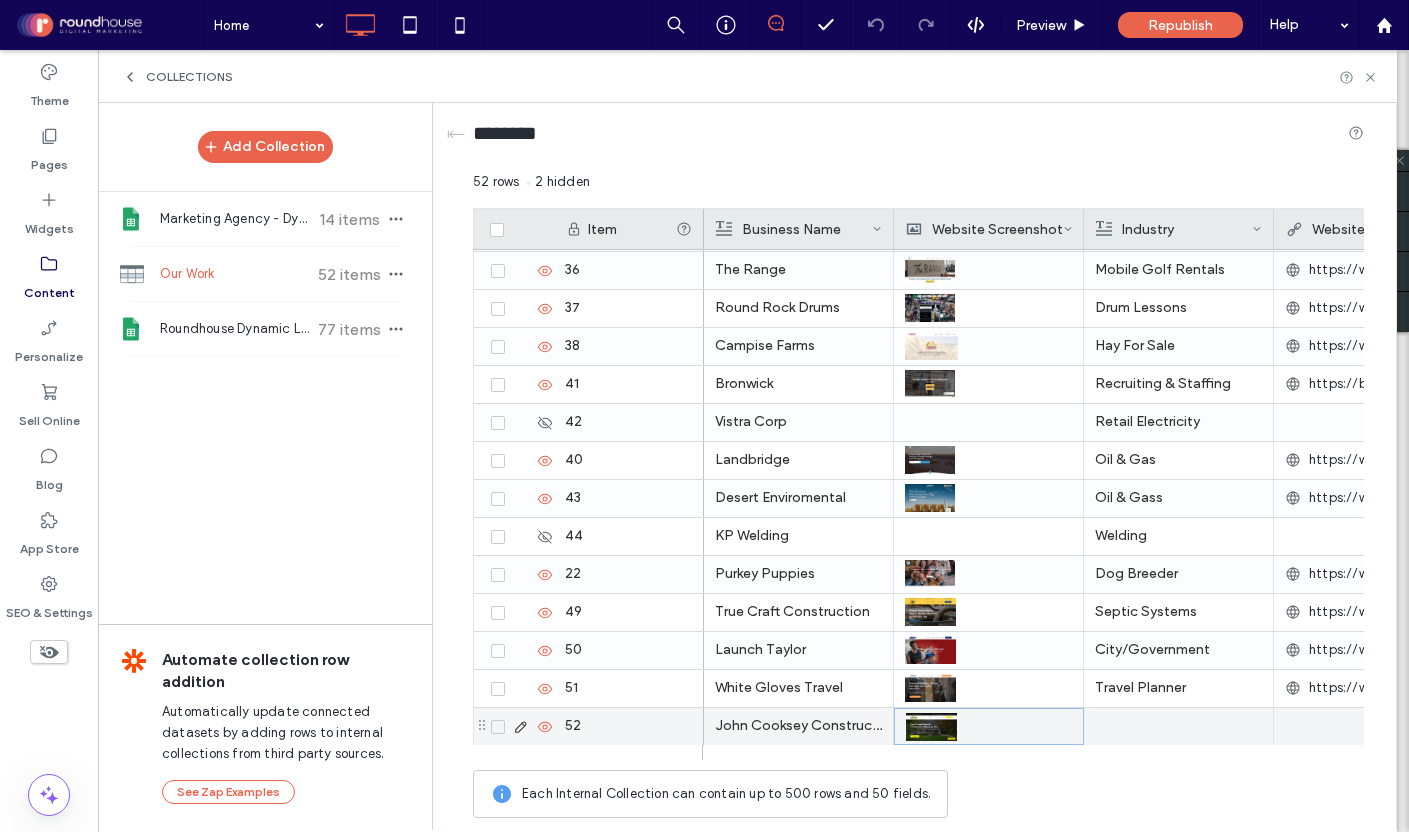 scroll, scrollTop: 0, scrollLeft: 185, axis: horizontal 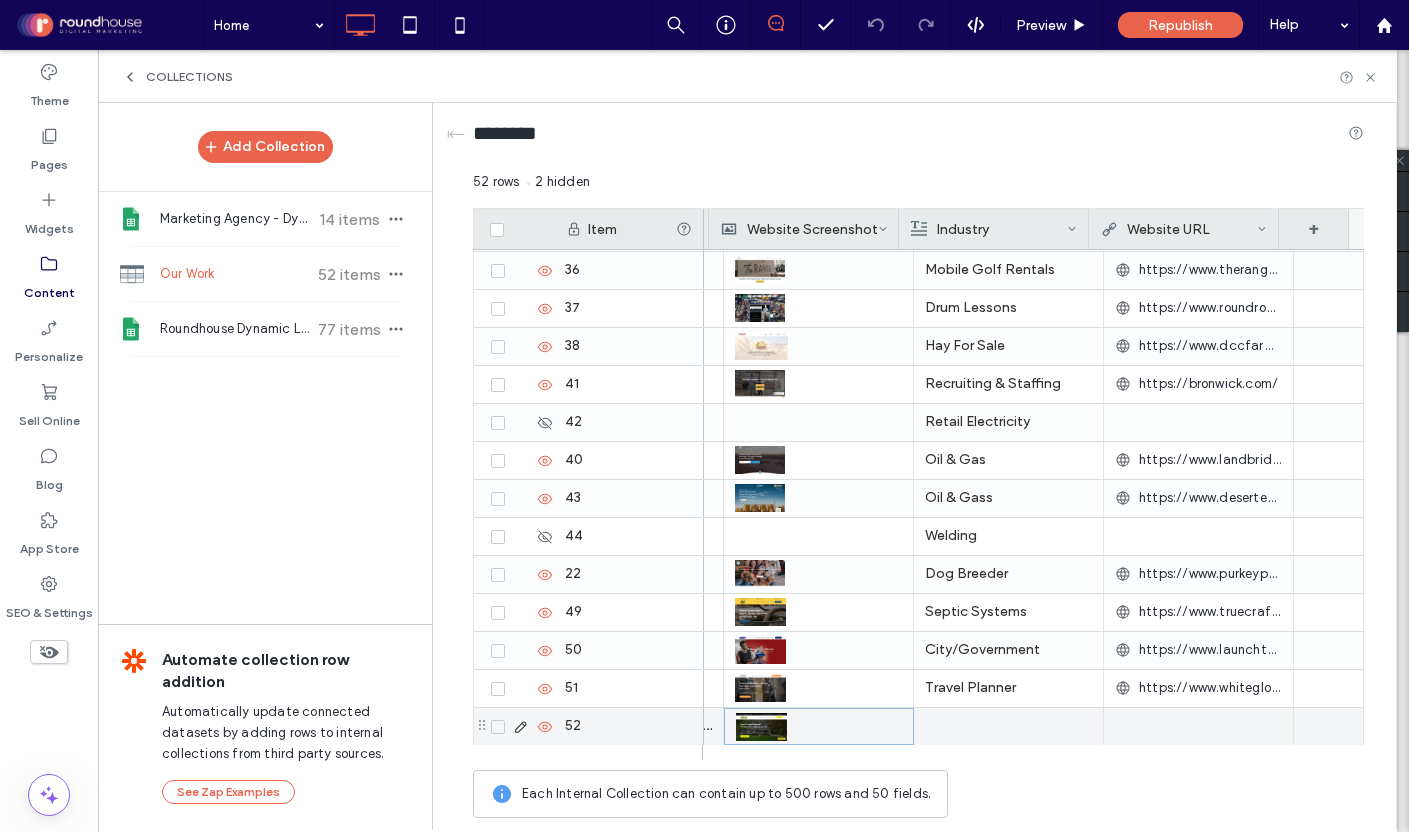 click at bounding box center [1008, 726] 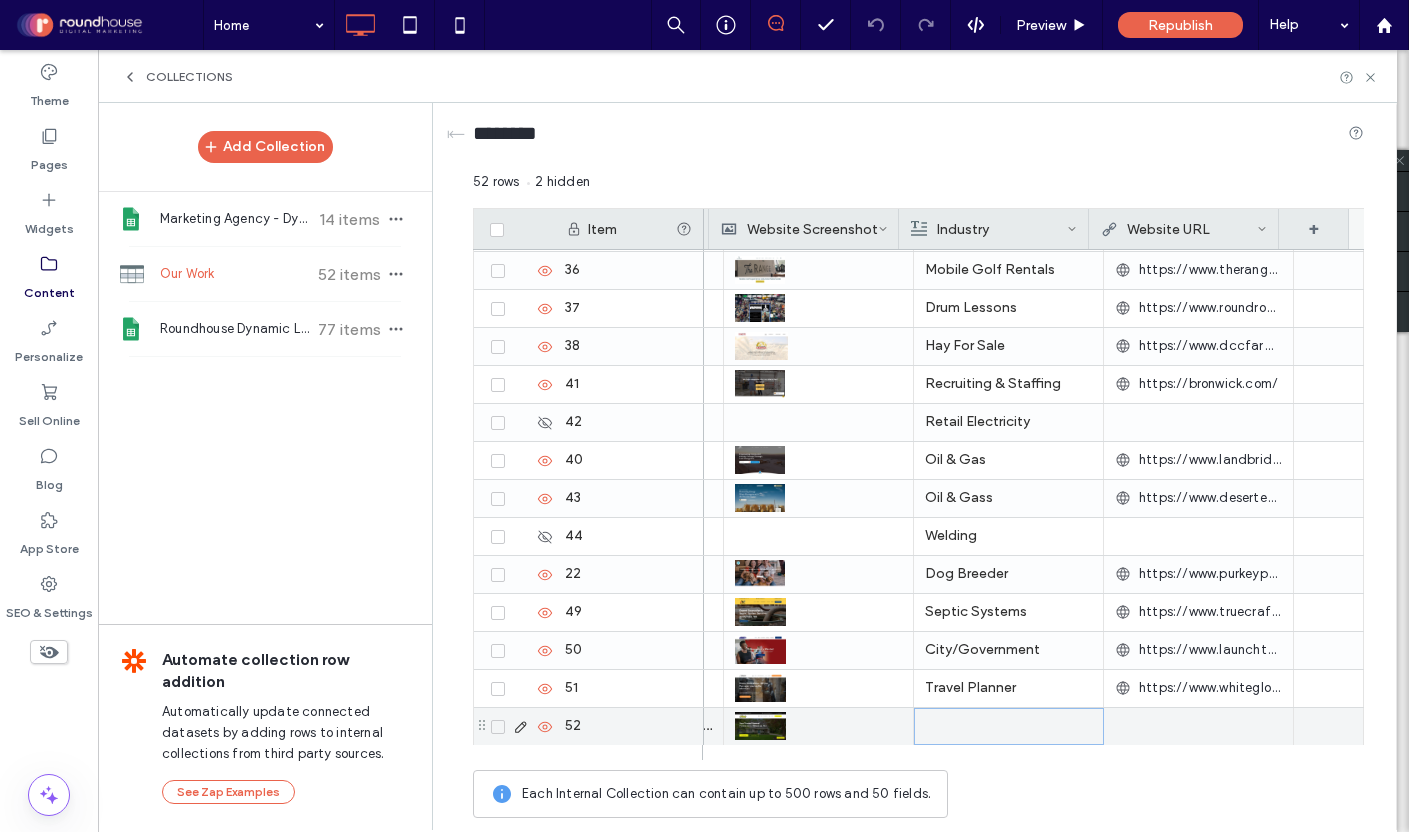 click at bounding box center (1009, 726) 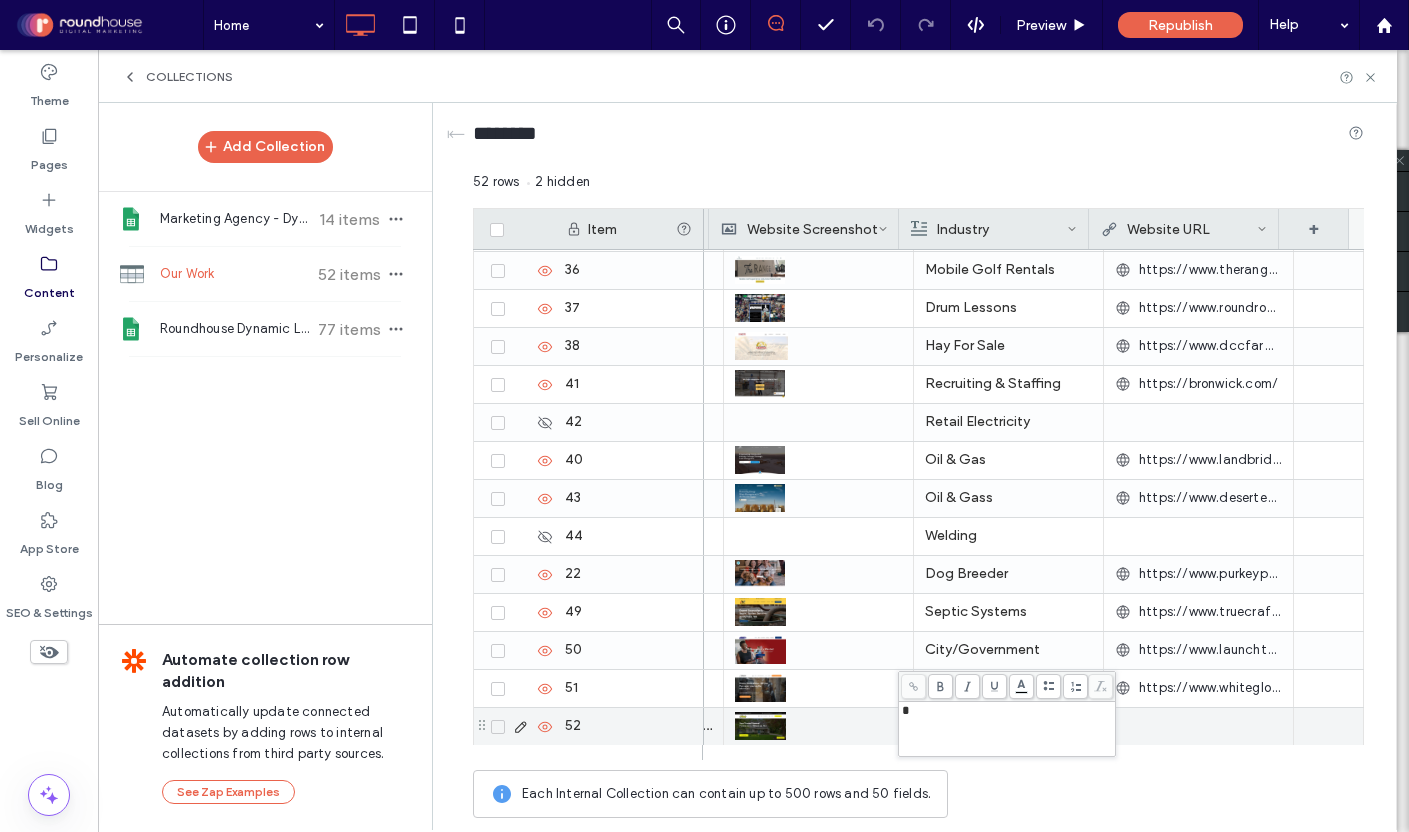 type 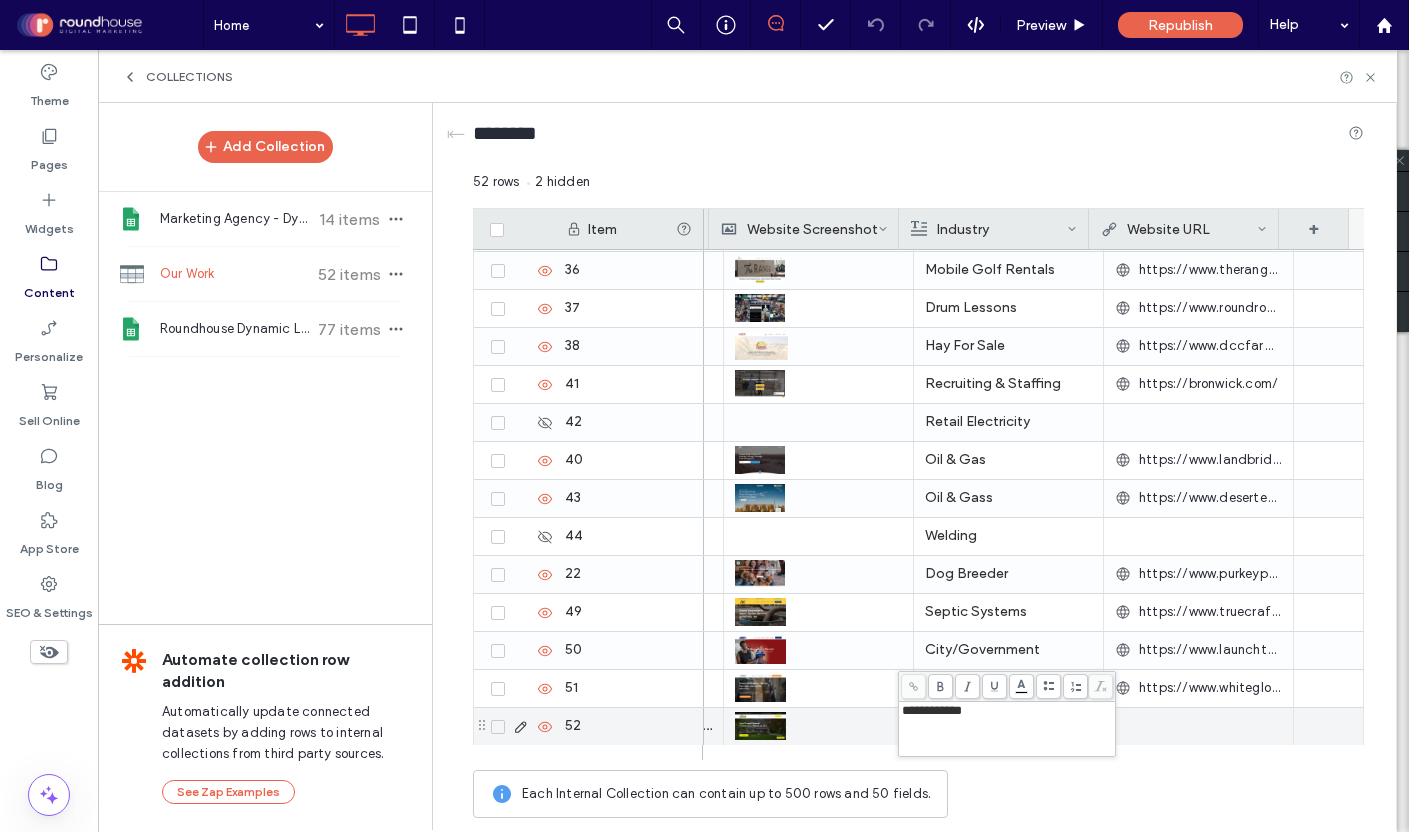 click at bounding box center (1198, 726) 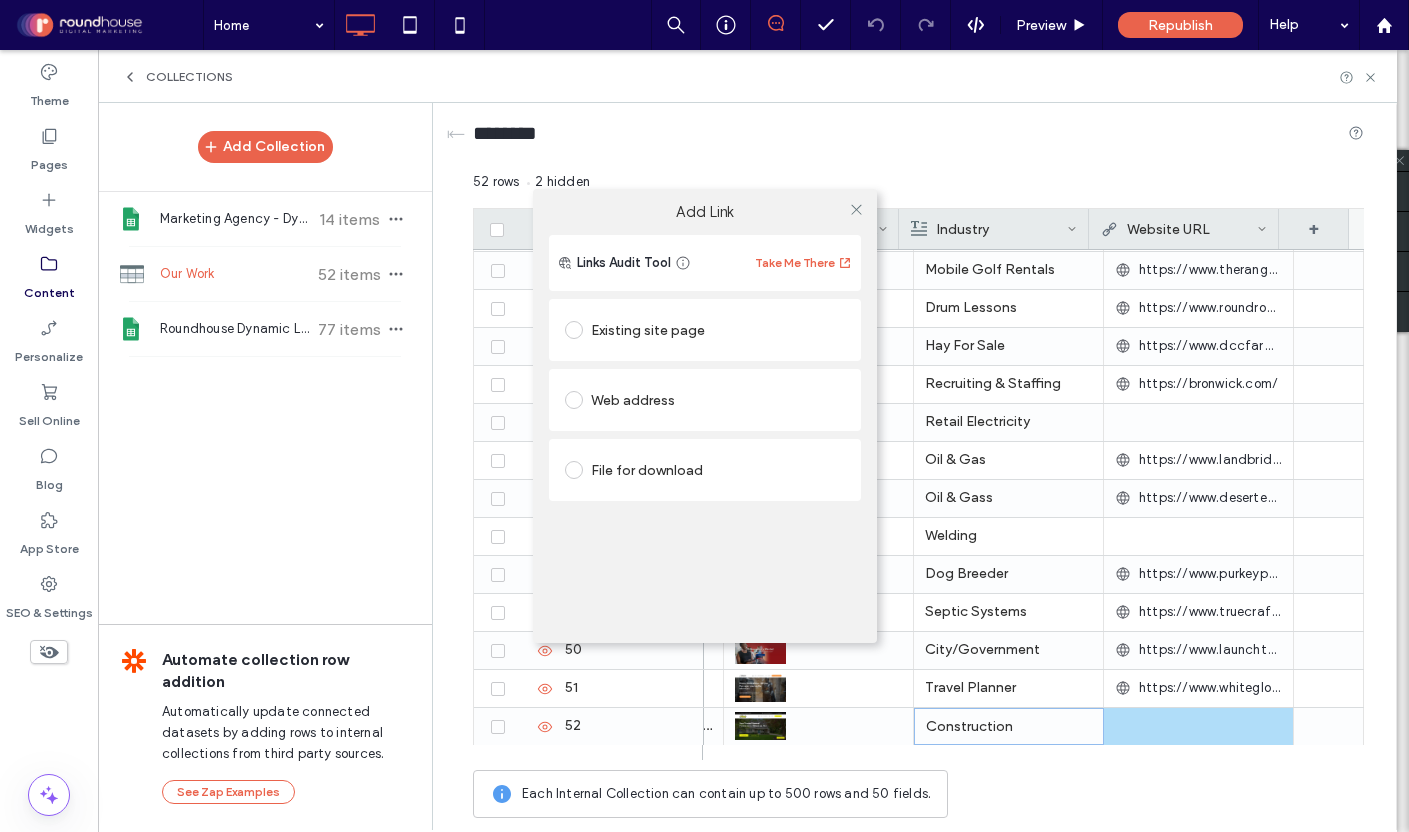 click at bounding box center [574, 400] 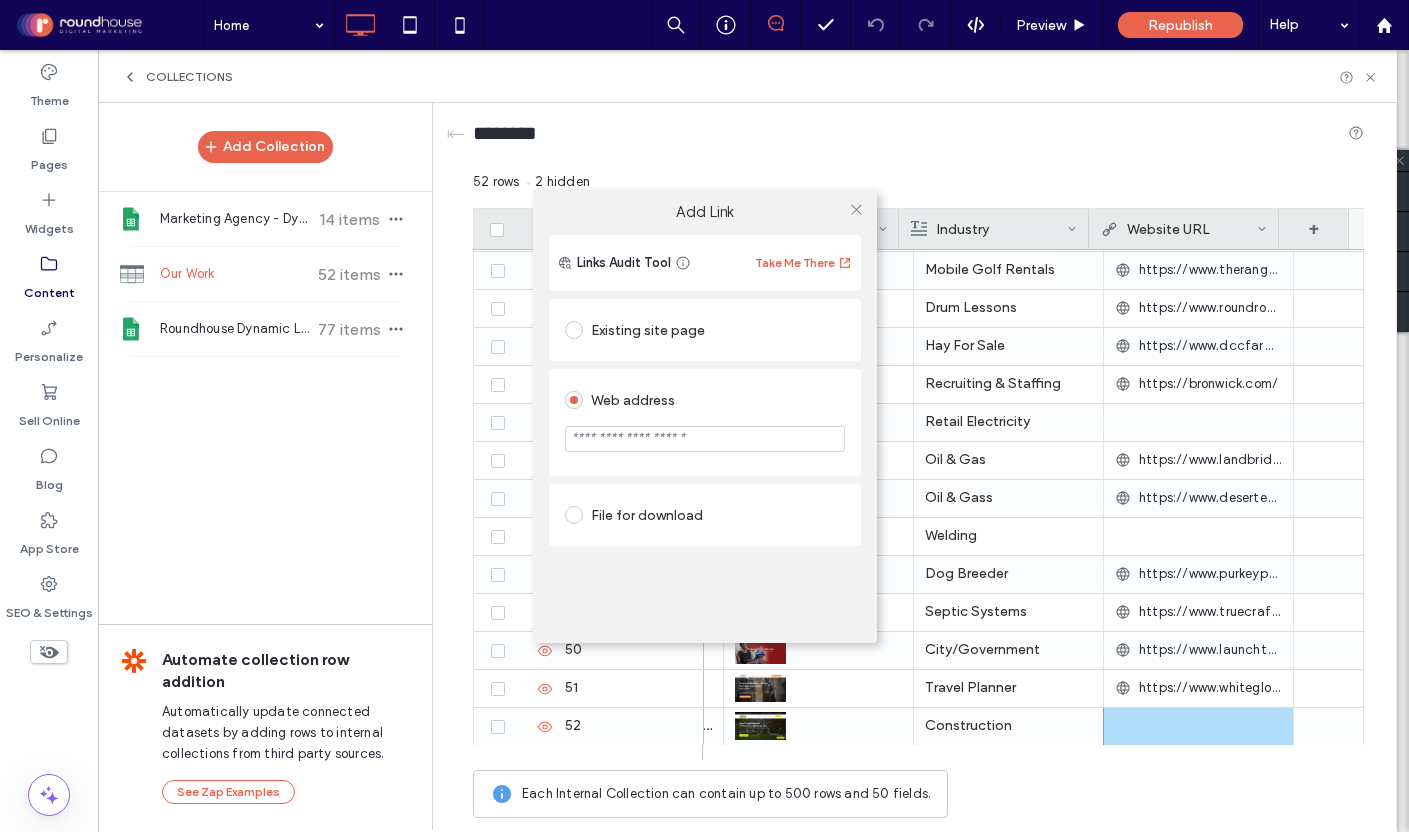 click at bounding box center [705, 439] 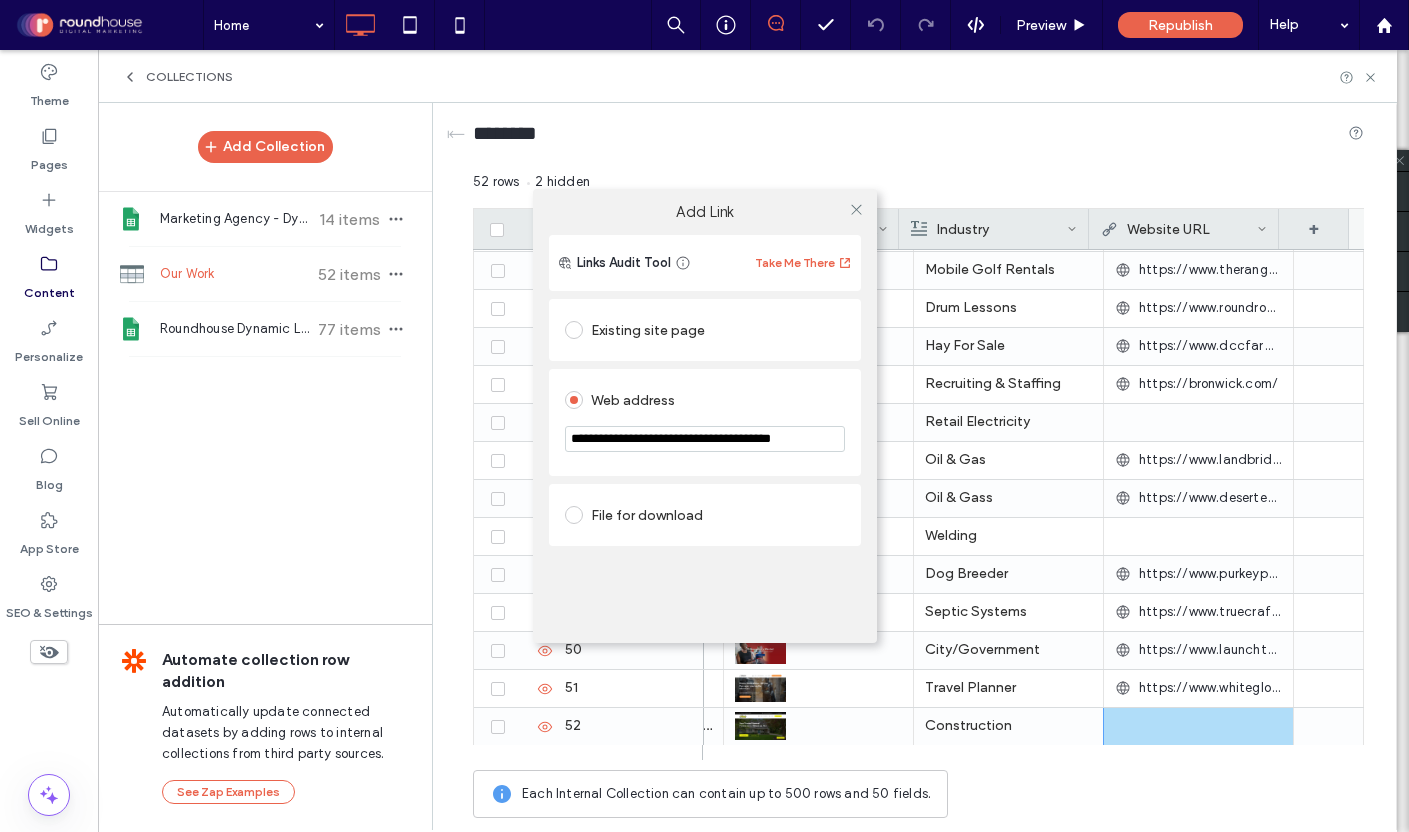 scroll, scrollTop: 0, scrollLeft: 26, axis: horizontal 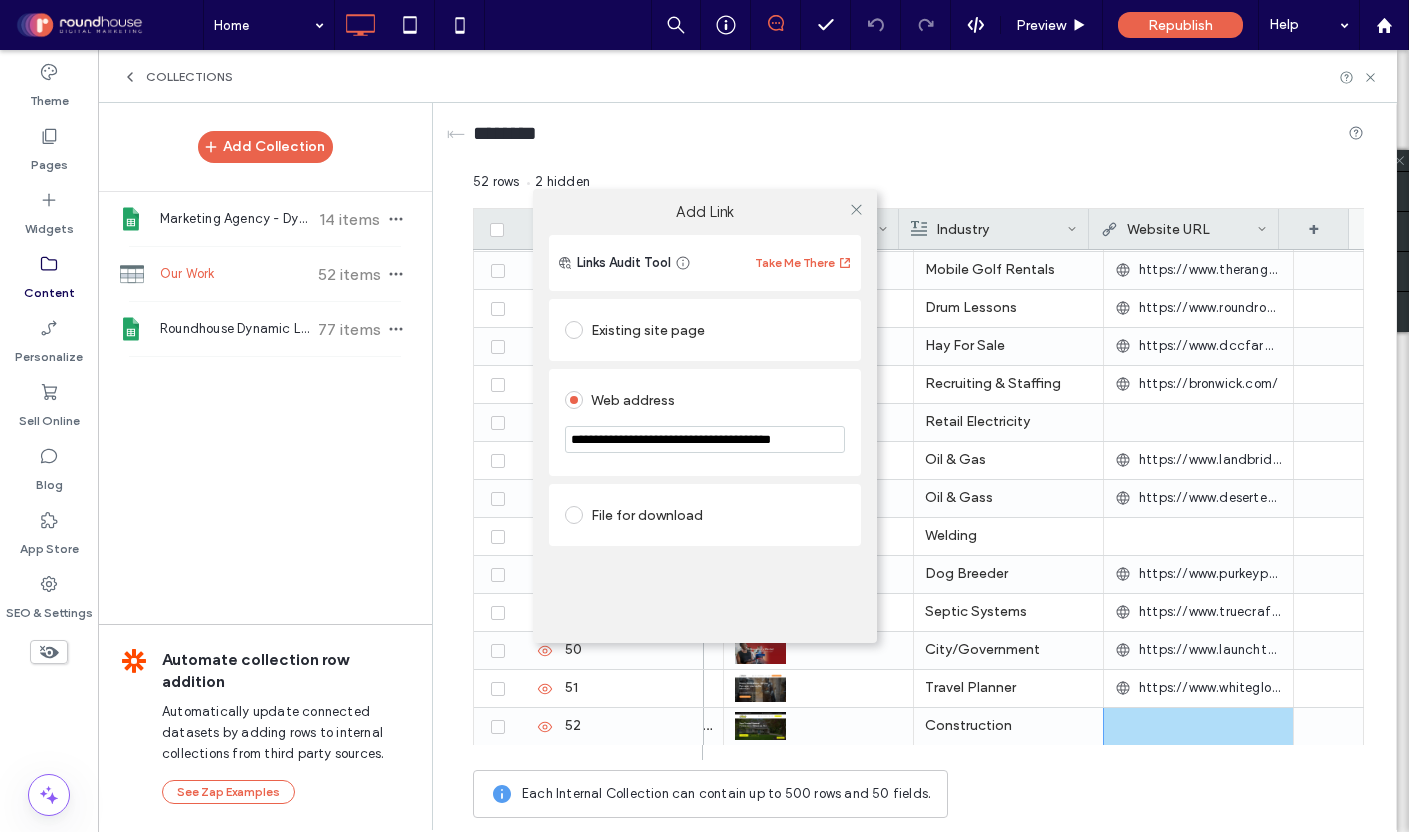 type on "**********" 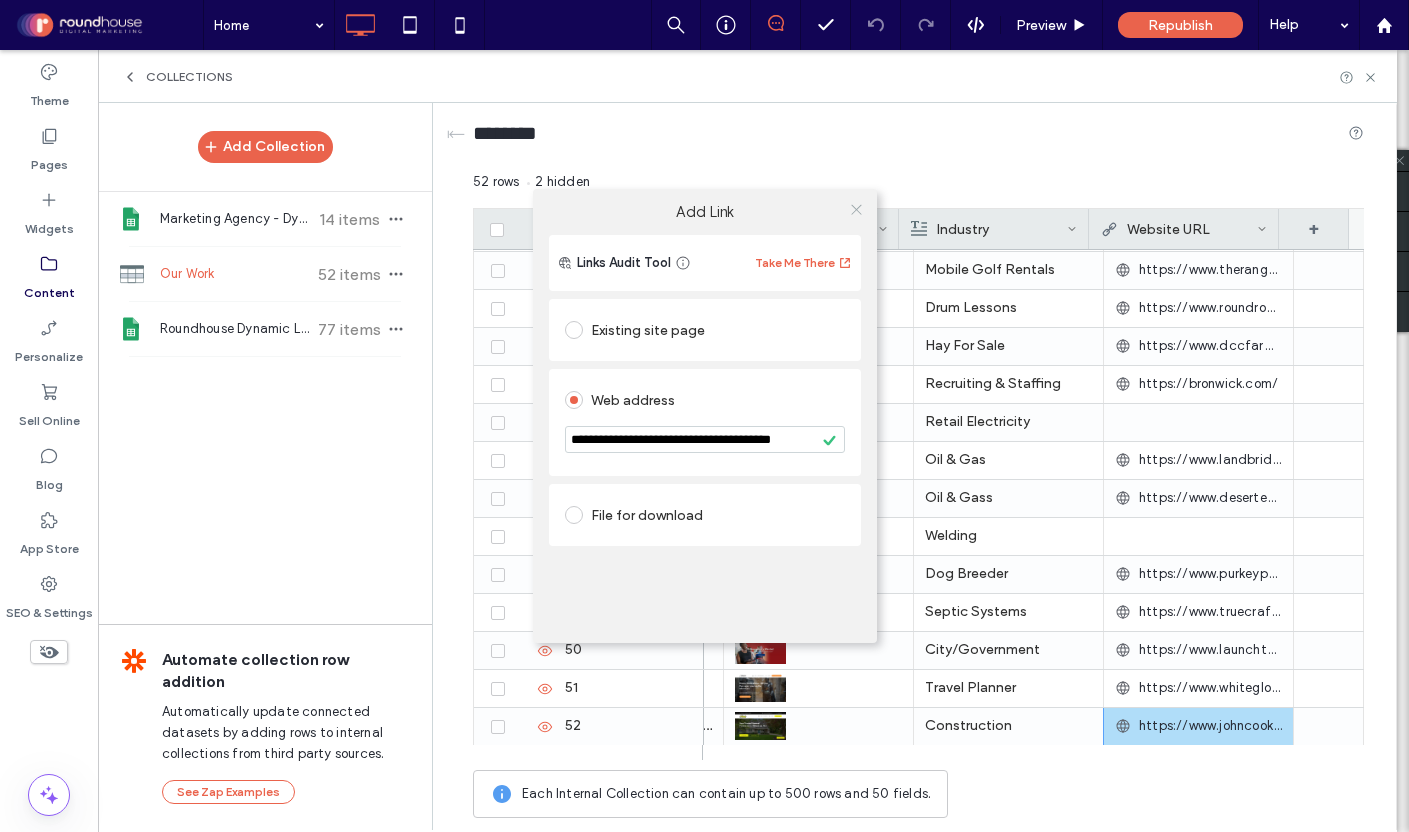 click 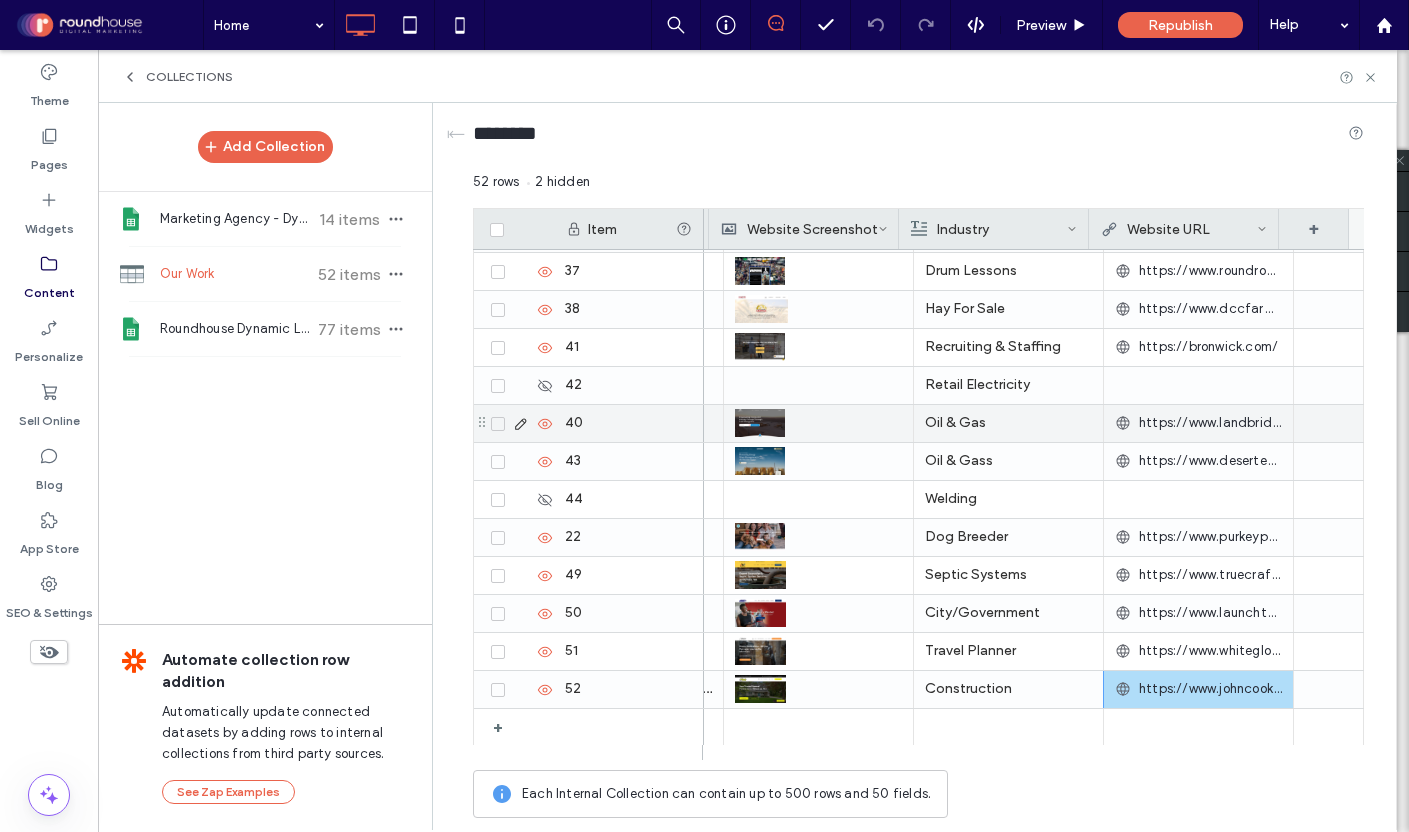 scroll, scrollTop: 1519, scrollLeft: 0, axis: vertical 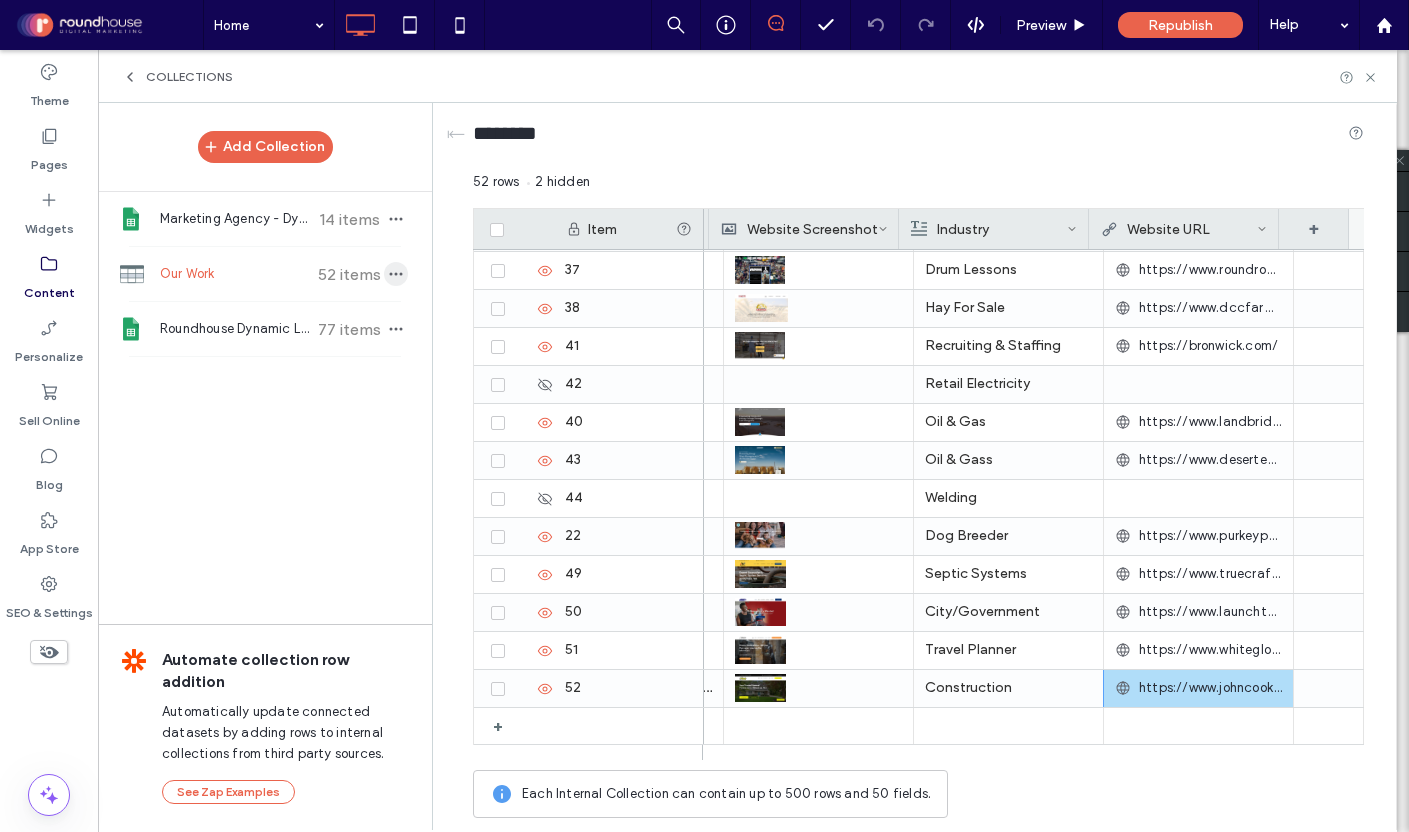 click 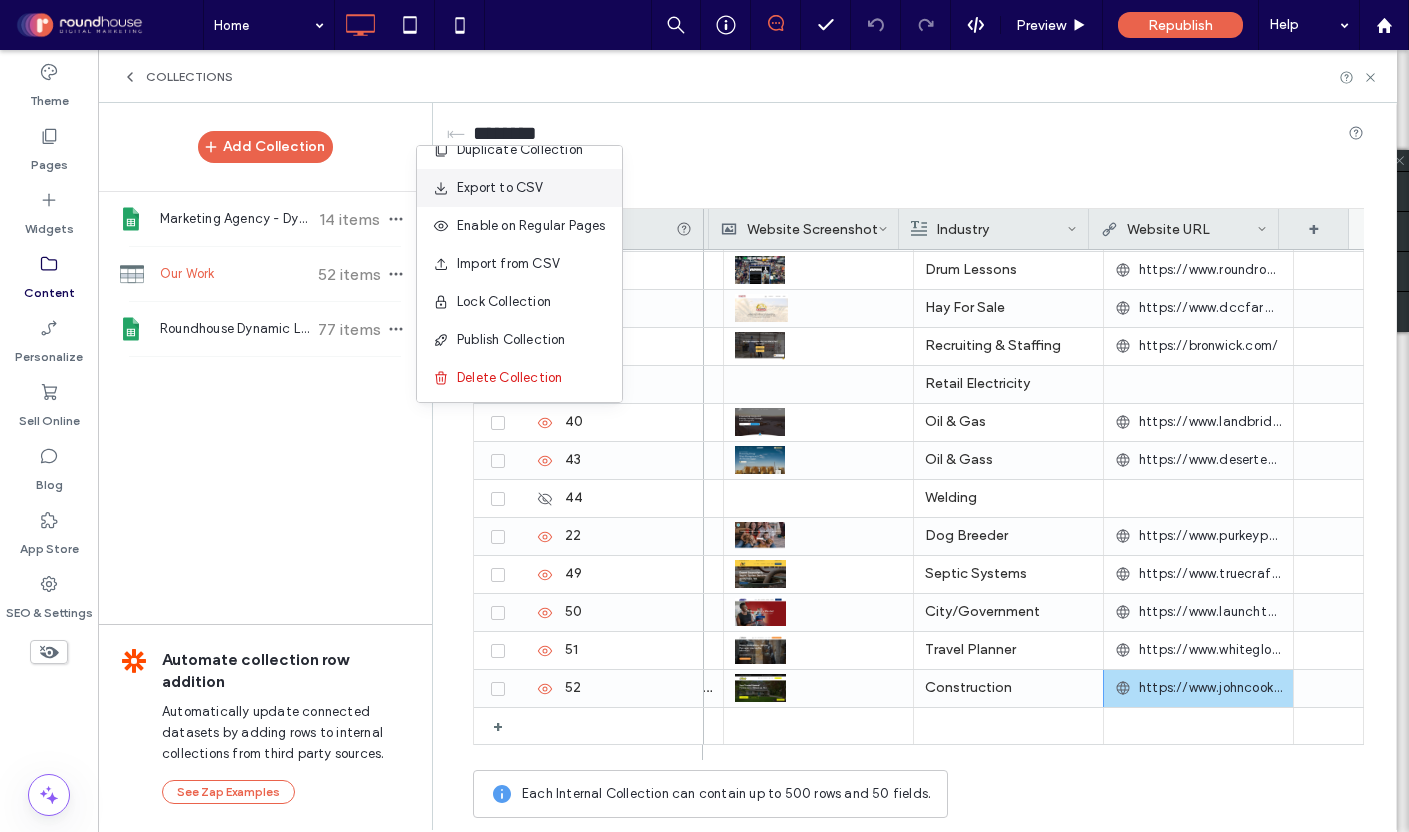 scroll, scrollTop: 26, scrollLeft: 0, axis: vertical 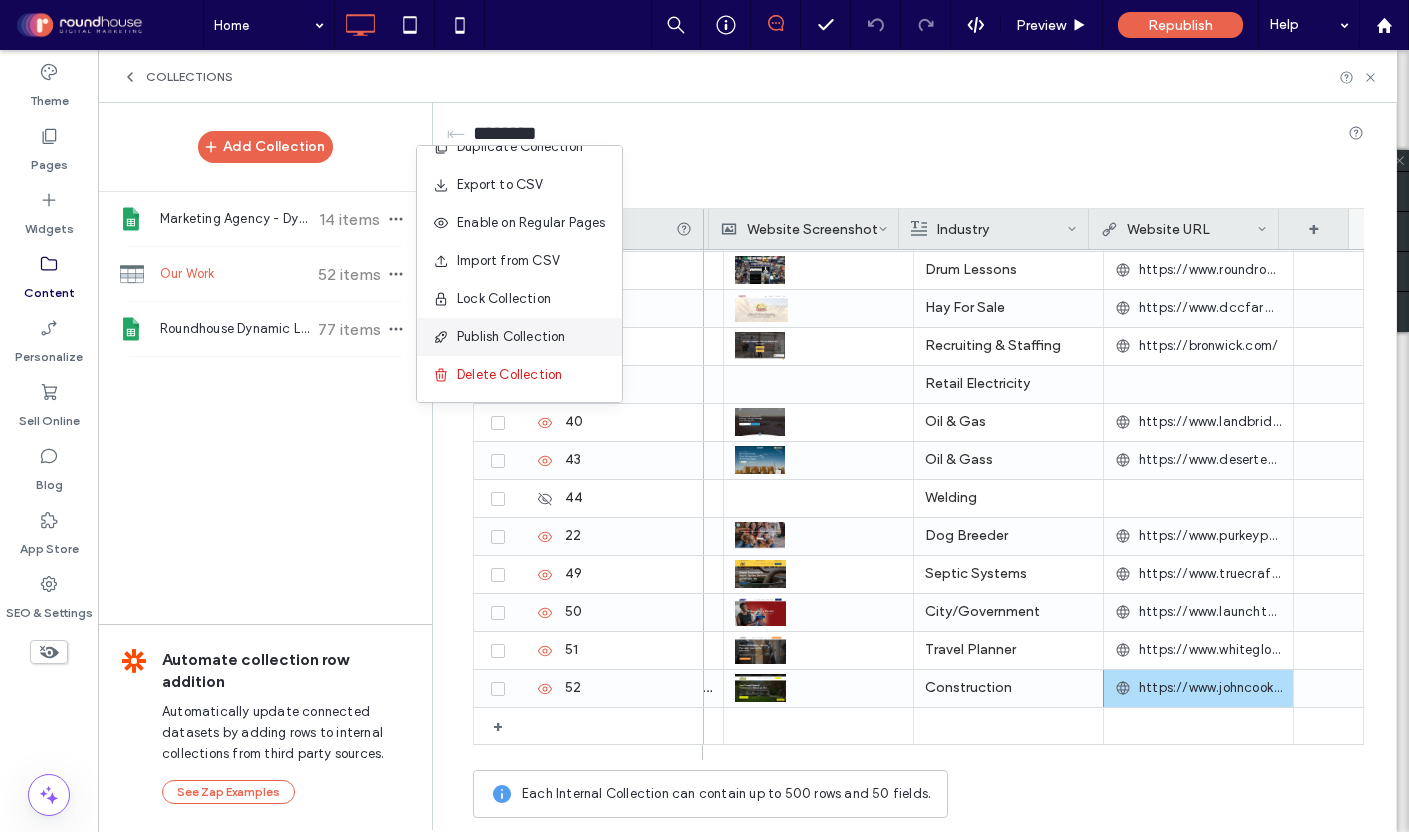 click on "Publish Collection" at bounding box center [511, 337] 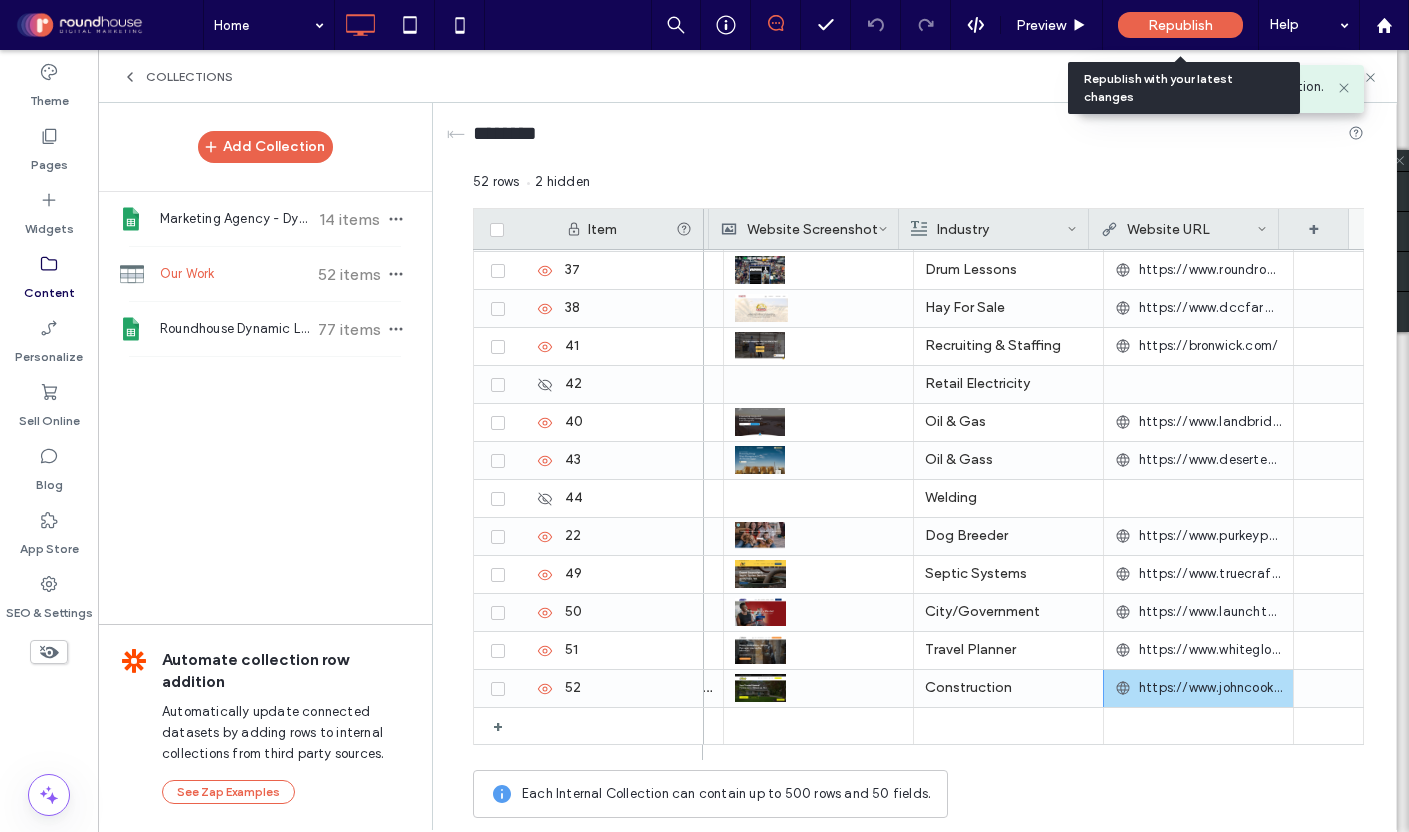 click on "Republish" at bounding box center (1180, 25) 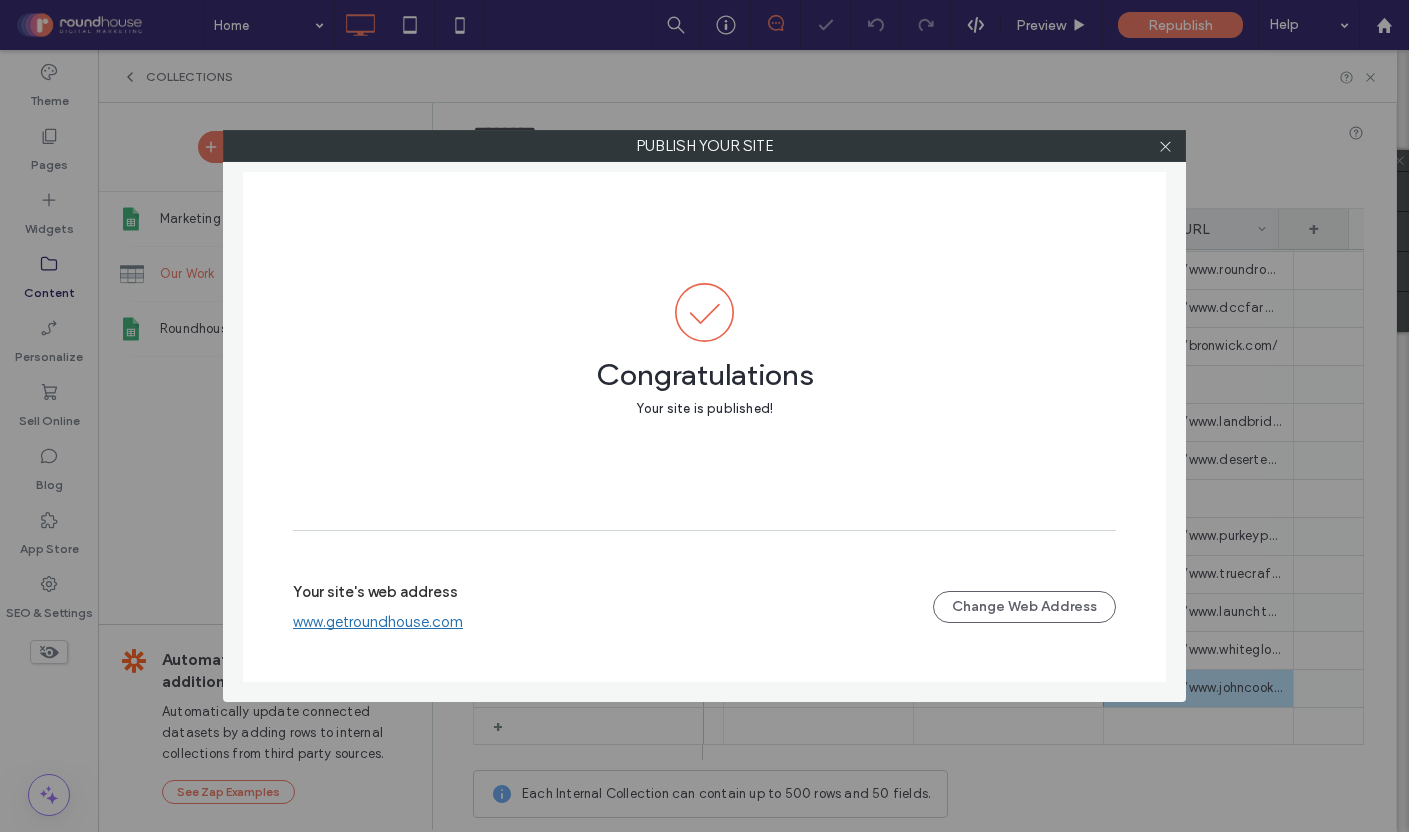 click on "www.getroundhouse.com" at bounding box center [378, 622] 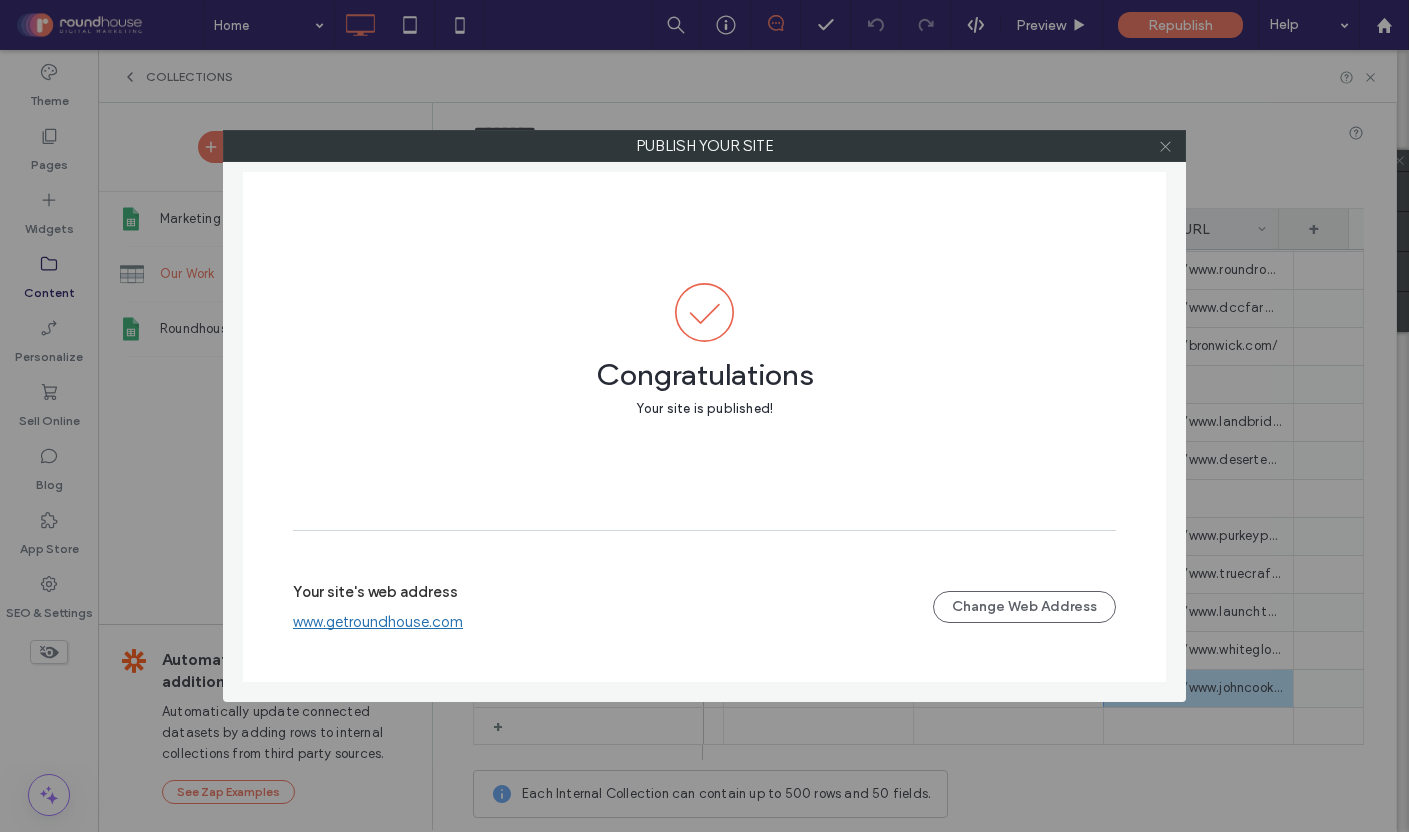 click 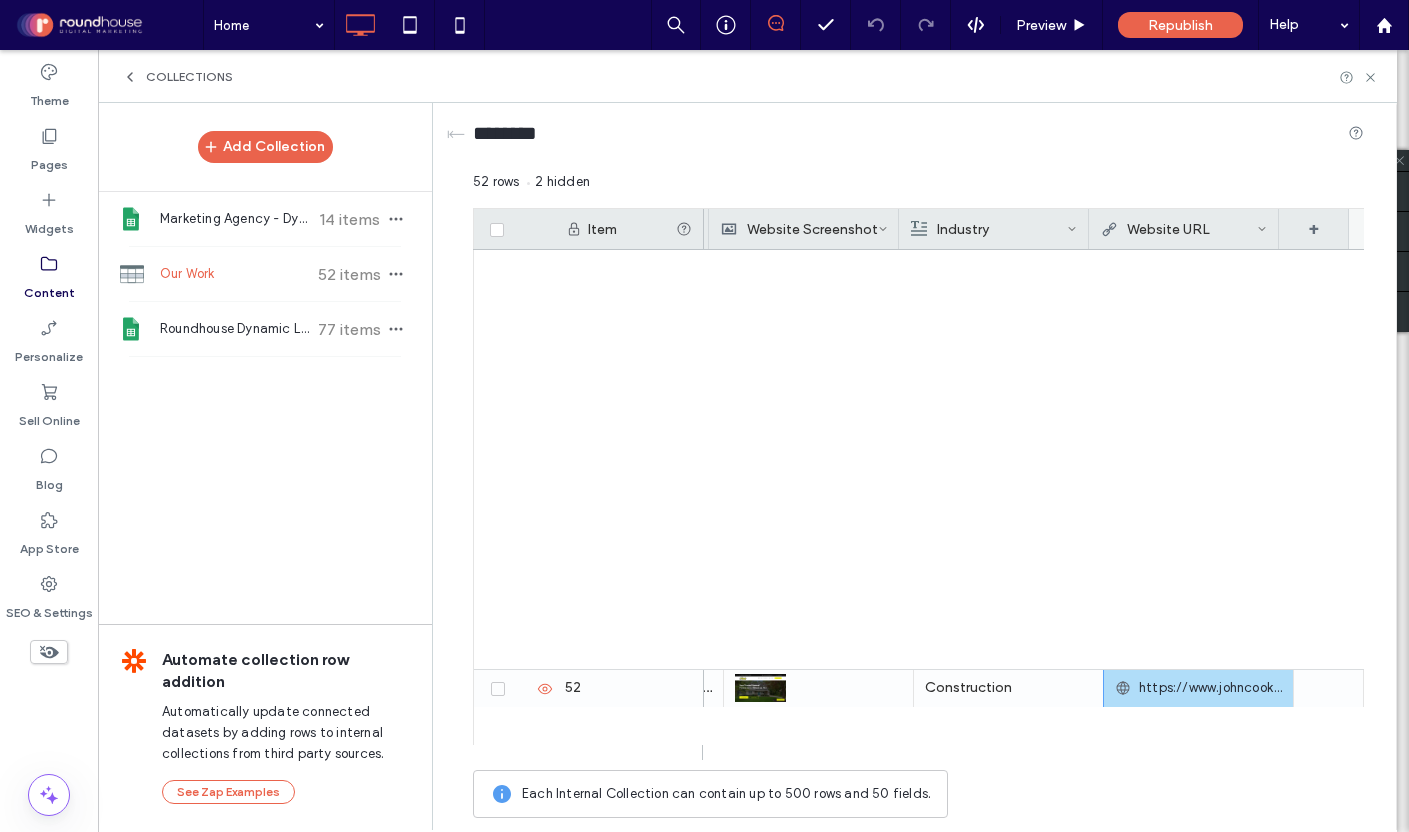 scroll, scrollTop: 0, scrollLeft: 0, axis: both 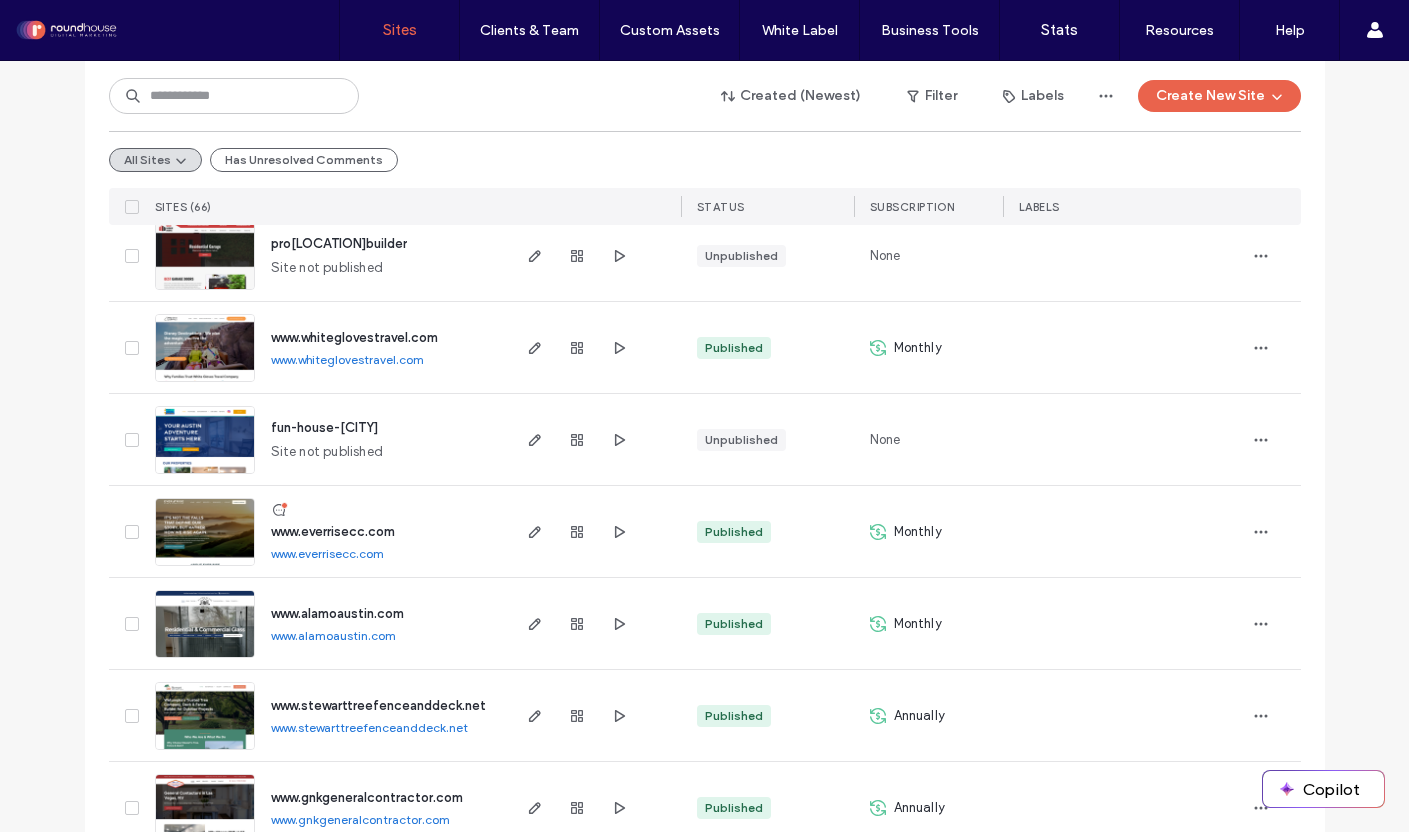 click on "www.whiteglovestravel.com" at bounding box center (347, 359) 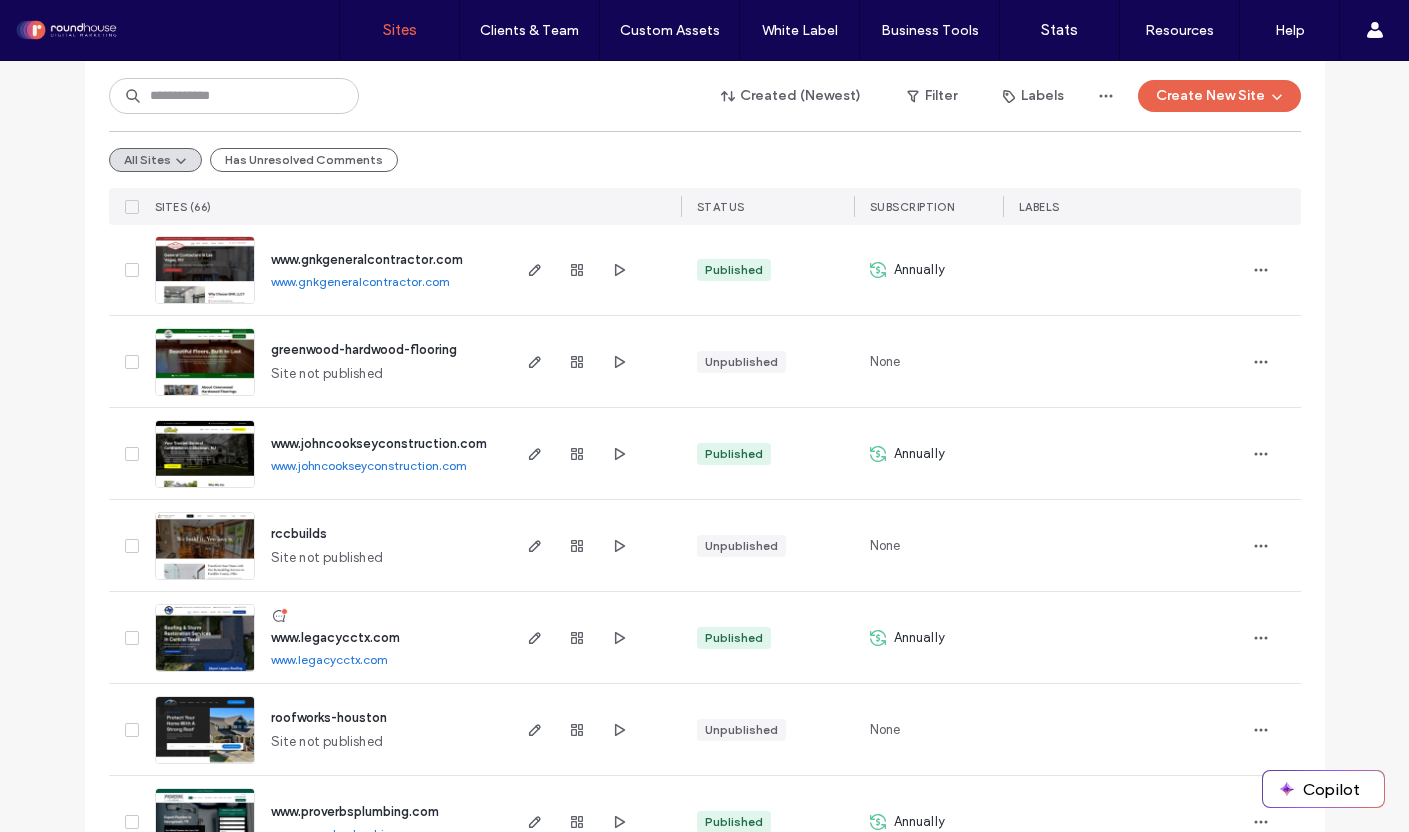 scroll, scrollTop: 1958, scrollLeft: 0, axis: vertical 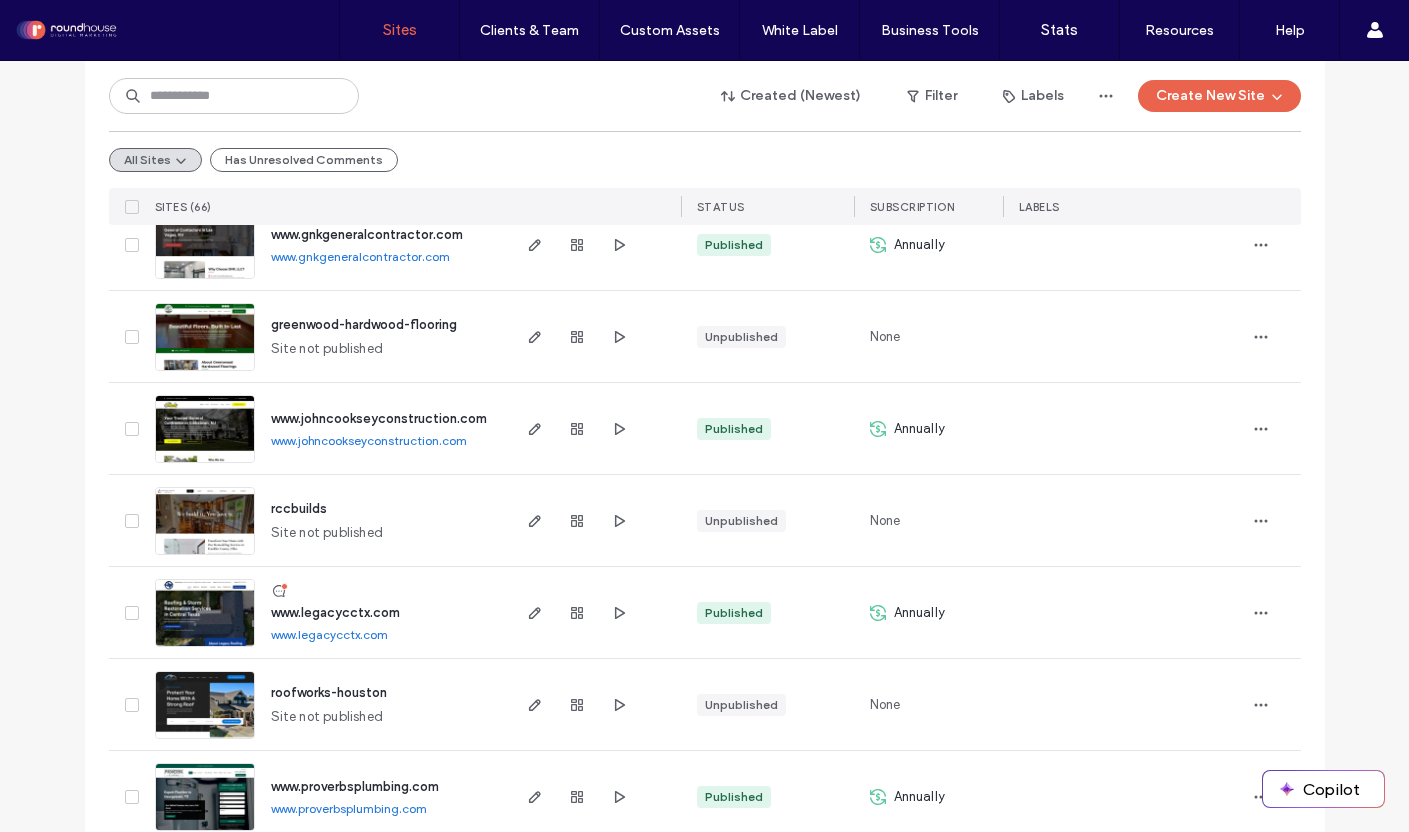 click on "www.johncookseyconstruction.com" at bounding box center [369, 440] 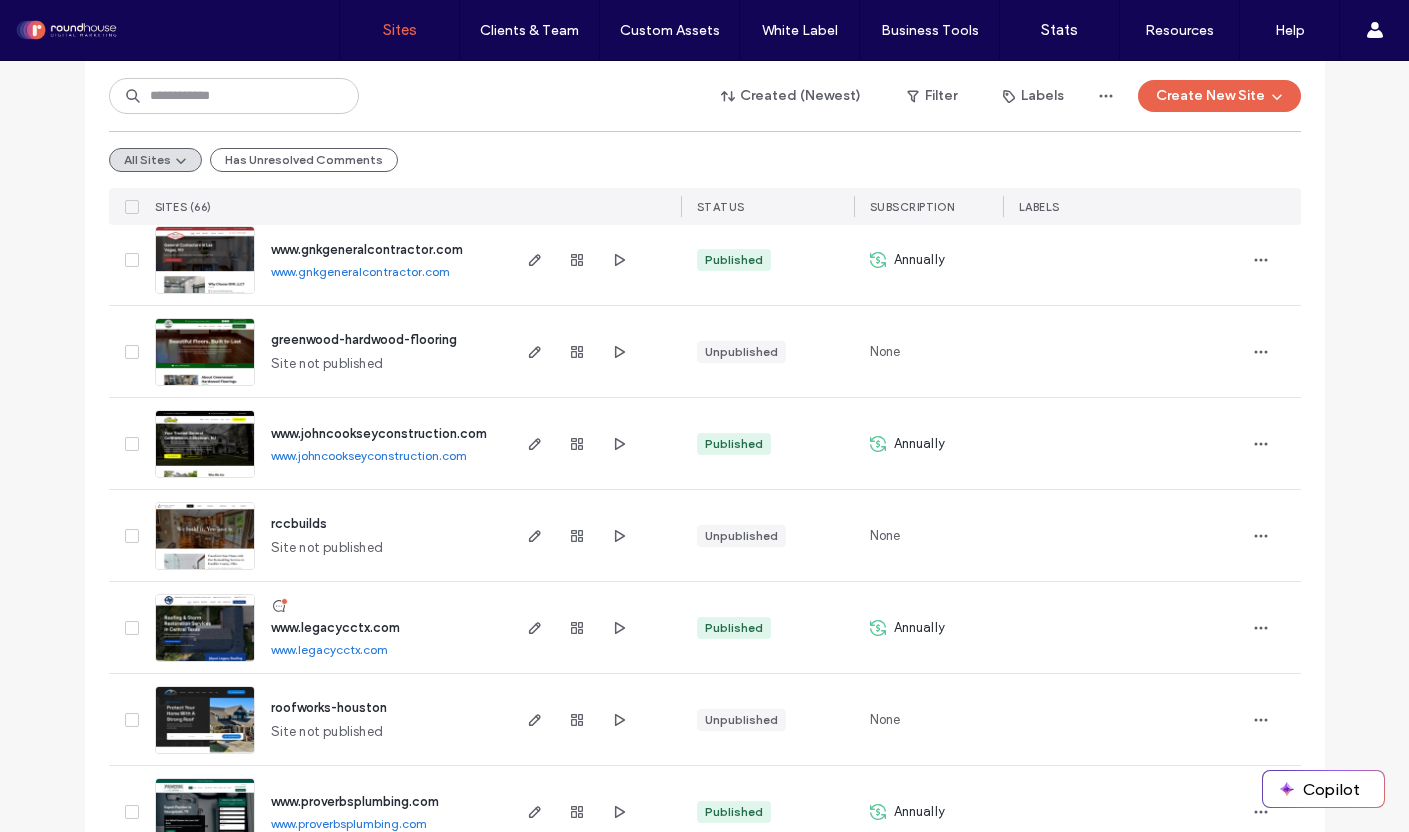 scroll, scrollTop: 1906, scrollLeft: 0, axis: vertical 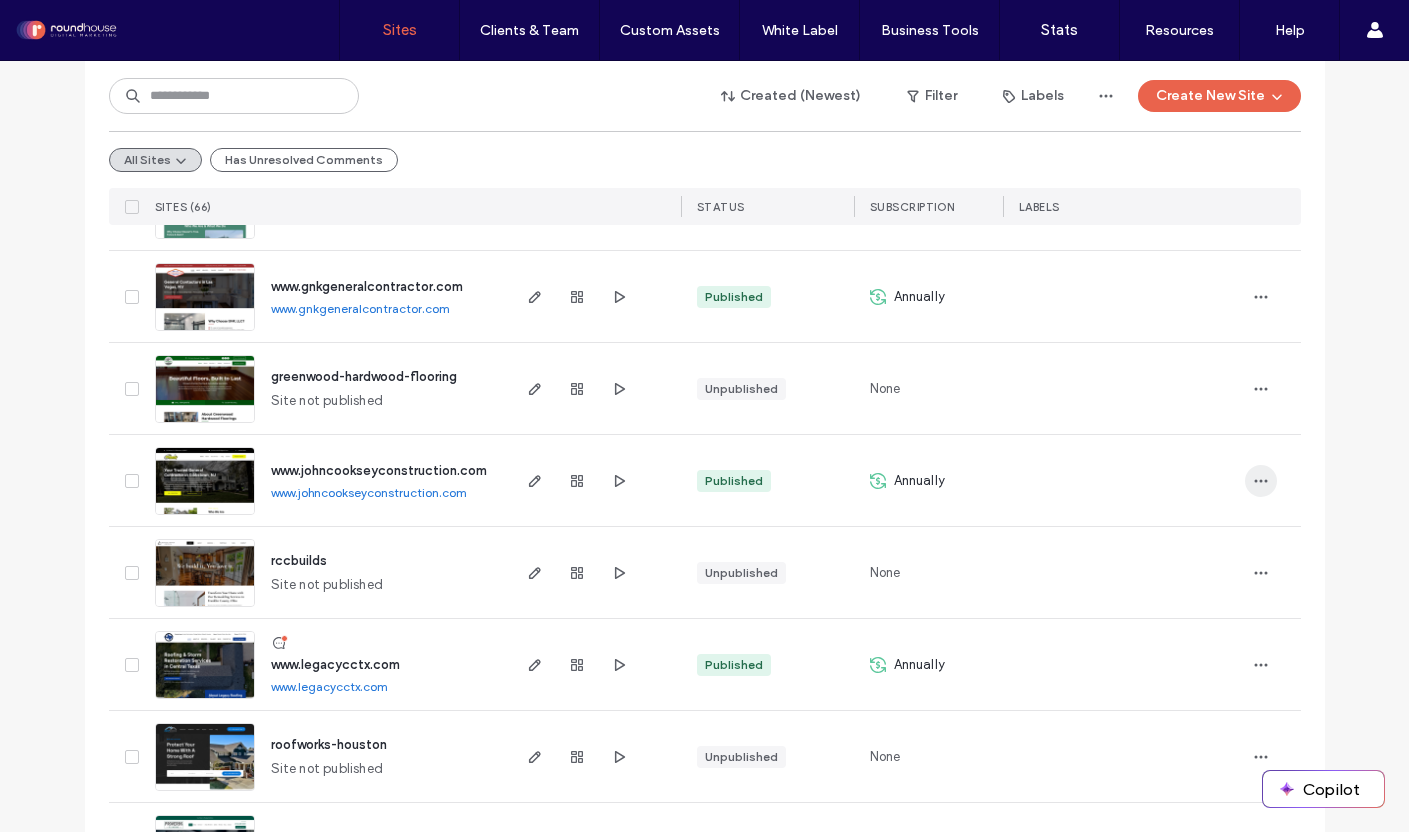 click 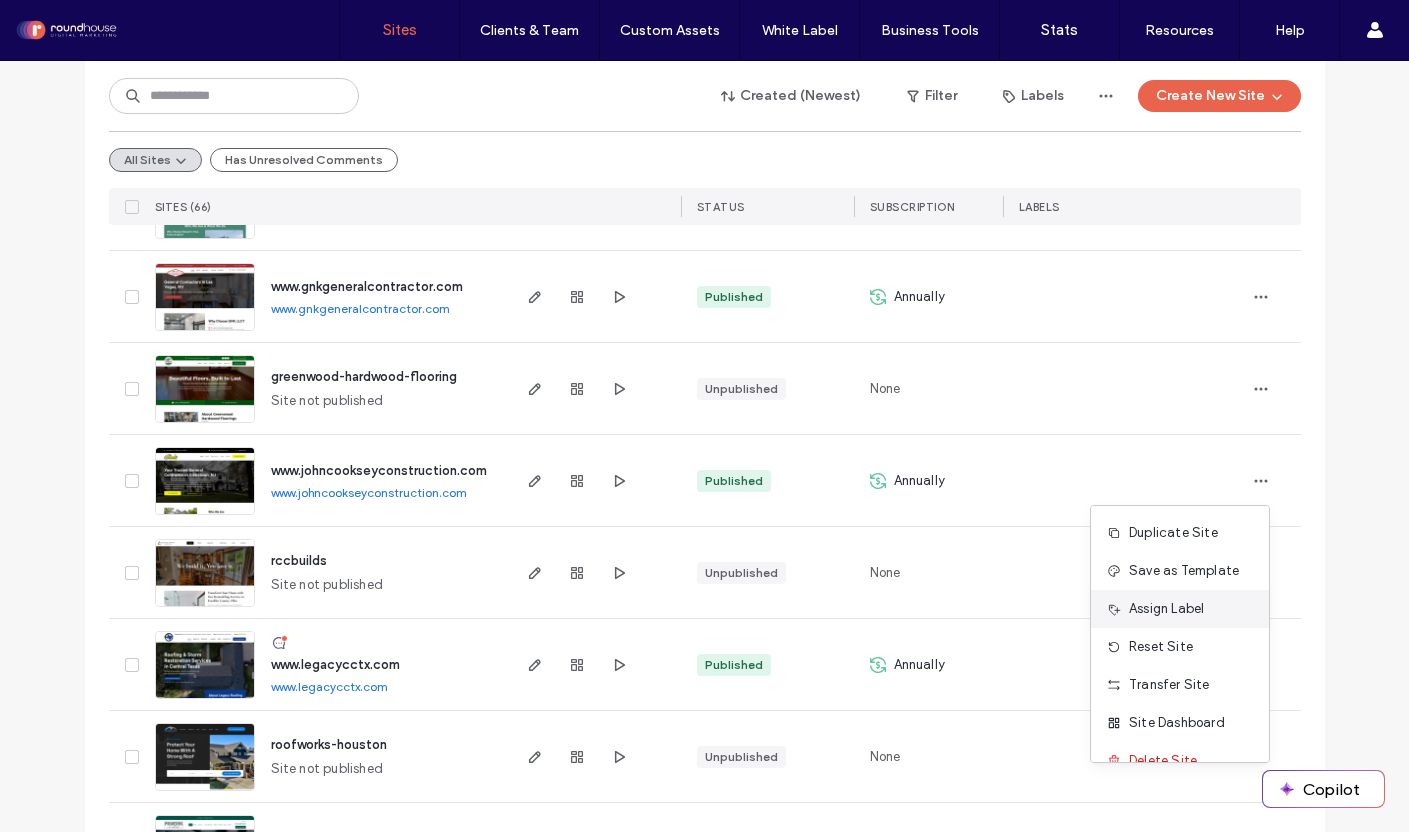 click on "Assign Label" at bounding box center (1166, 609) 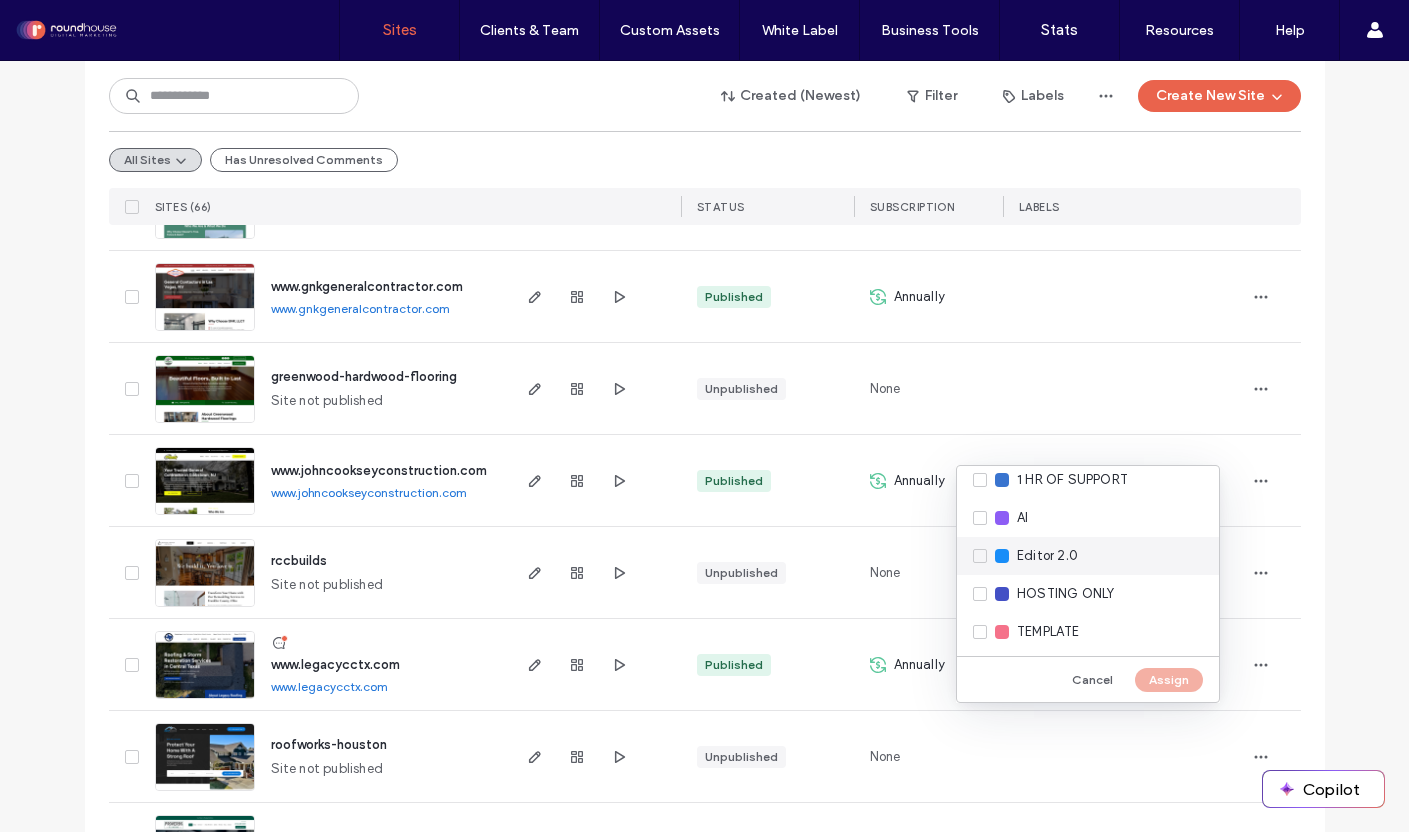 scroll, scrollTop: 0, scrollLeft: 0, axis: both 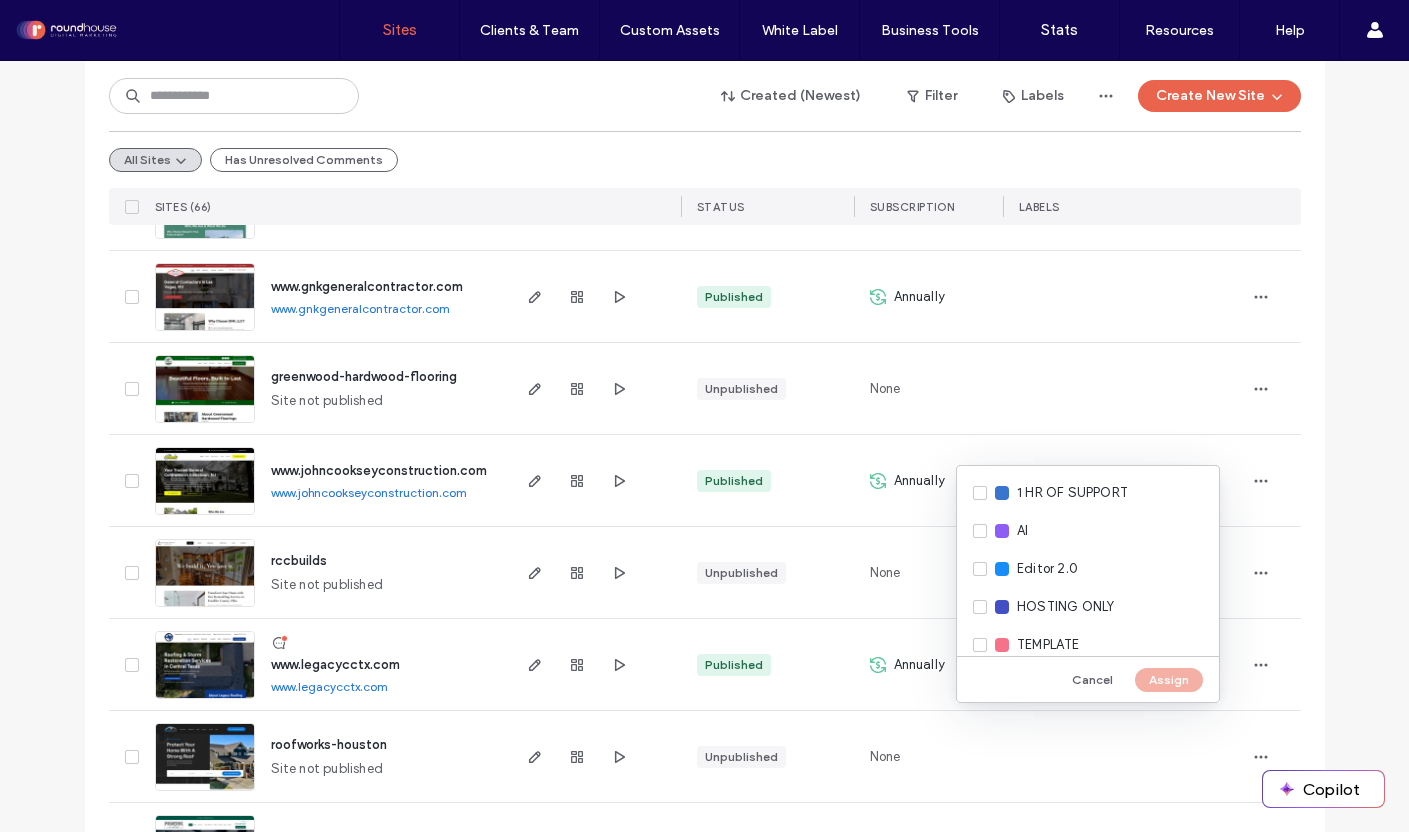 click on "Site List Start with a template Get a head start with AI Collect content first New Start from file Beta Already reached 44 sites and growing? Automate your agency's workflow and get more clients using advanced tools Let's talk Created (Newest) Filter Labels Create New Site All Sites Has Unresolved Comments SITES (66) STATUS SUBSCRIPTION LABELS just-dig-it Site not published Unpublished None www.versa24.com www.versa24.com Published Monthly land-clearing-demo-1 Site not published Unpublished None demo-2 Site not published Unpublished None demo-1 Site not published Unpublished None www.azaleahomes.net www.azaleahomes.net Published Monthly www.hpp-construction.com www.hpp-construction.com Published Monthly kanga-room-systems Site not published Unpublished None www.launchtaylor.org www.launchtaylor.org Published Monthly roofer-site-template2 Site not published Unpublished None roofer-site-template Site not published Unpublished None www.brightcitypainting.com www.brightcitypainting.com Published Monthly None None" at bounding box center [704, 1423] 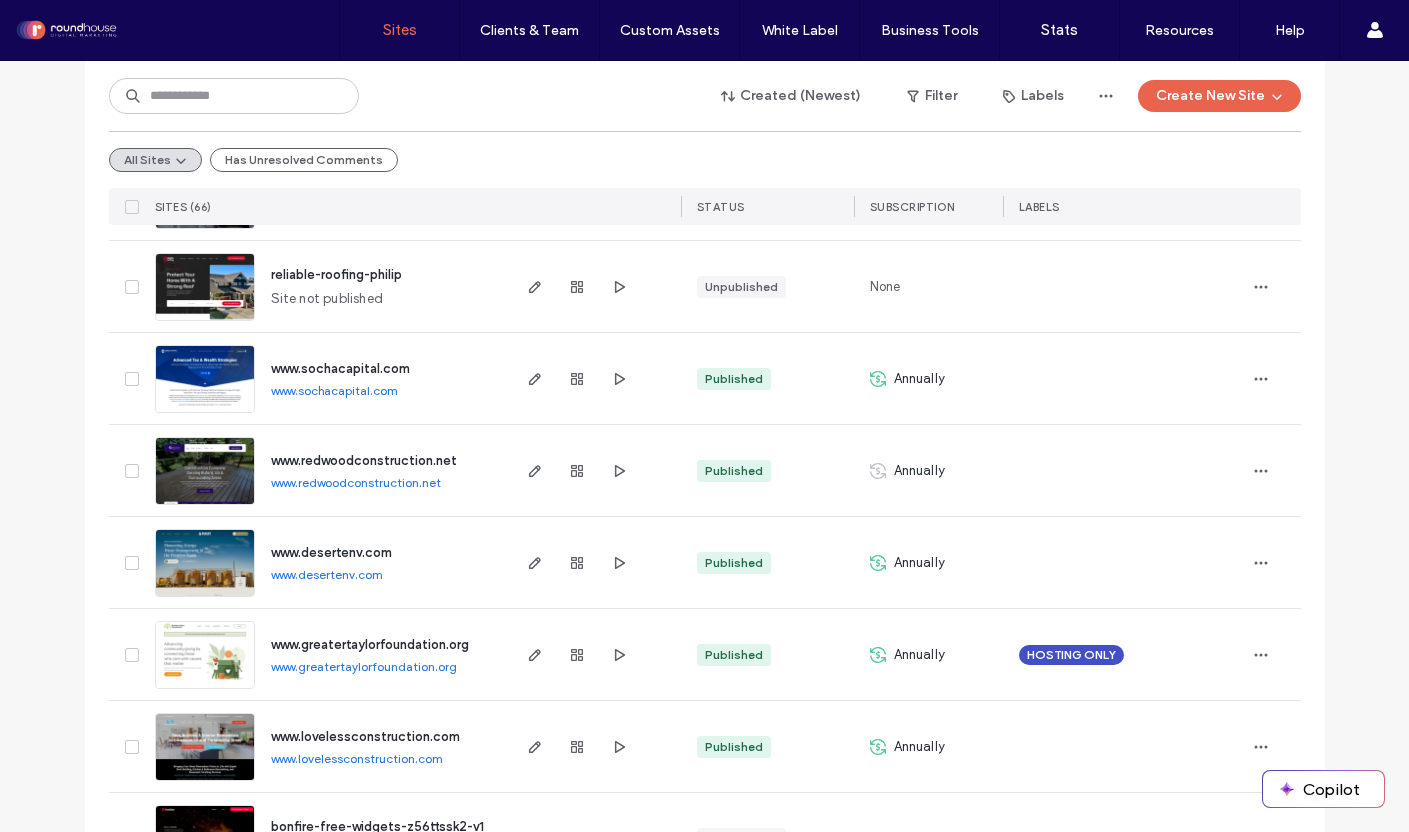 scroll, scrollTop: 2562, scrollLeft: 0, axis: vertical 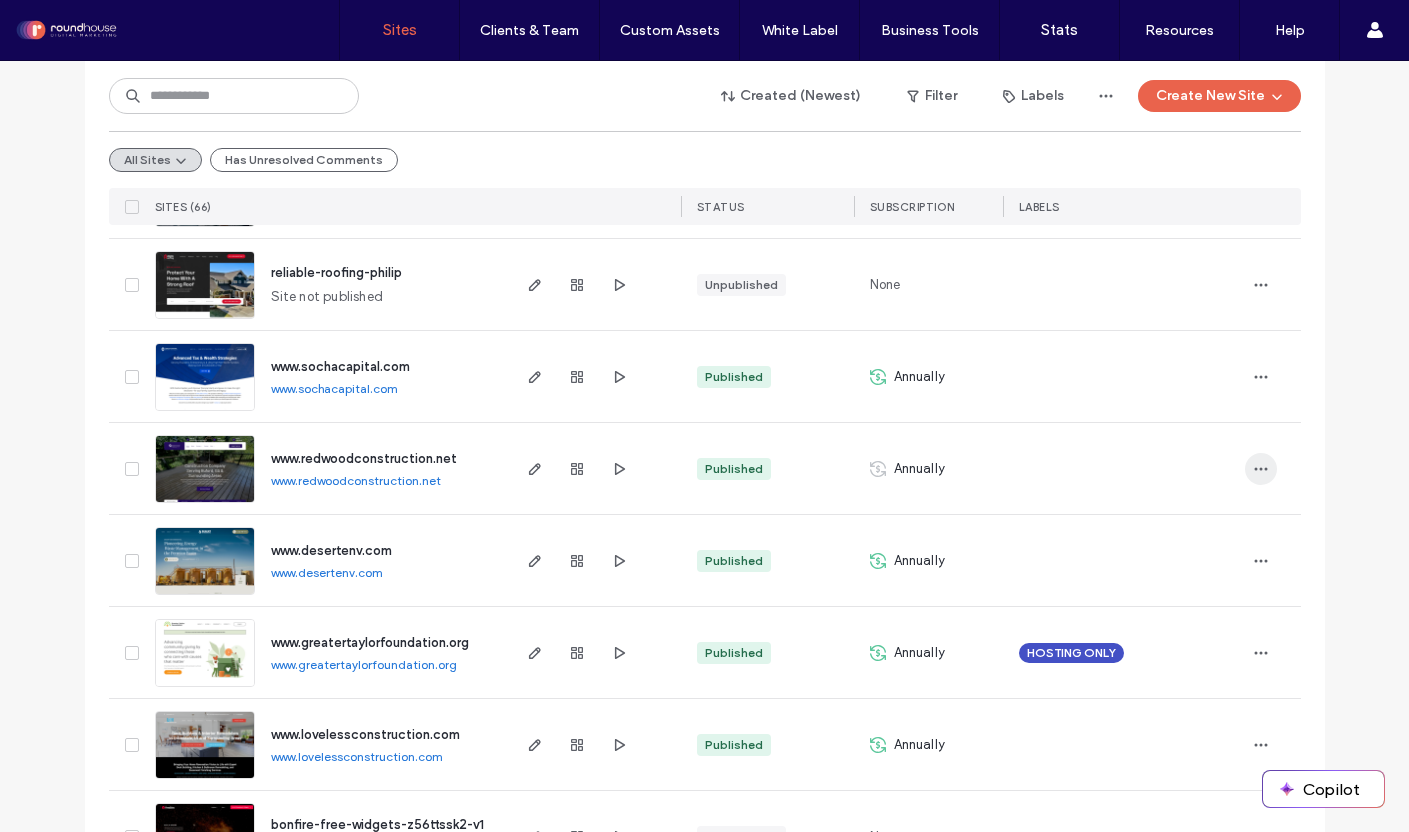 click 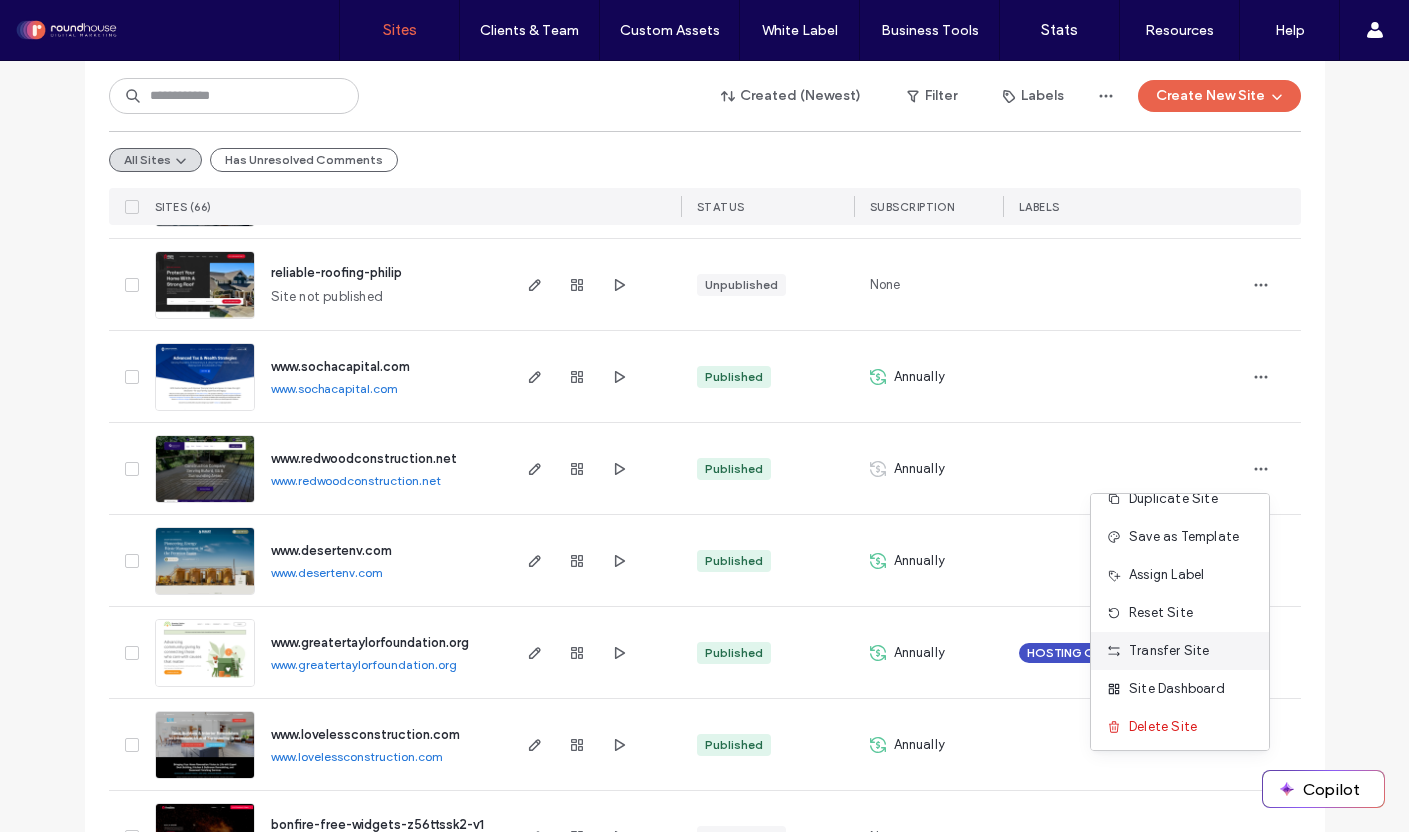 scroll, scrollTop: 26, scrollLeft: 0, axis: vertical 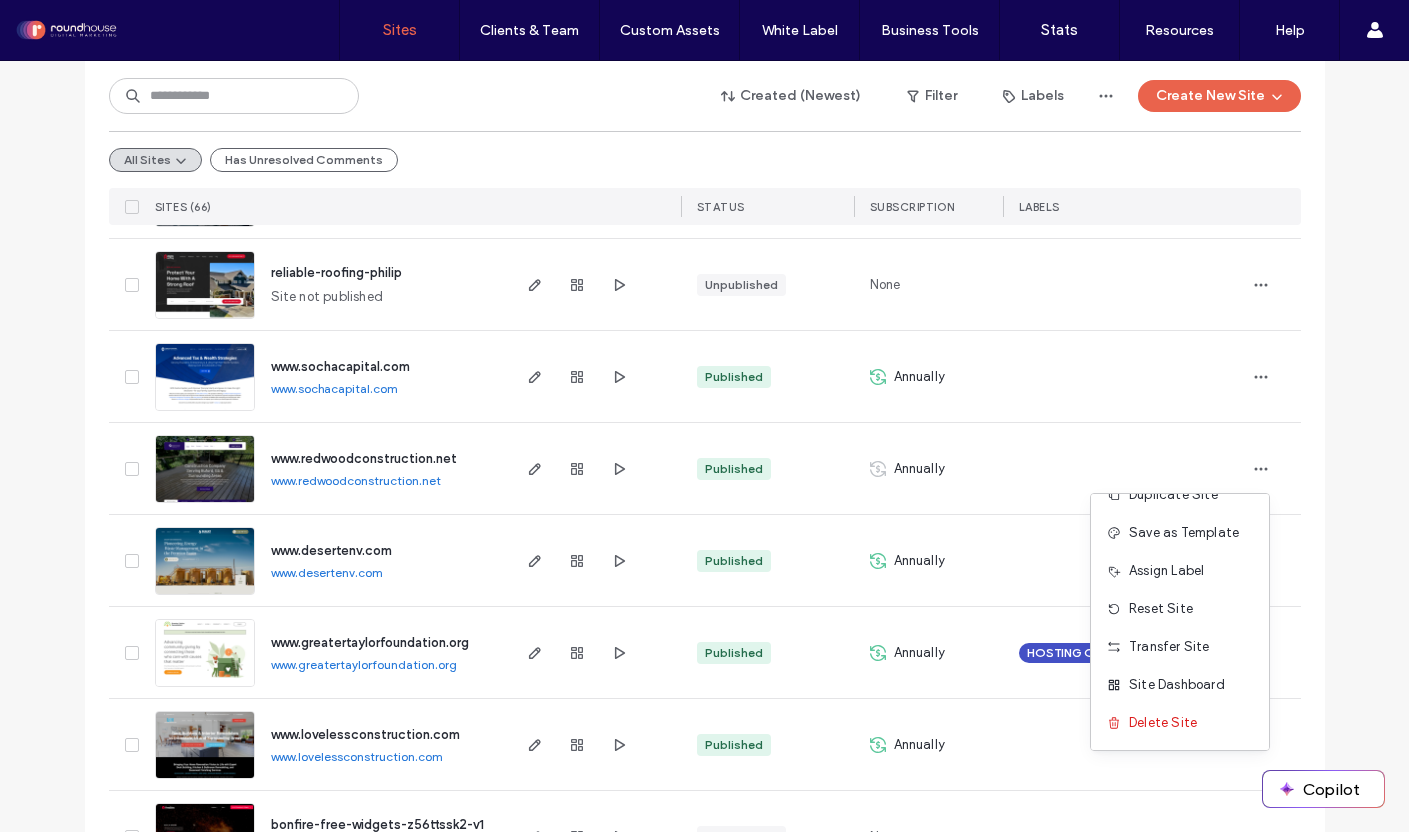 click on "Site List Start with a template Get a head start with AI Collect content first New Start from file Beta Already reached 44 sites and growing? Automate your agency's workflow and get more clients using advanced tools Let's talk Created (Newest) Filter Labels Create New Site All Sites Has Unresolved Comments SITES (66) STATUS SUBSCRIPTION LABELS just-dig-it Site not published Unpublished None www.versa24.com www.versa24.com Published Monthly land-clearing-demo-1 Site not published Unpublished None demo-2 Site not published Unpublished None demo-1 Site not published Unpublished None www.azaleahomes.net www.azaleahomes.net Published Monthly www.hpp-construction.com www.hpp-construction.com Published Monthly kanga-room-systems Site not published Unpublished None www.launchtaylor.org www.launchtaylor.org Published Monthly roofer-site-template2 Site not published Unpublished None roofer-site-template Site not published Unpublished None www.brightcitypainting.com www.brightcitypainting.com Published Monthly None None" at bounding box center (704, 767) 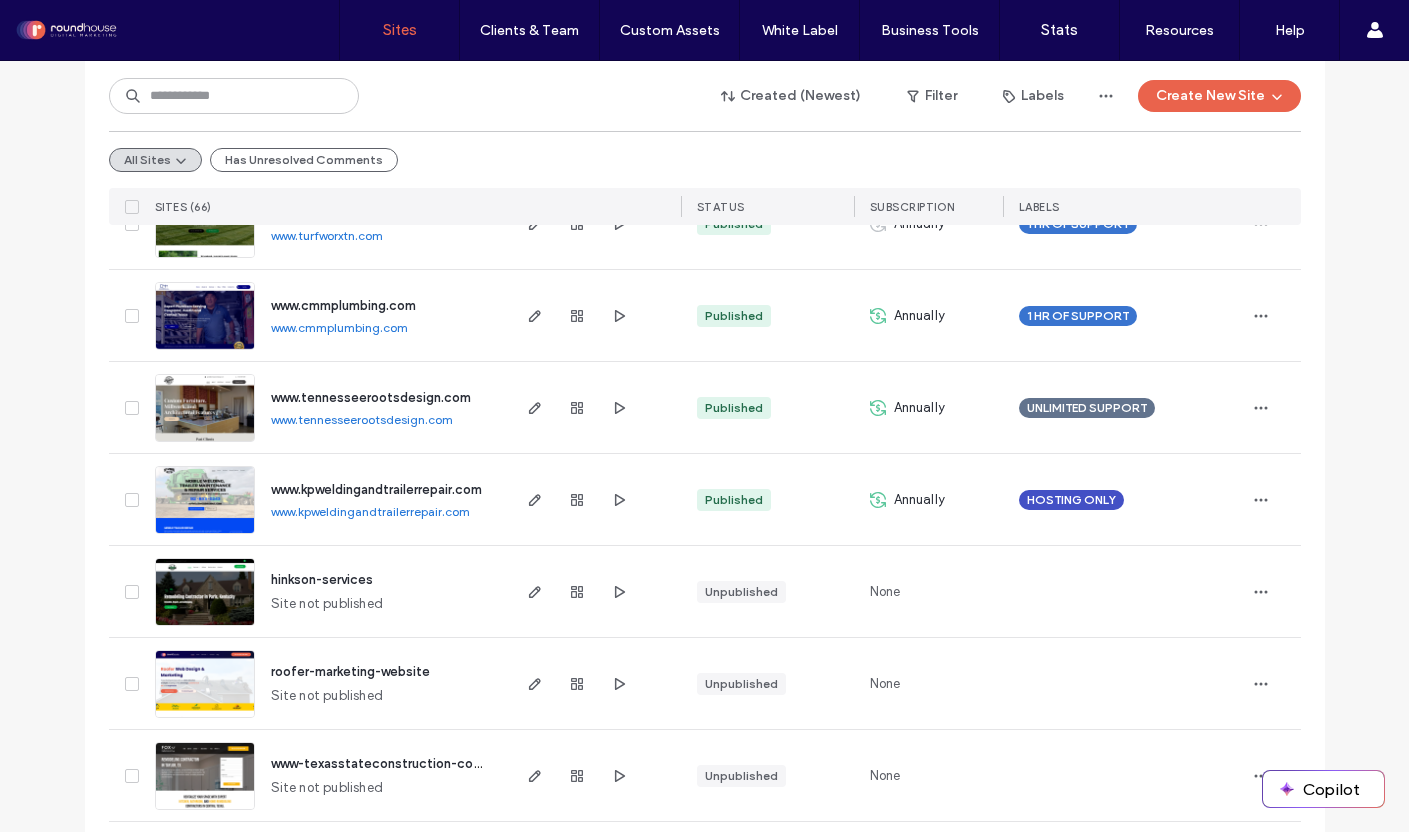 scroll, scrollTop: 3472, scrollLeft: 0, axis: vertical 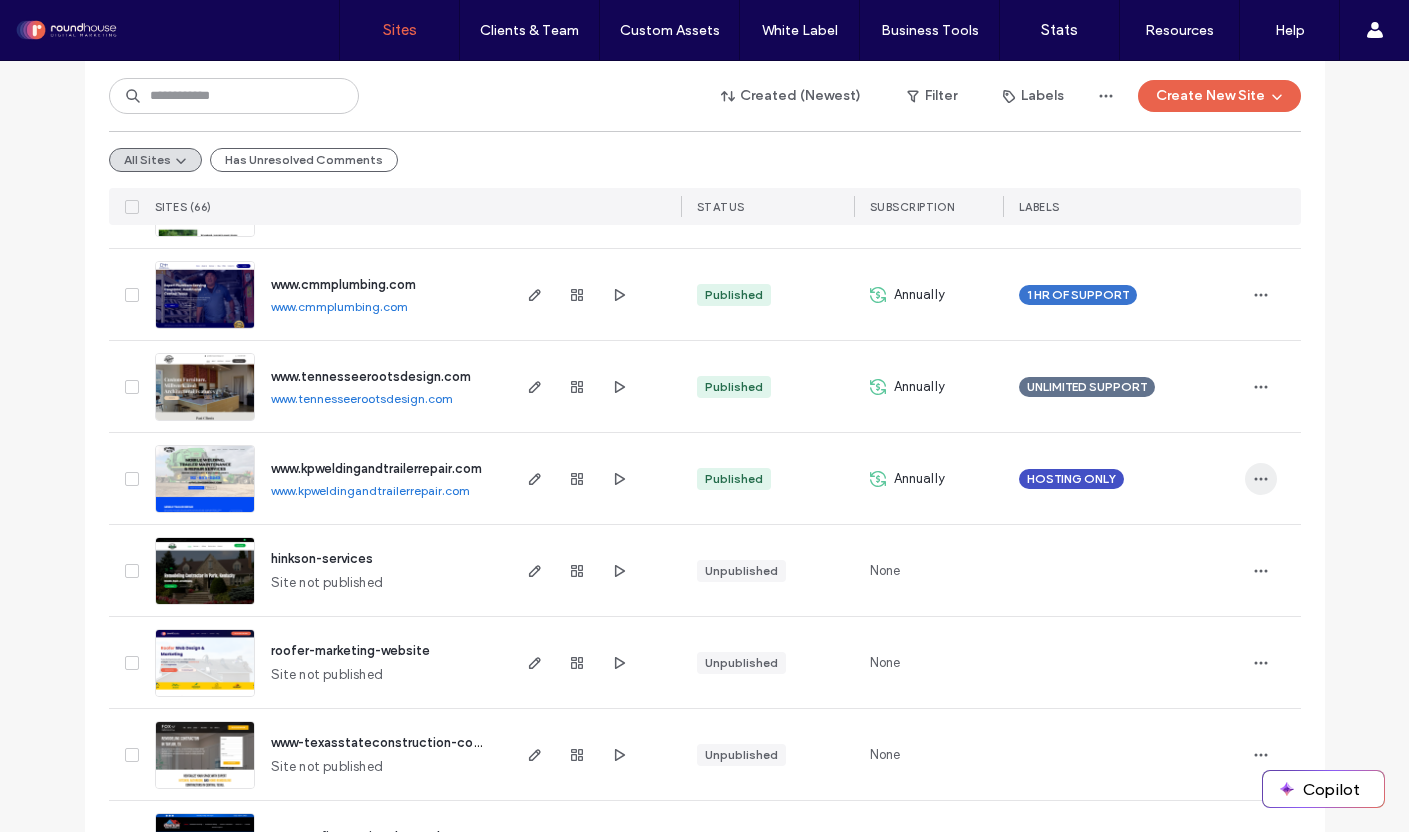 click 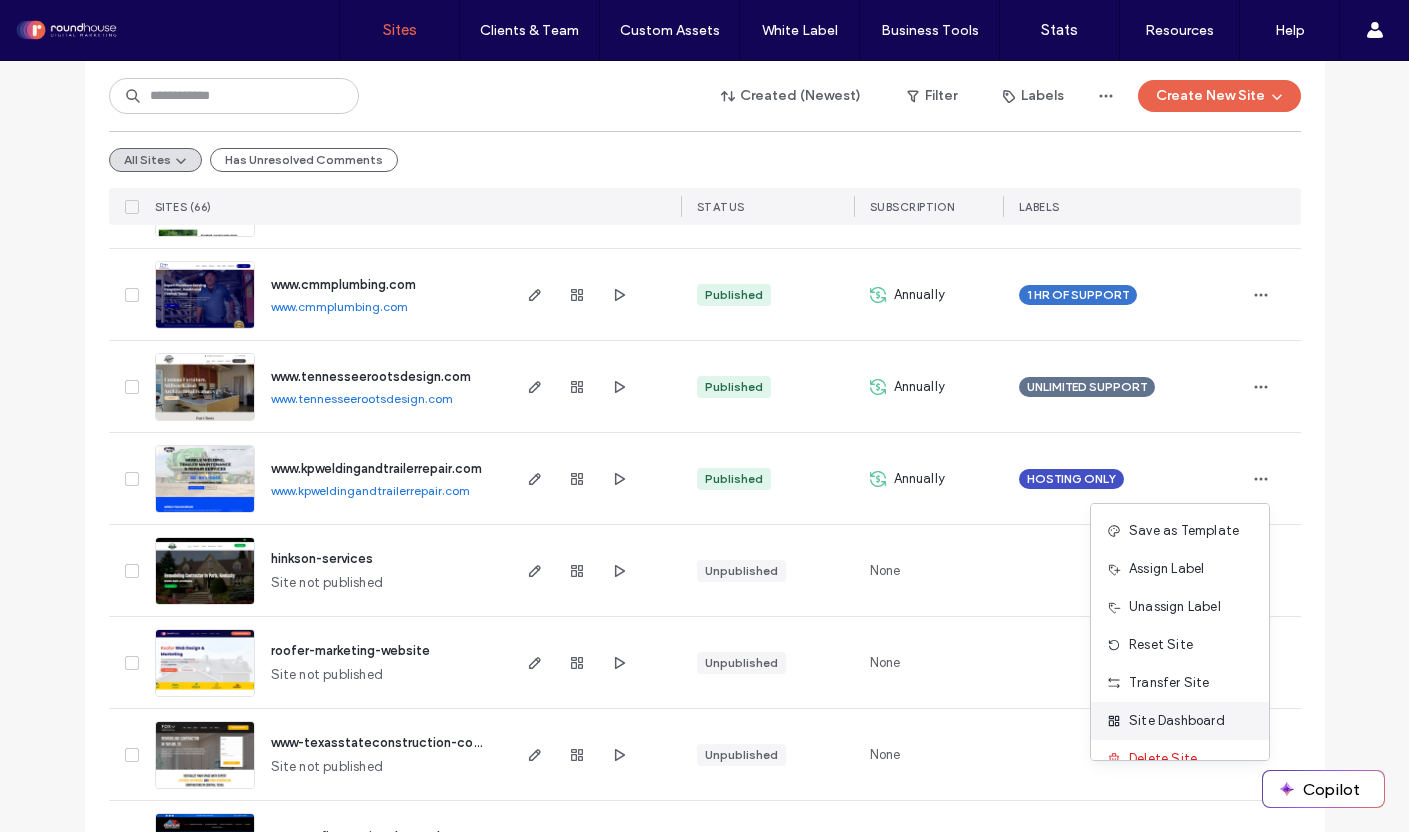 scroll, scrollTop: 64, scrollLeft: 0, axis: vertical 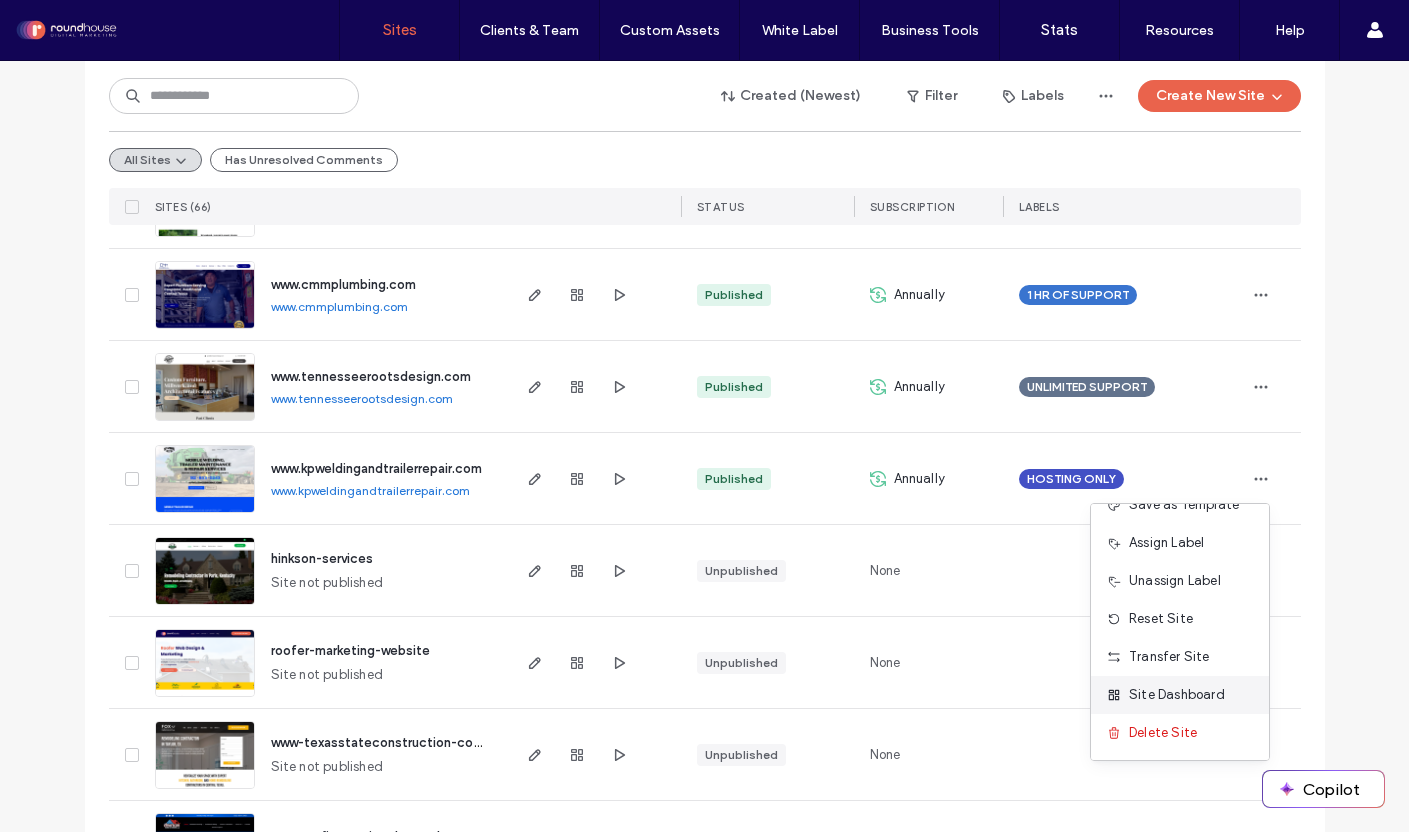 click on "Site Dashboard" at bounding box center [1177, 695] 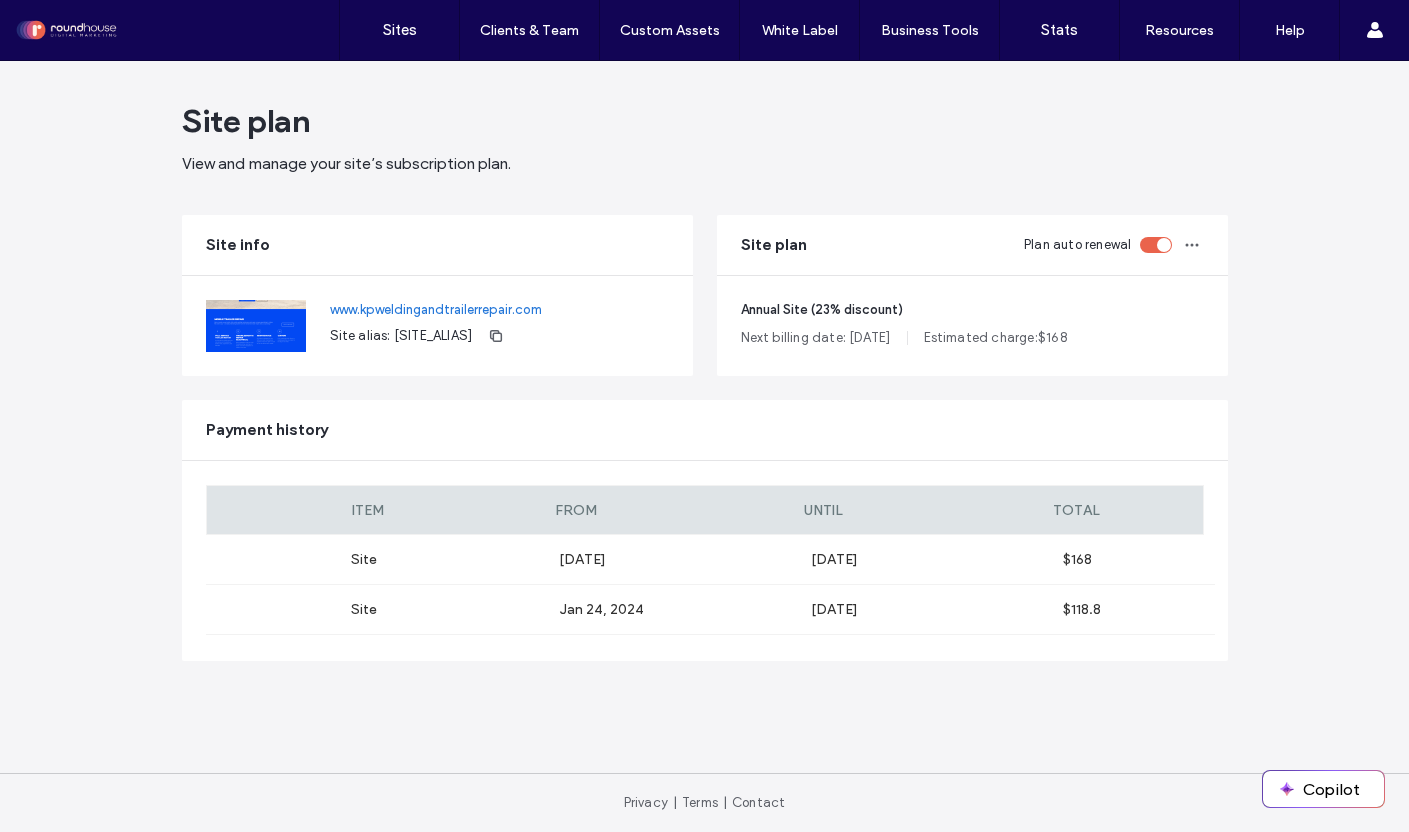 scroll, scrollTop: 0, scrollLeft: 0, axis: both 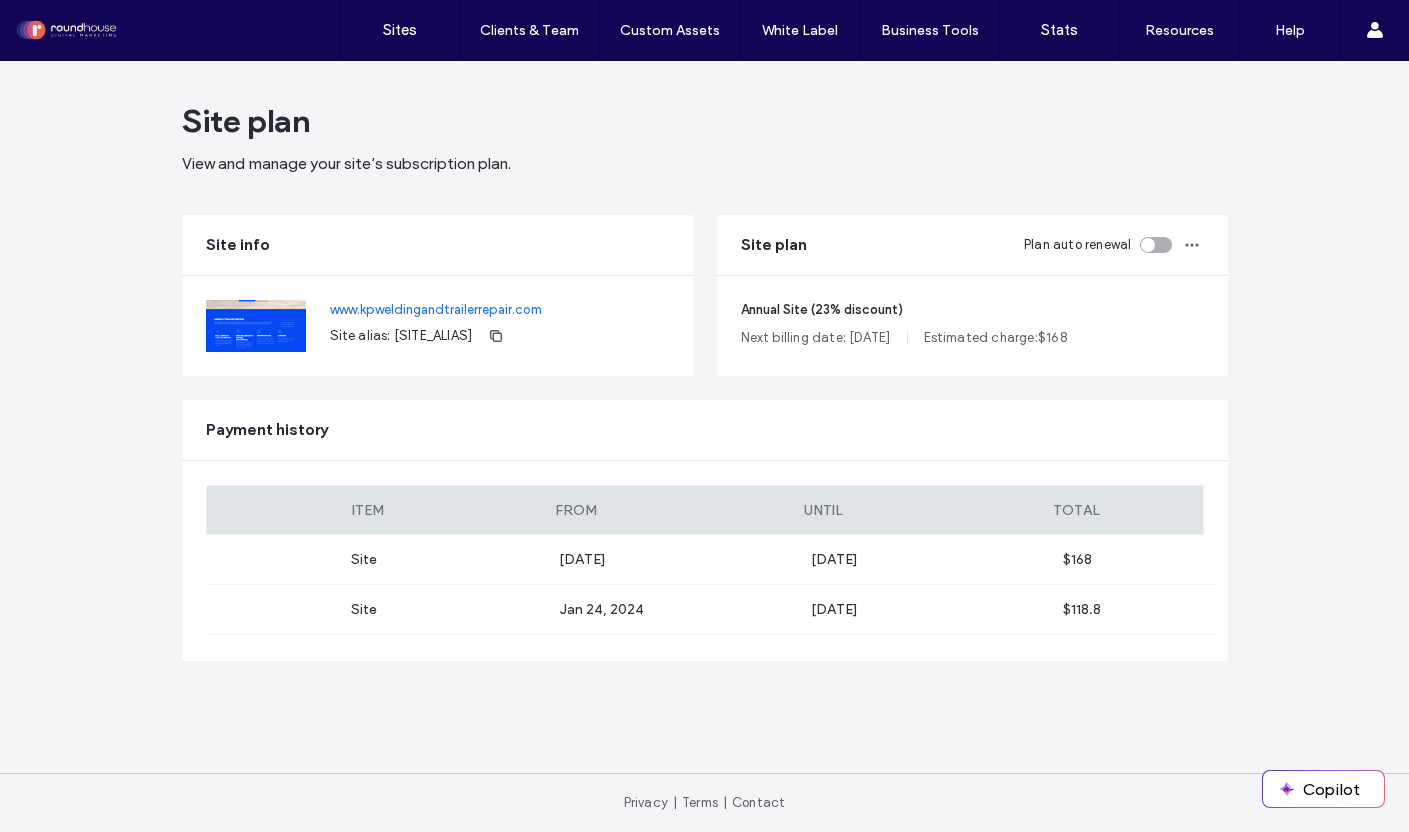 click on "Site plan View and manage your site’s subscription plan. Site info www.kpweldingandtrailerrepair.com Site alias: 6e208065 Site plan Plan auto renewal Annual Site (23% discount) Next billing date: Feb 23, 2026 Estimated charge:  $ 168 Payment history ITEM FROM UNTIL TOTAL Site Jan 24, 2025 Jan 24, 2026 $168 Site Jan 24, 2024 Jan 24, 2025 $118.8" at bounding box center (705, 417) 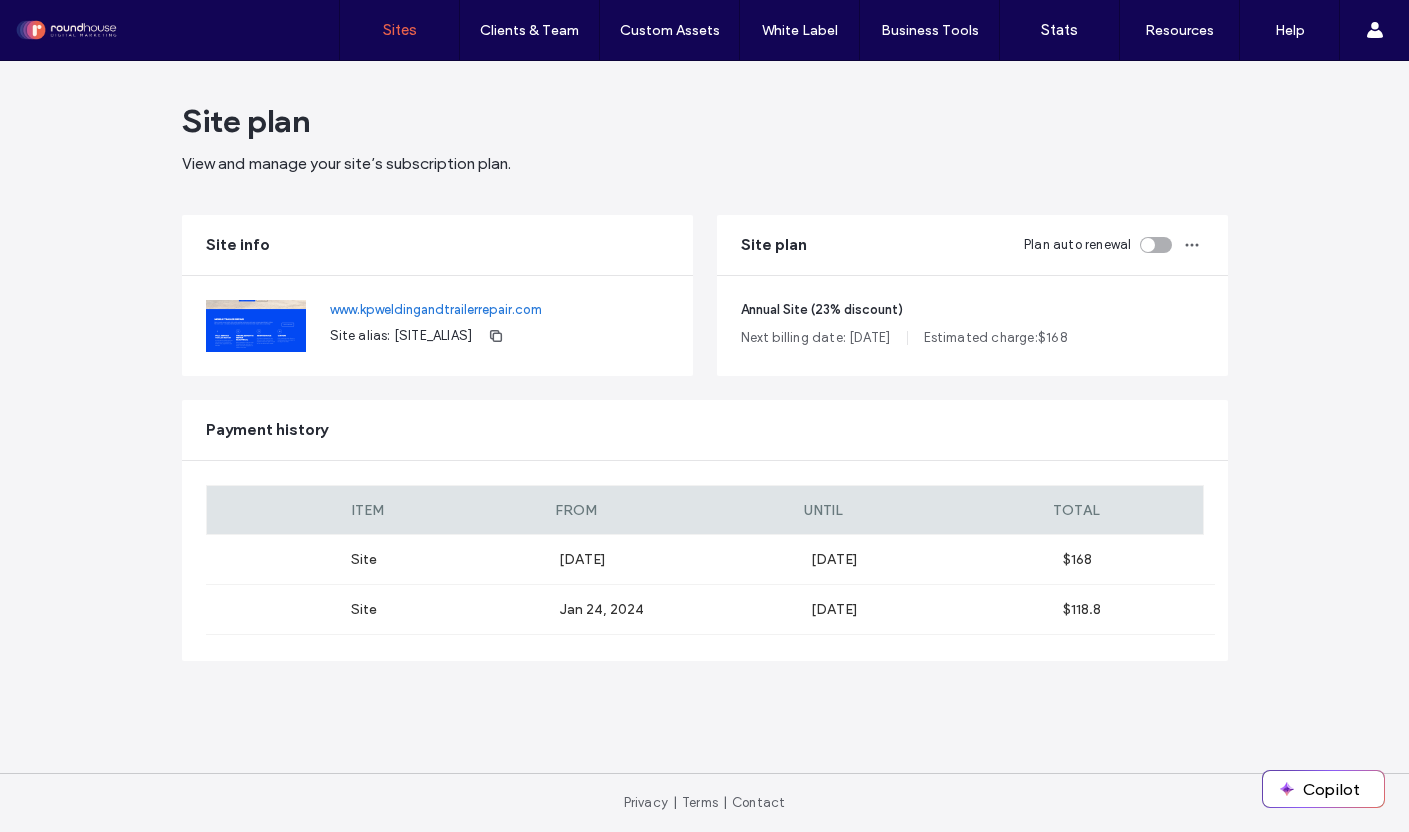 click on "Sites" at bounding box center (400, 30) 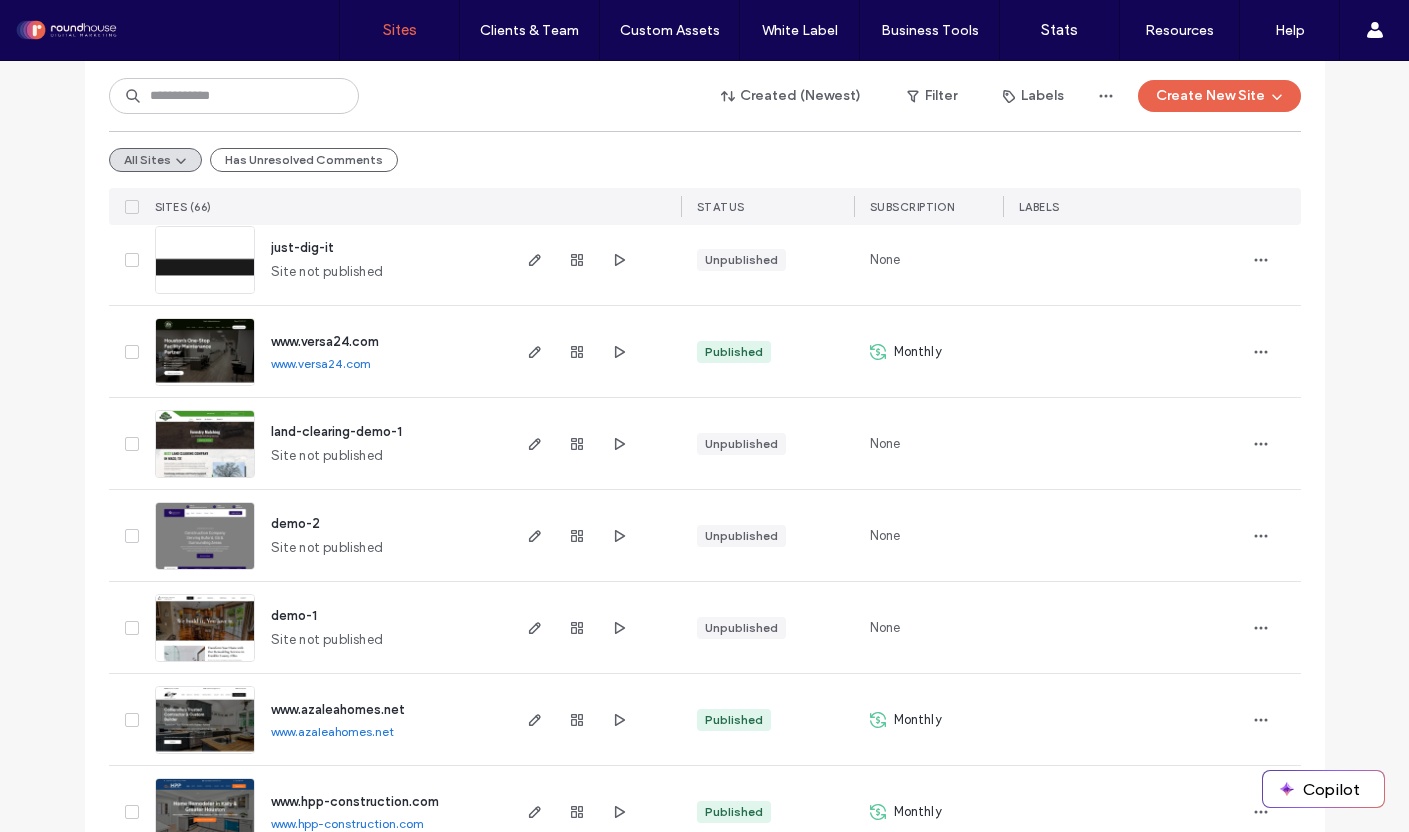scroll, scrollTop: 0, scrollLeft: 0, axis: both 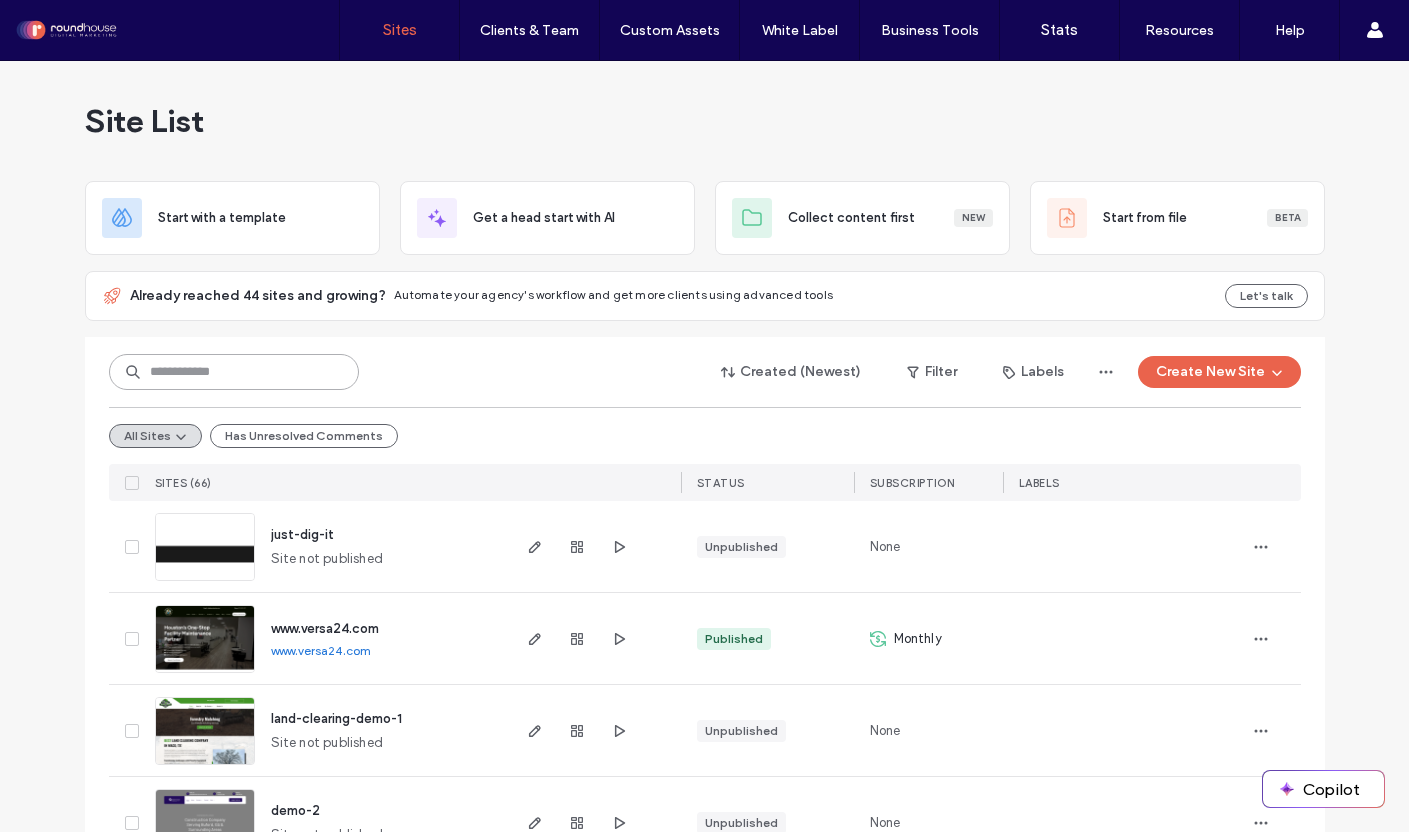 click at bounding box center [234, 372] 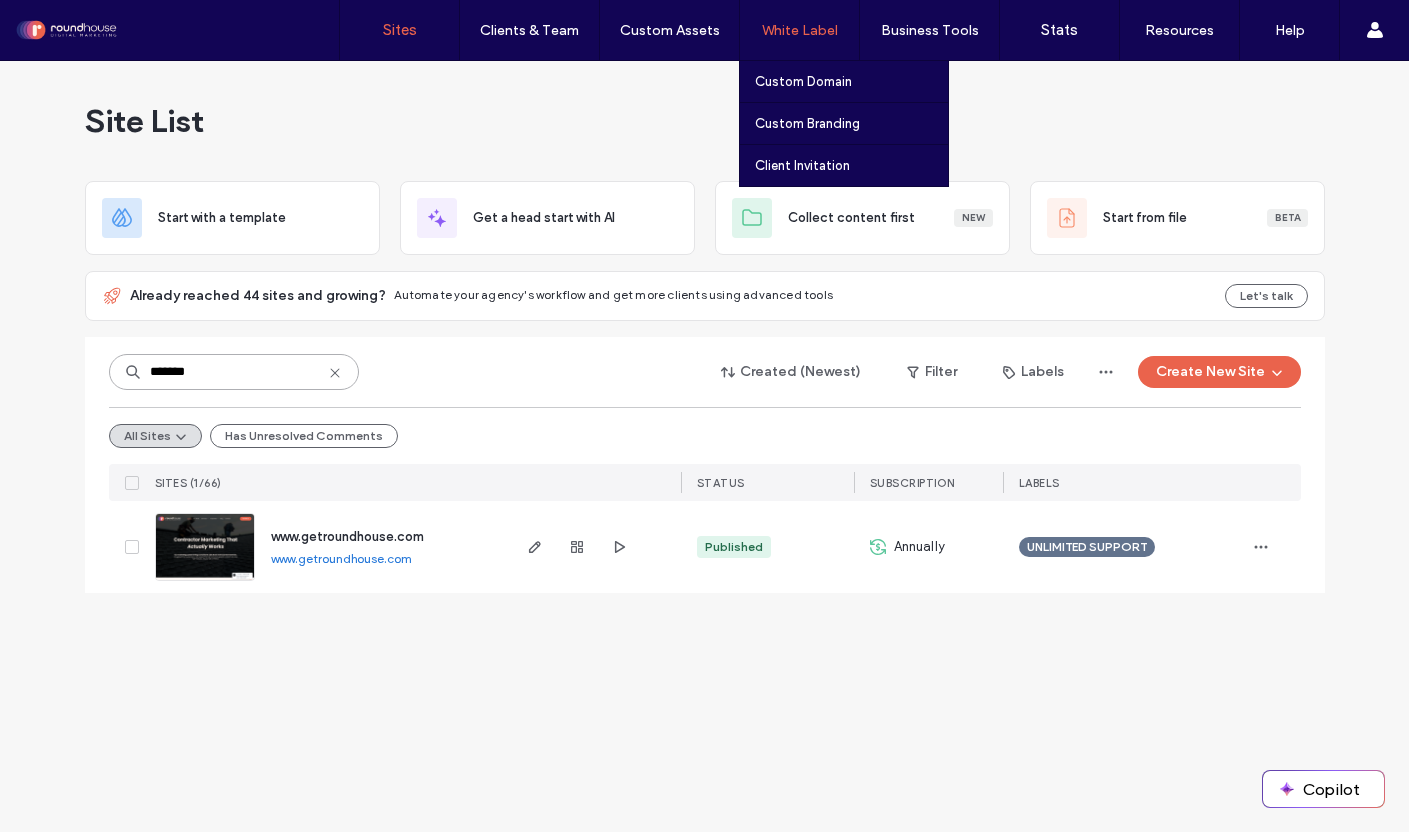 type on "*******" 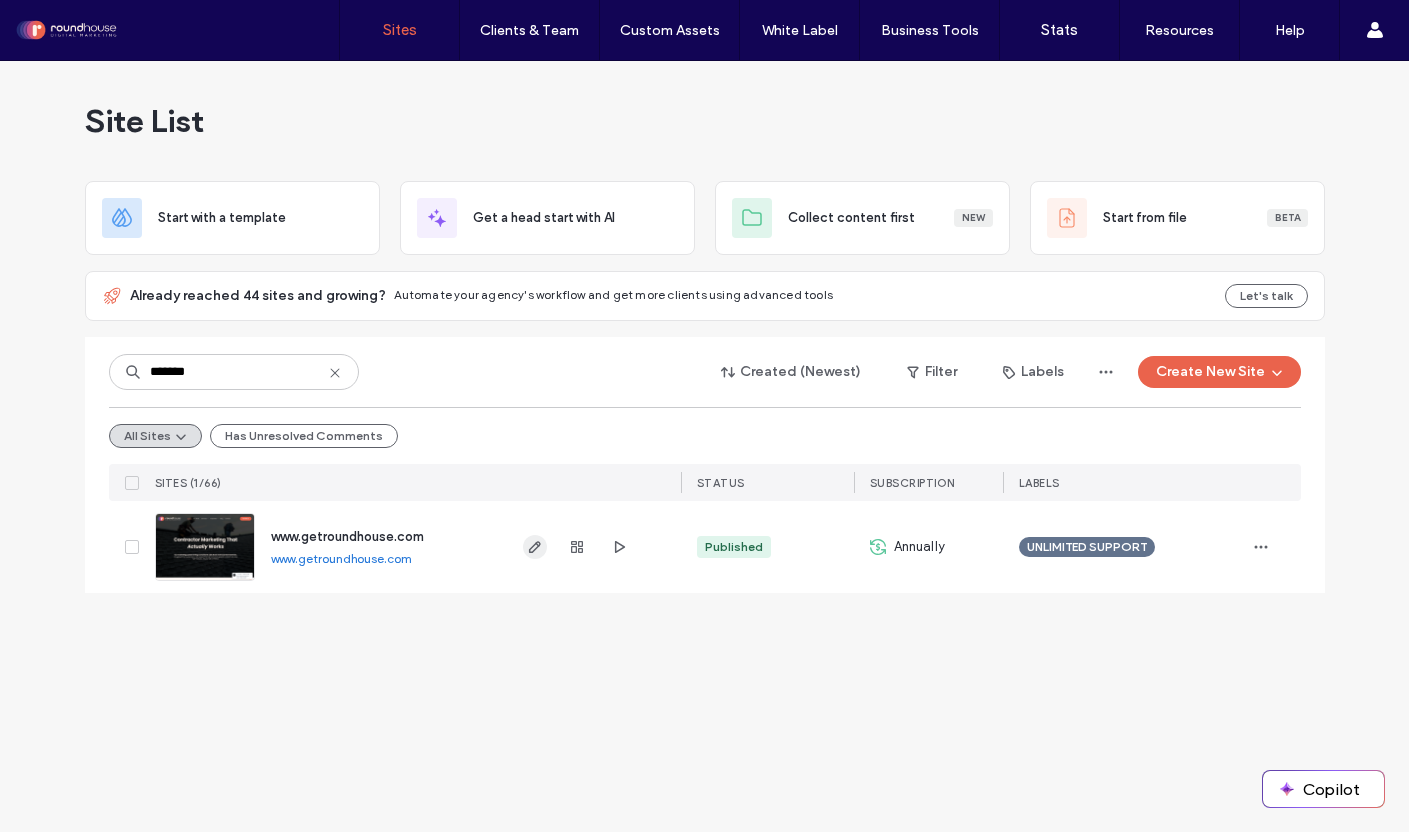 click 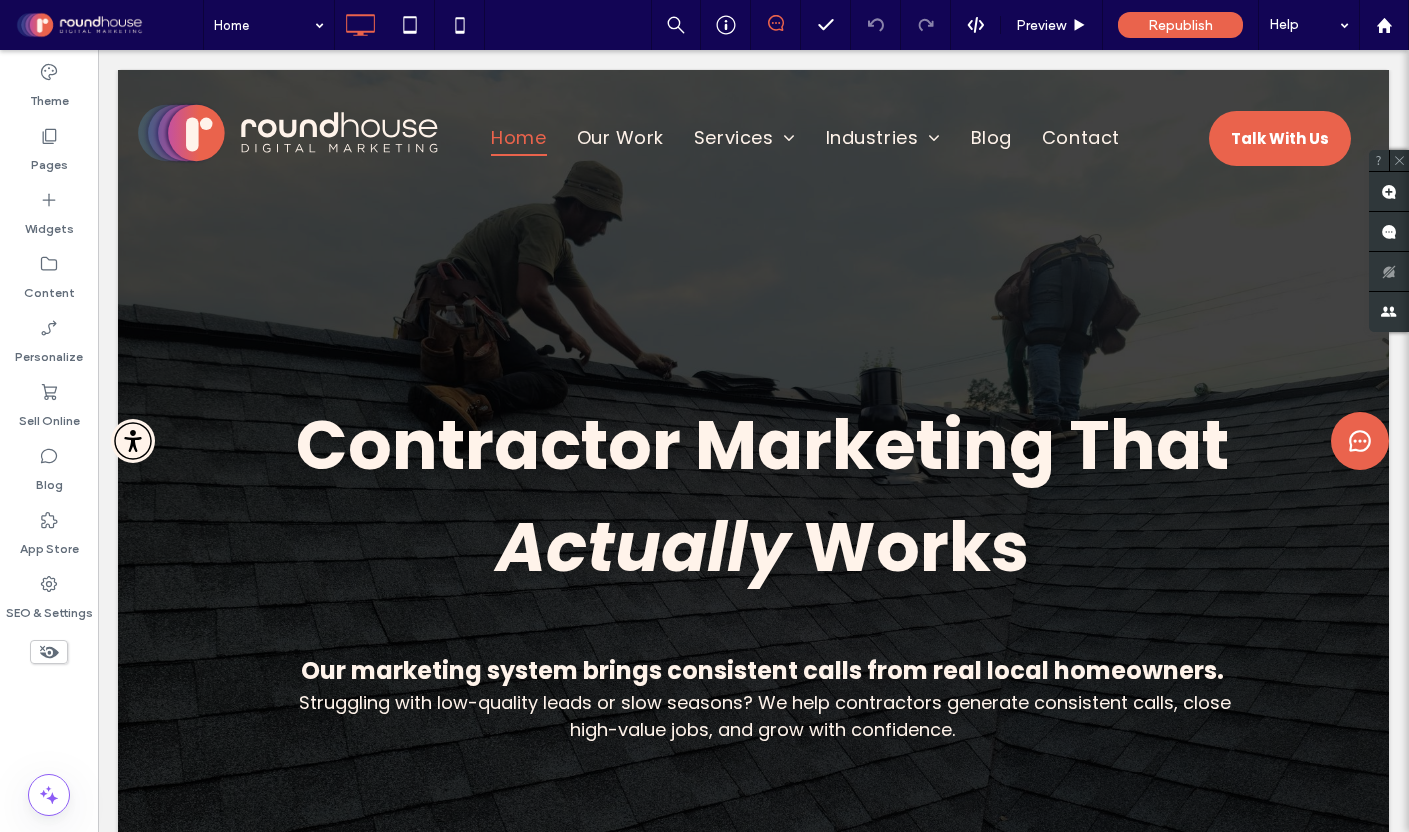 scroll, scrollTop: 0, scrollLeft: 0, axis: both 